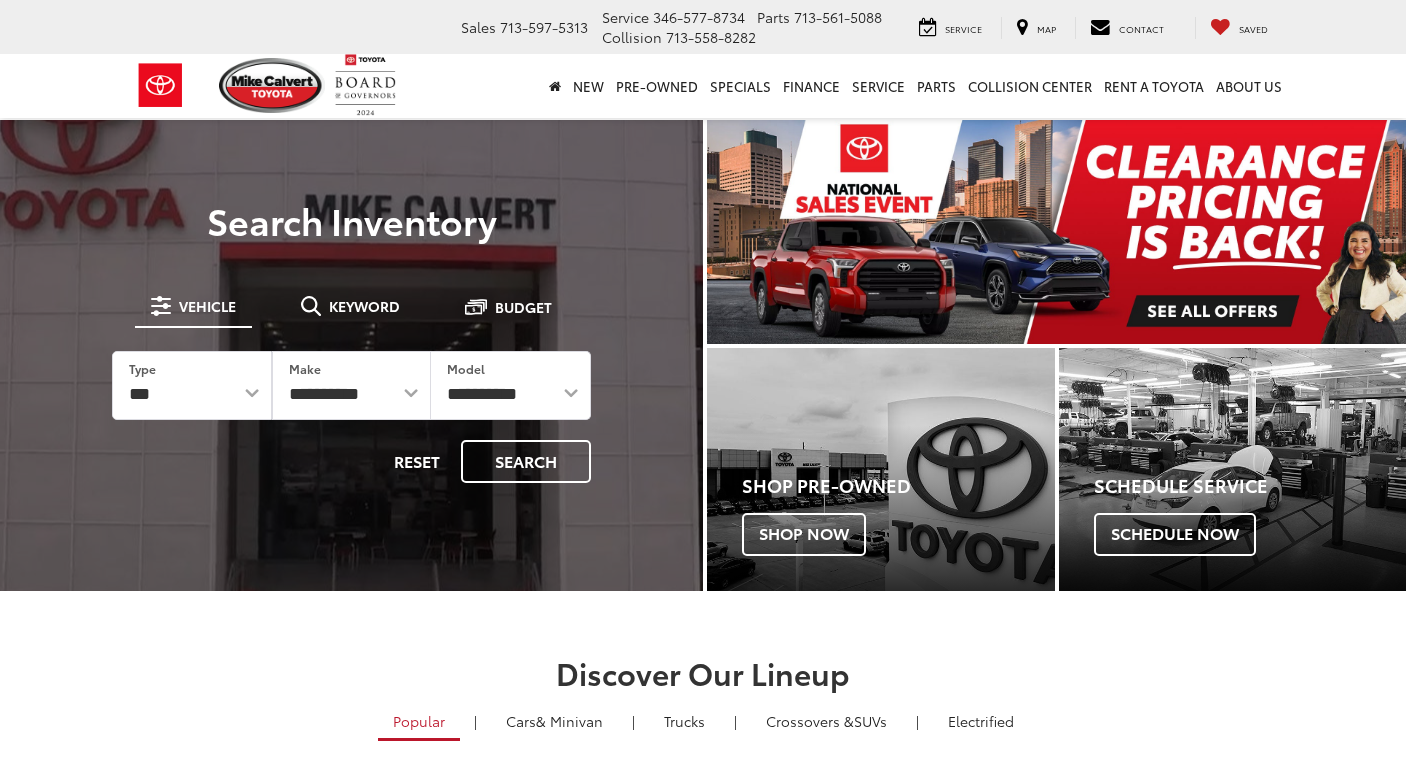 scroll, scrollTop: 0, scrollLeft: 0, axis: both 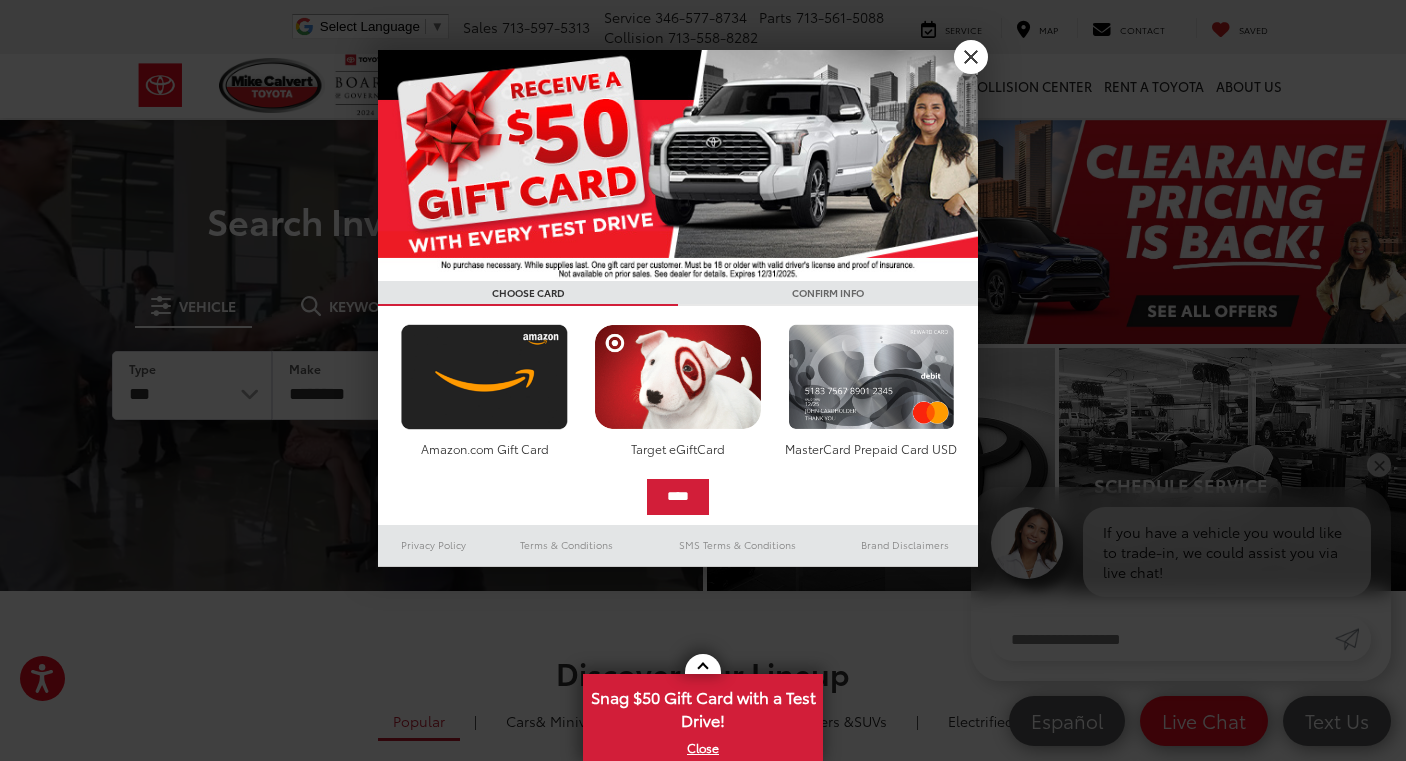 click on "X" at bounding box center [971, 57] 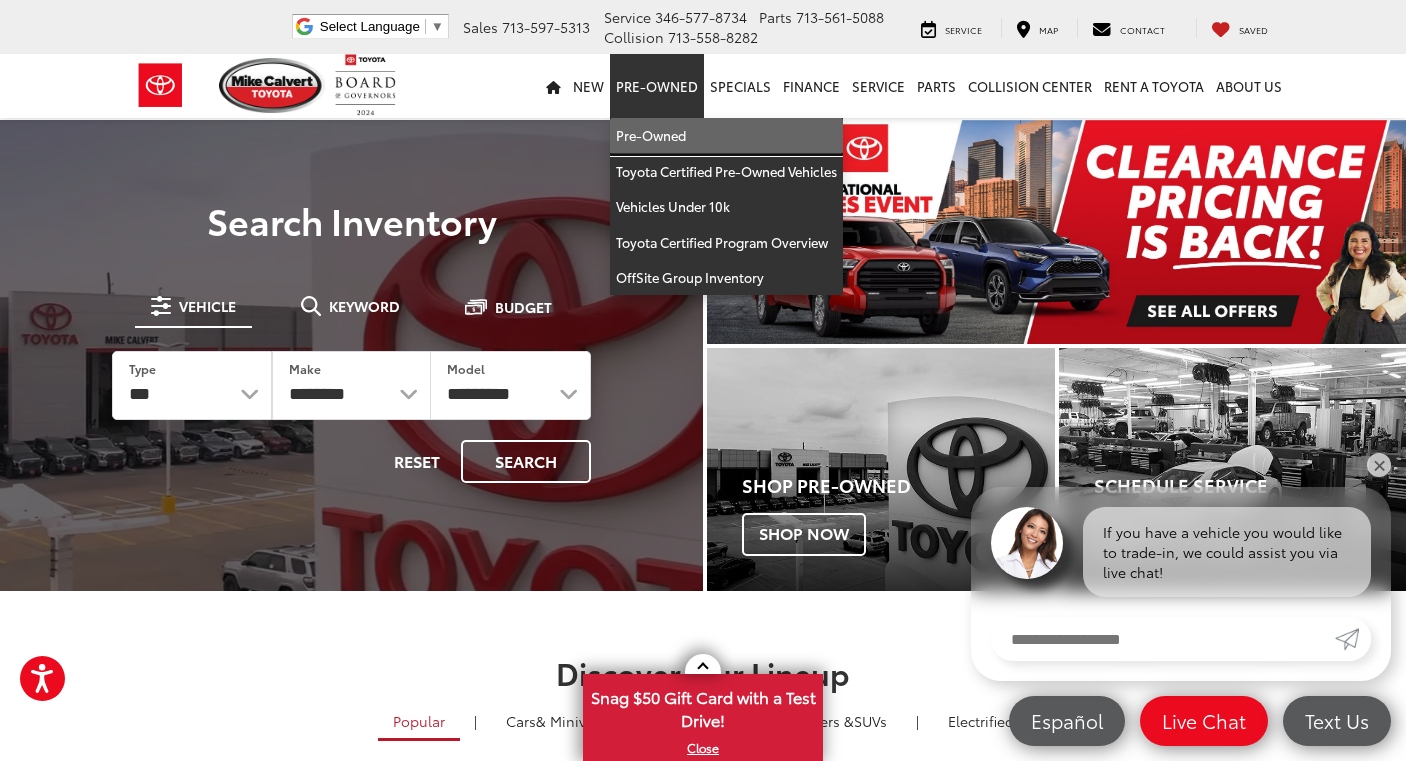 click on "Pre-Owned" at bounding box center [726, 136] 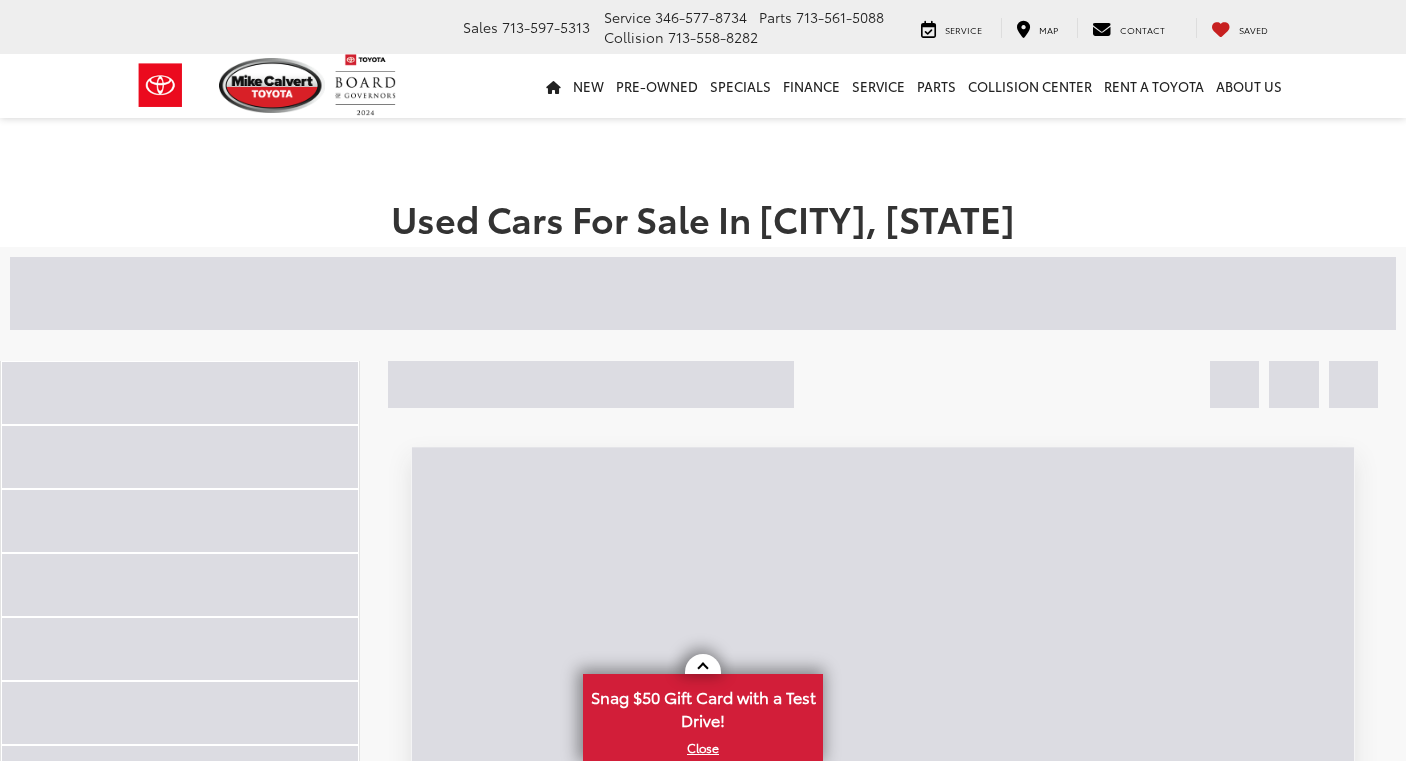 scroll, scrollTop: 0, scrollLeft: 0, axis: both 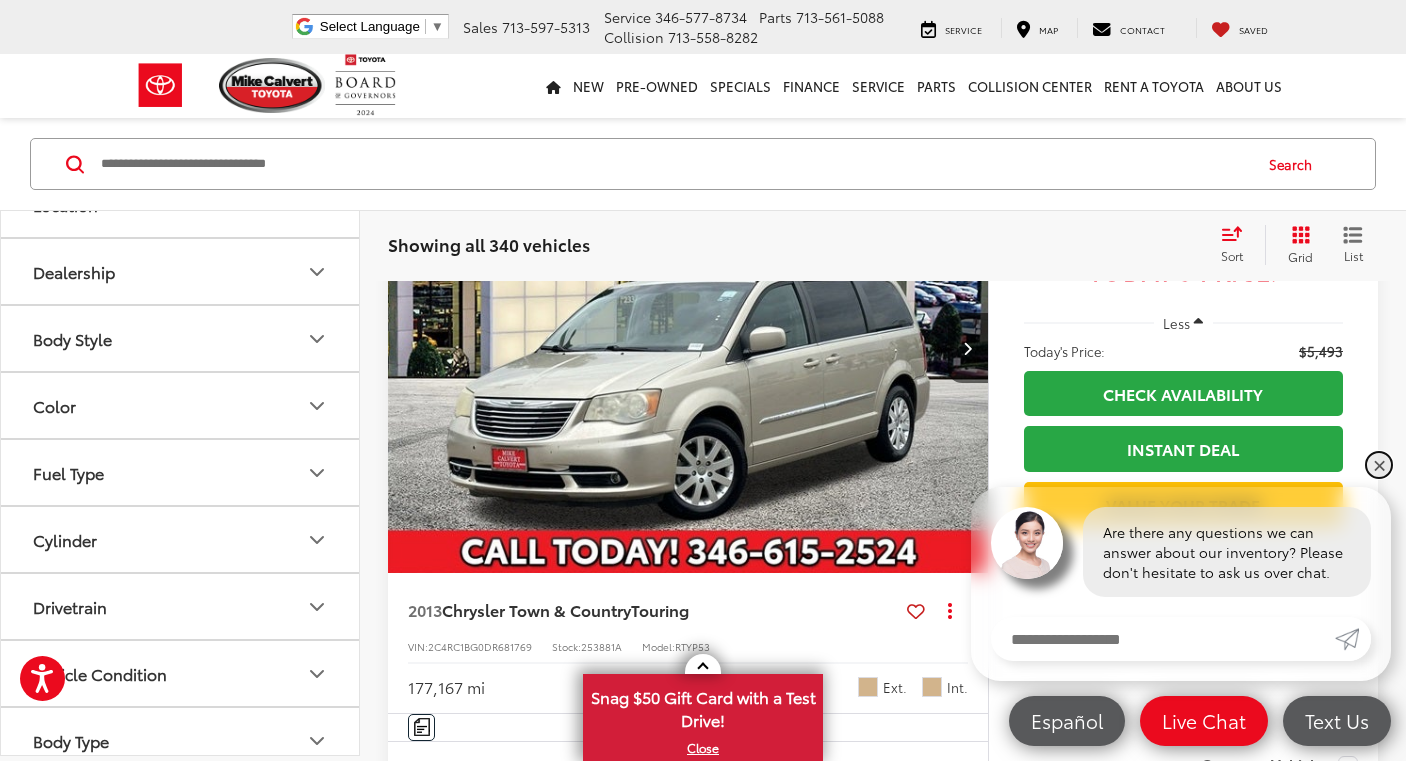 click on "✕" at bounding box center (1379, 465) 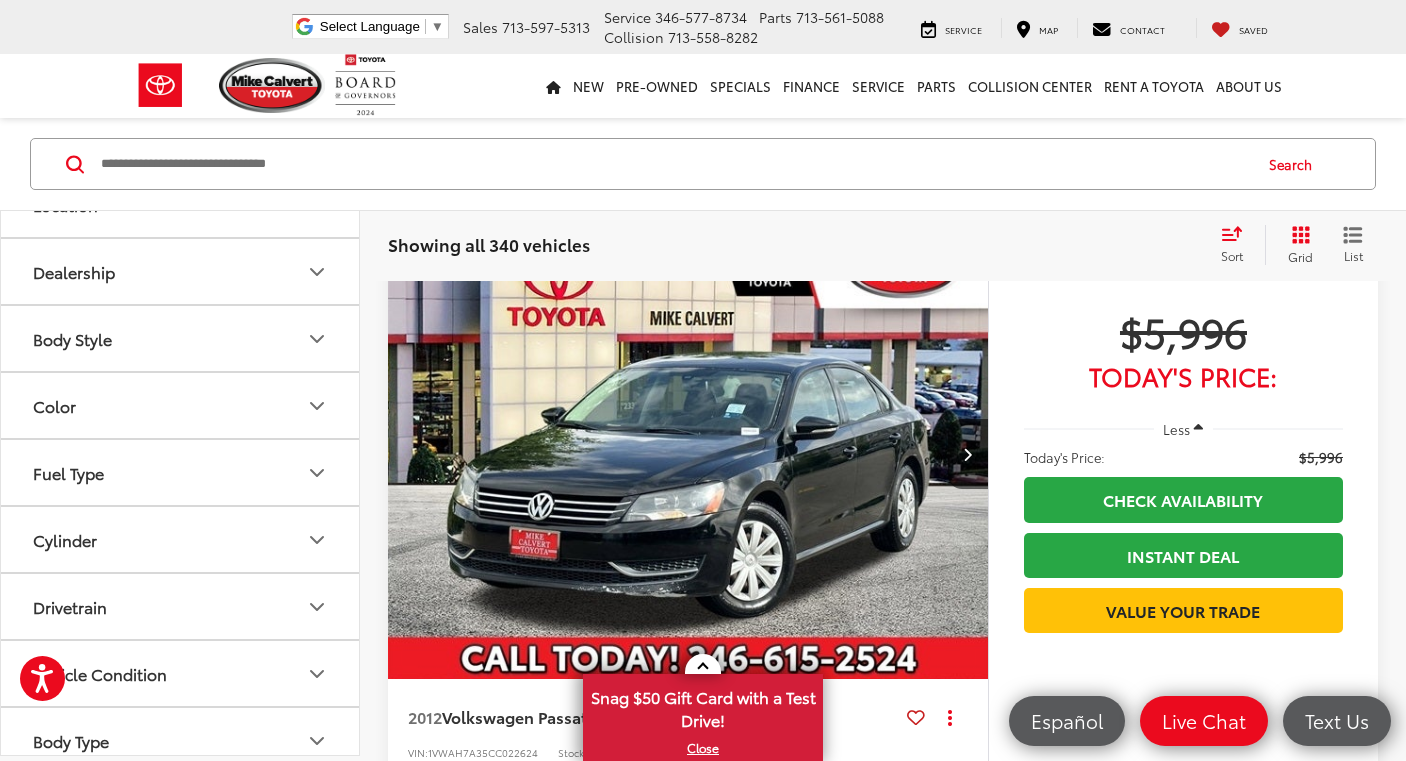 scroll, scrollTop: 3187, scrollLeft: 0, axis: vertical 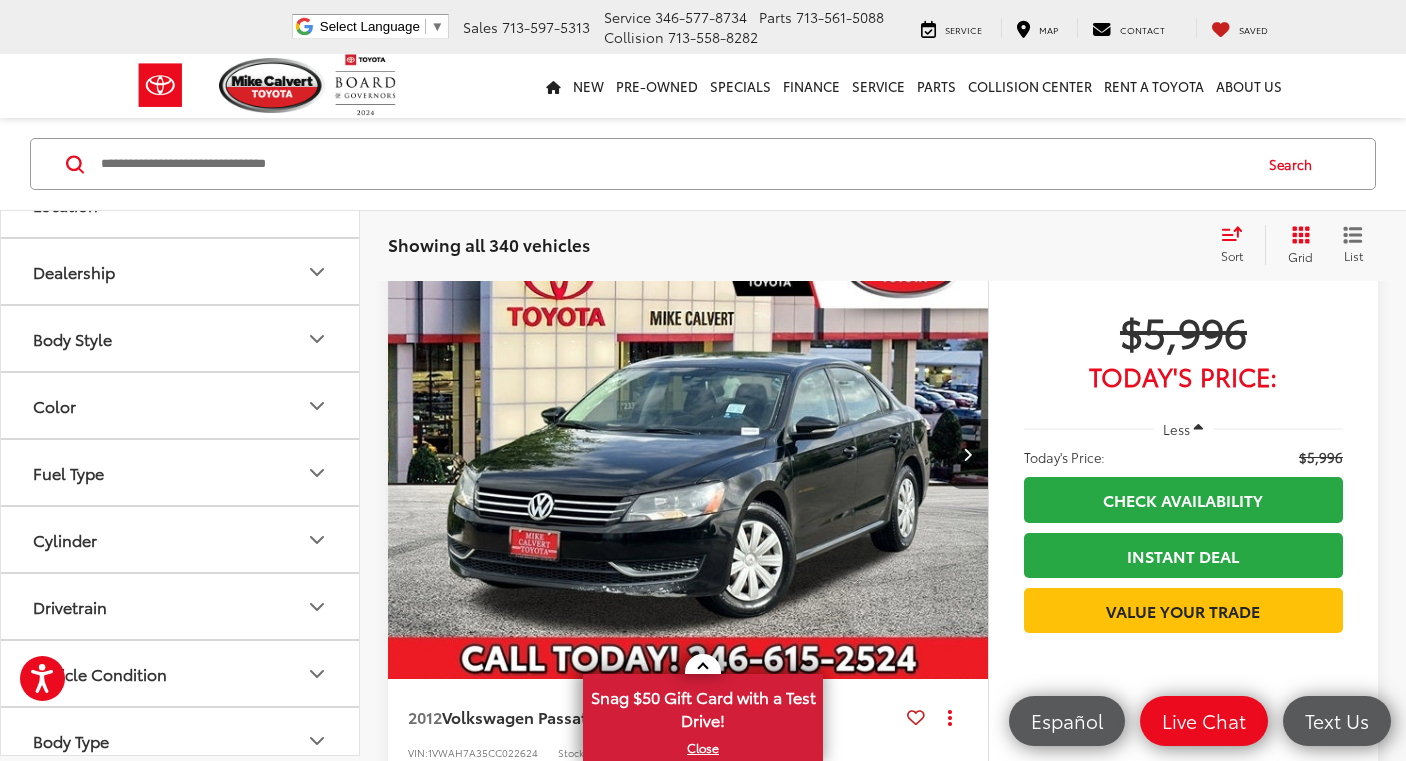 click at bounding box center (967, 454) 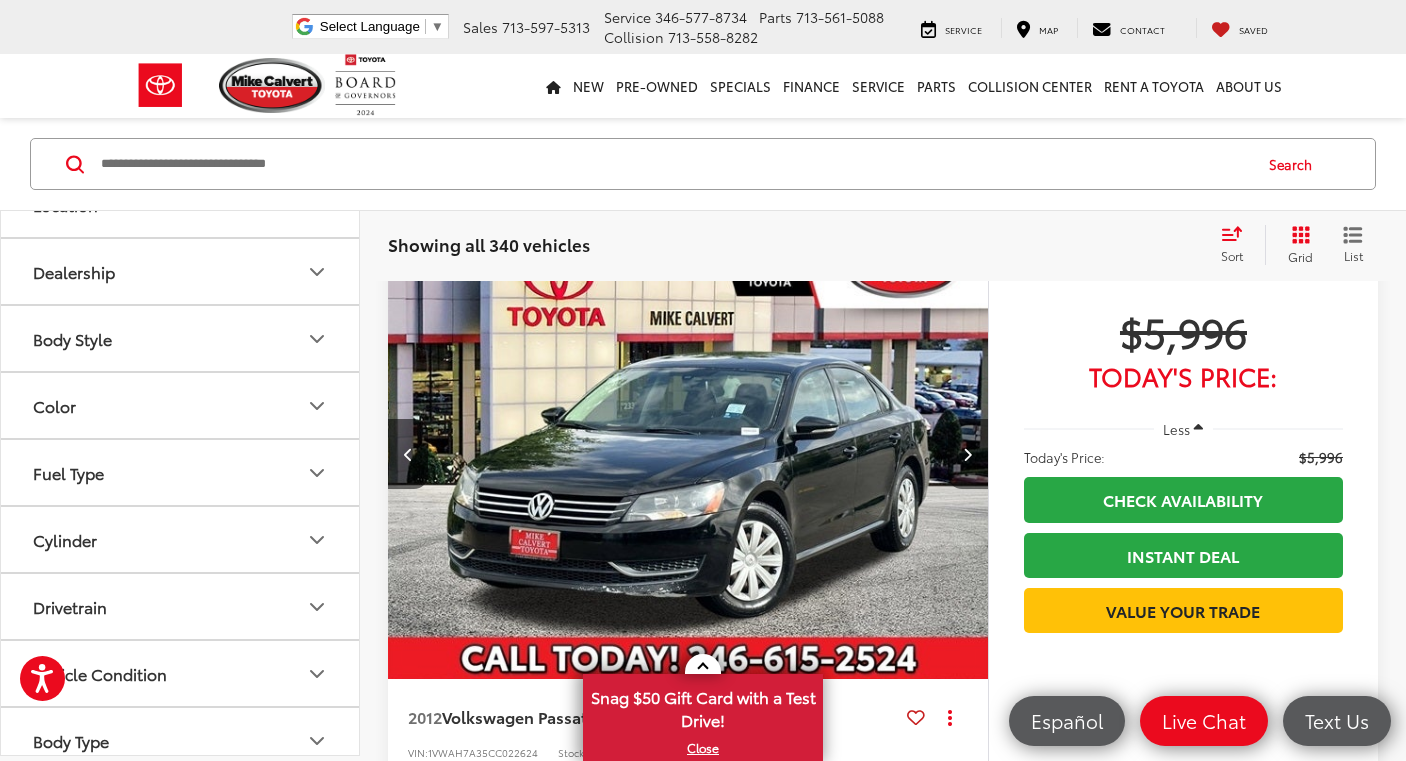 scroll, scrollTop: 0, scrollLeft: 603, axis: horizontal 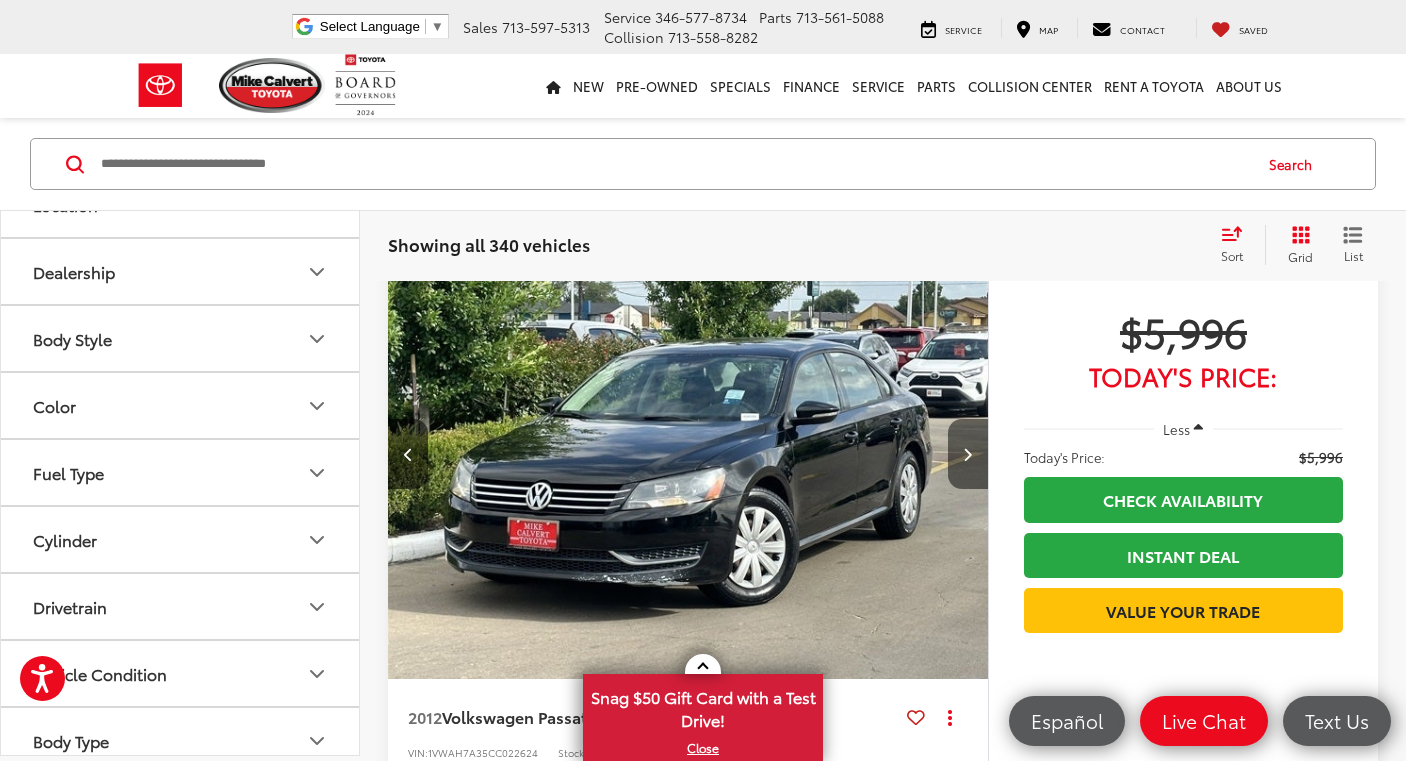 click at bounding box center (967, 454) 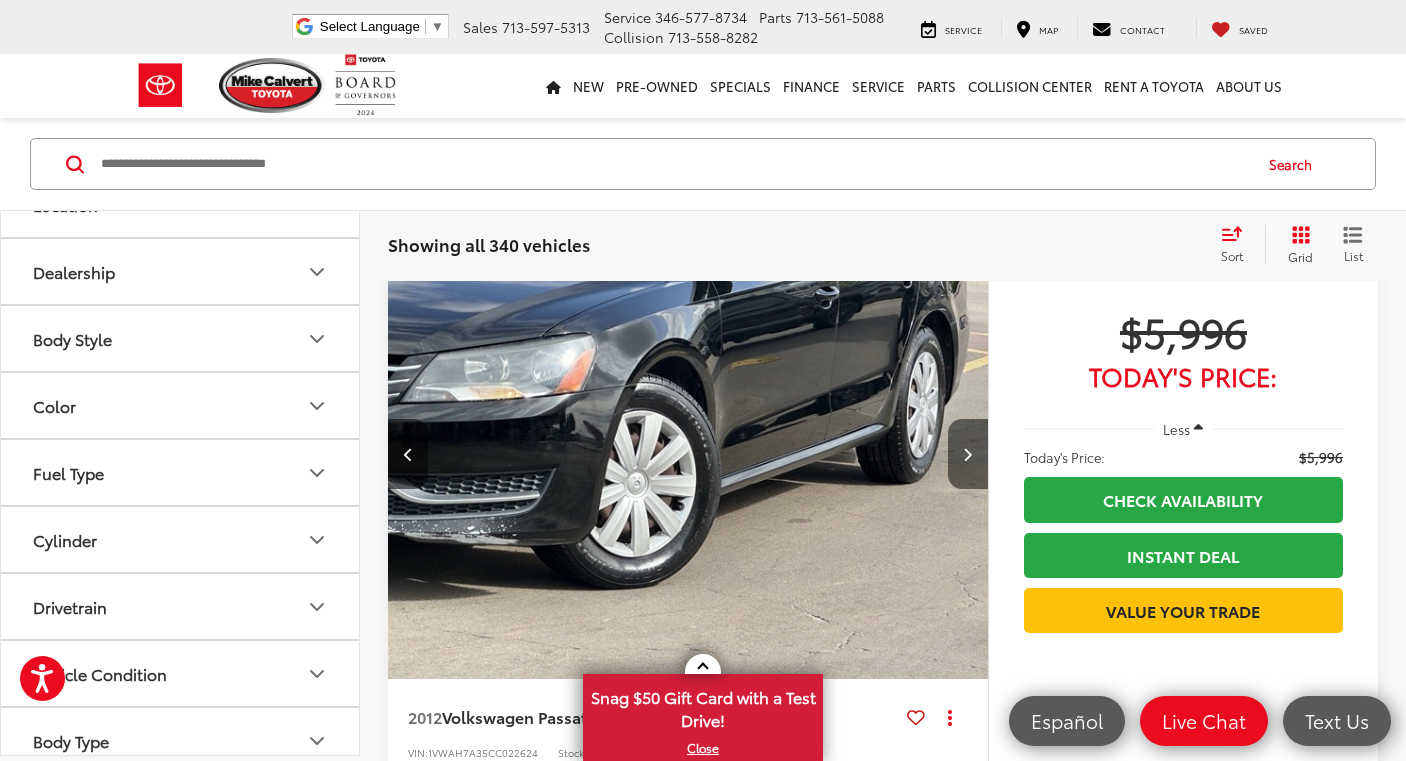 click at bounding box center [967, 454] 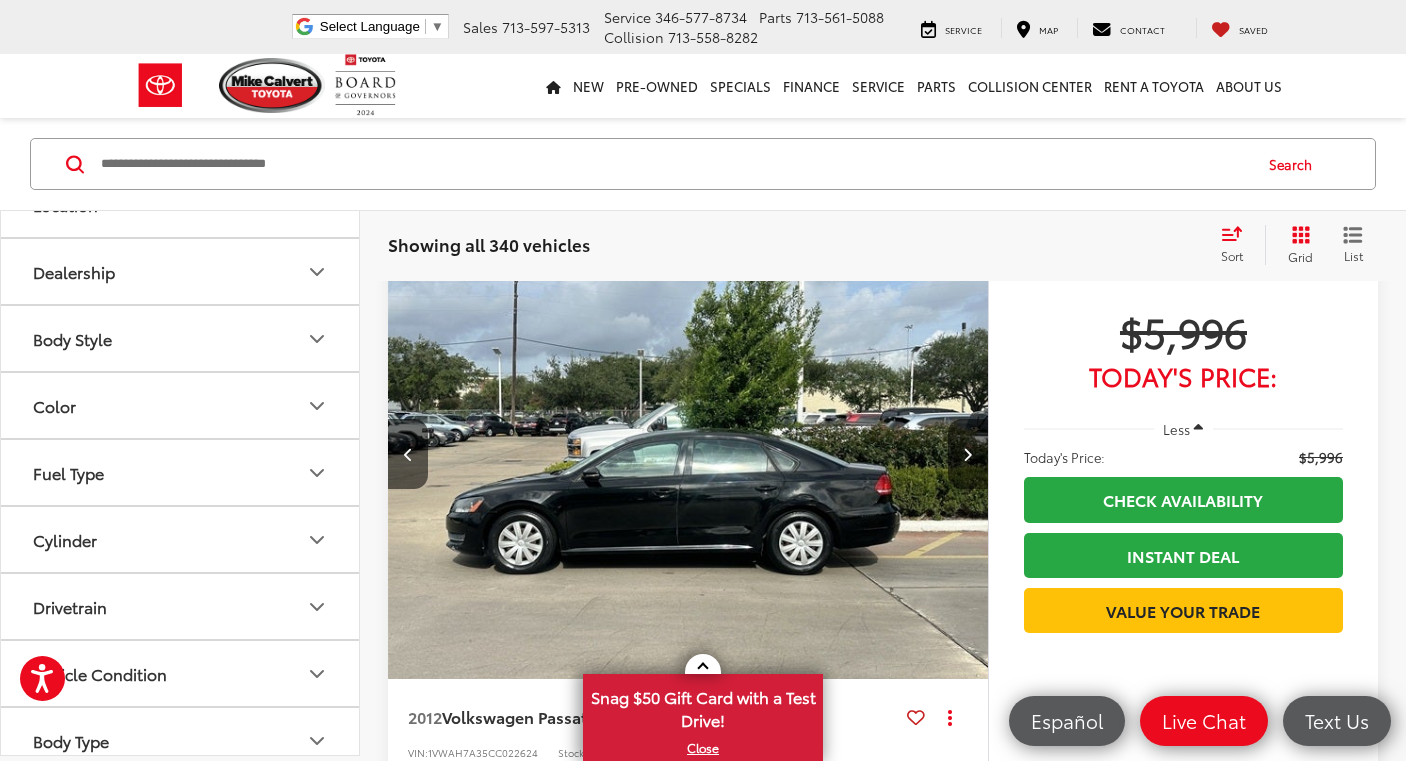 click at bounding box center (967, 454) 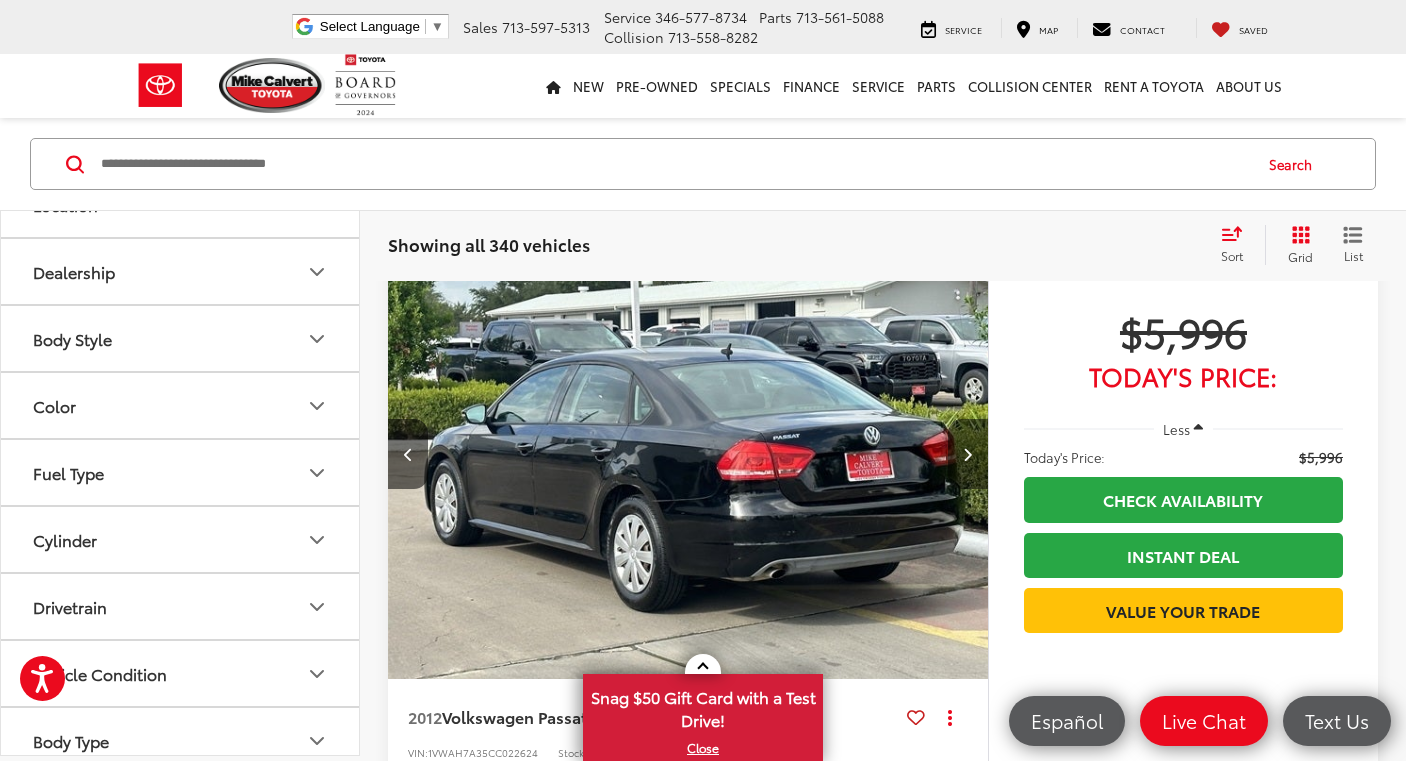 click at bounding box center [967, 454] 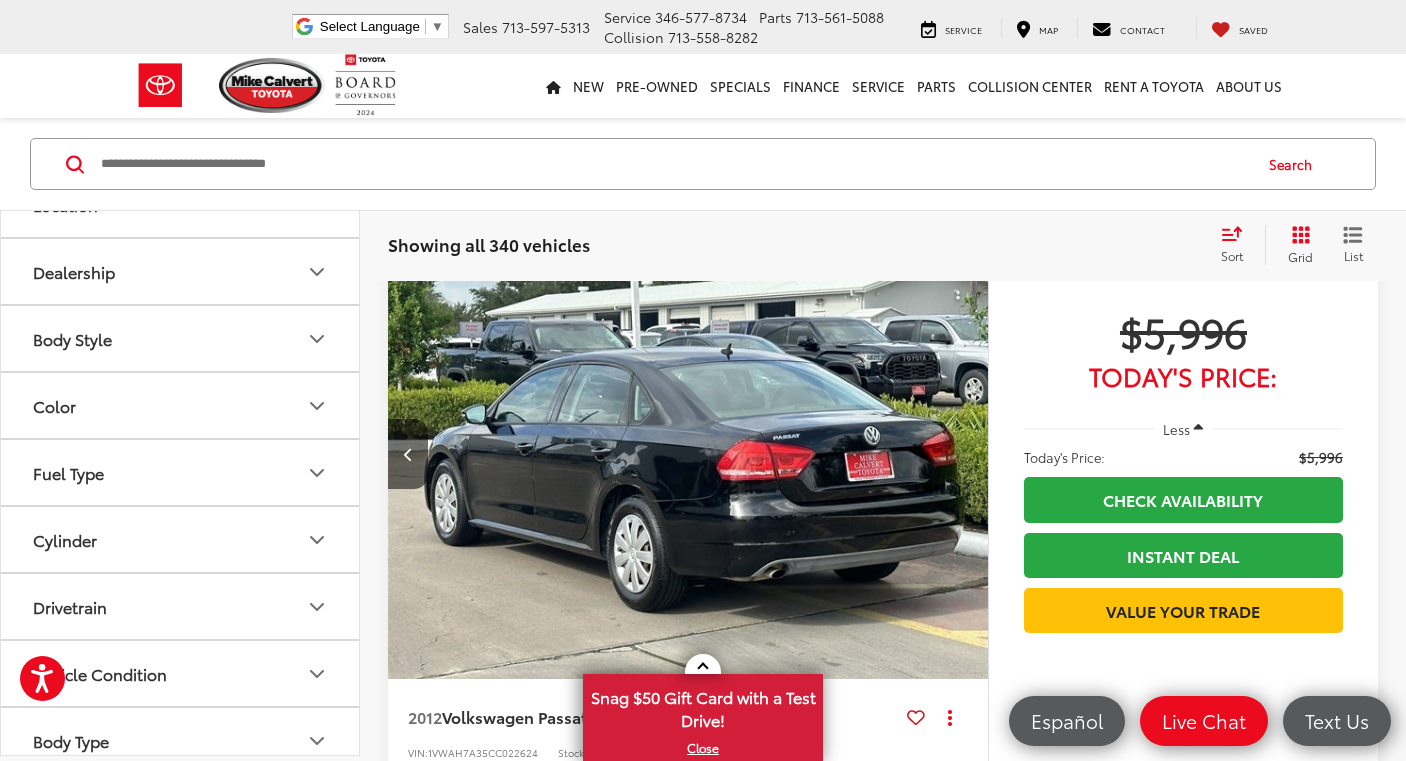 scroll, scrollTop: 0, scrollLeft: 3015, axis: horizontal 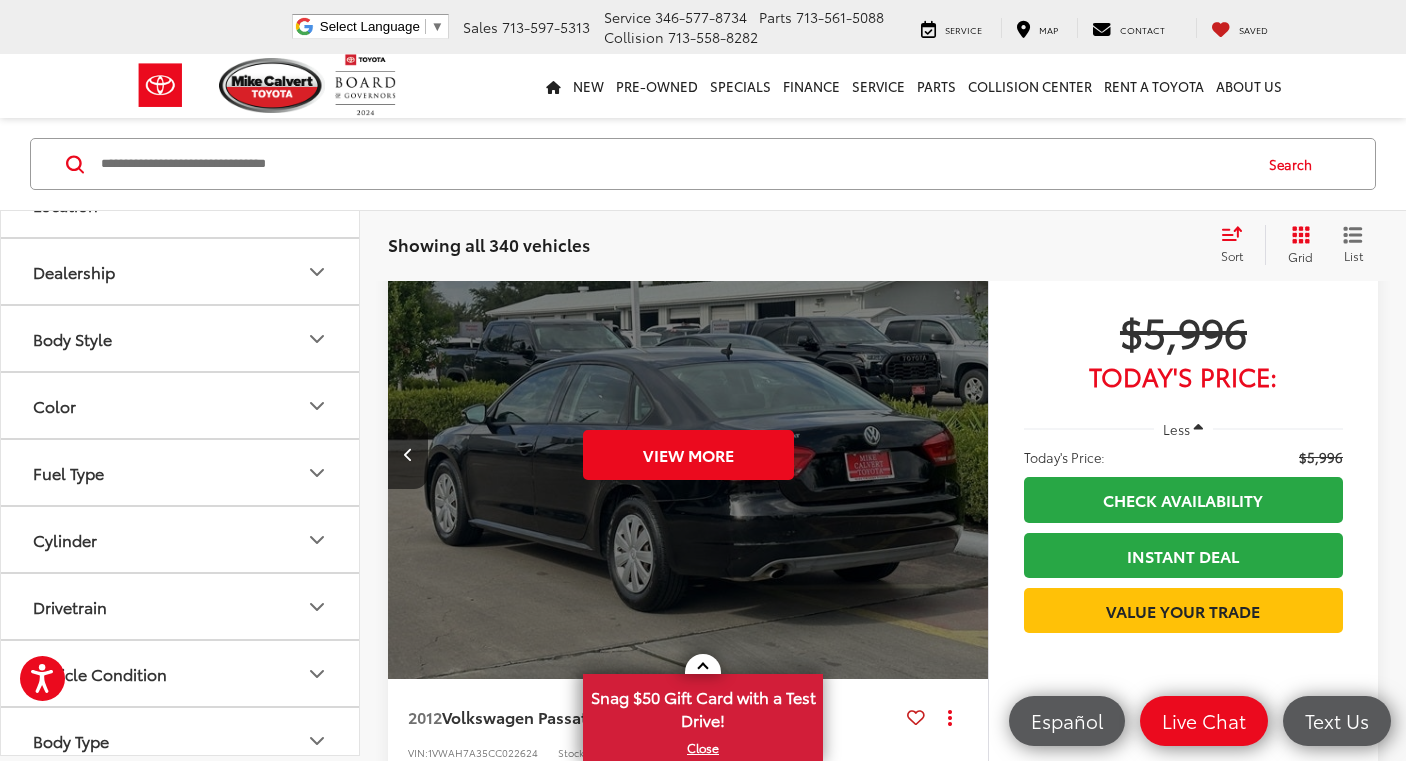 click on "View More" at bounding box center (688, 454) 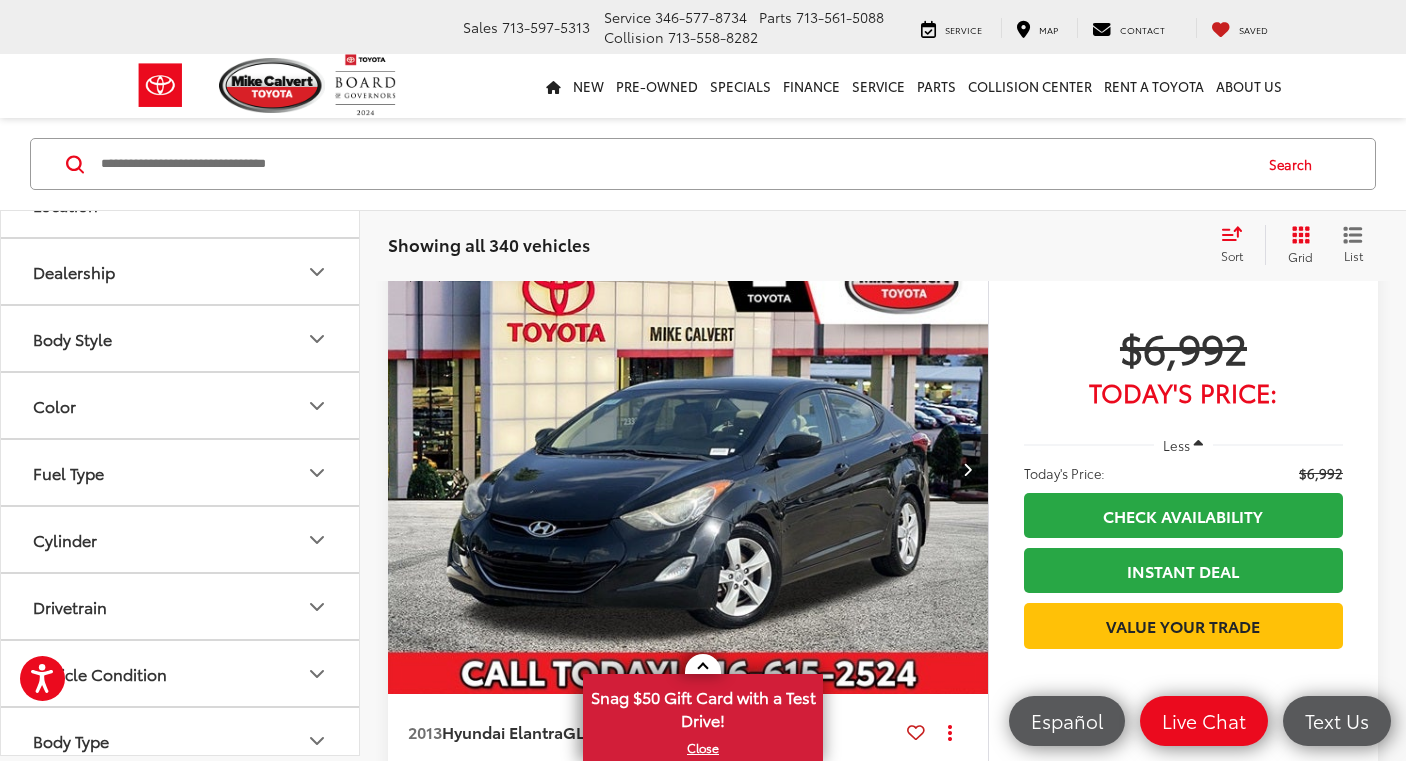 scroll, scrollTop: 4660, scrollLeft: 0, axis: vertical 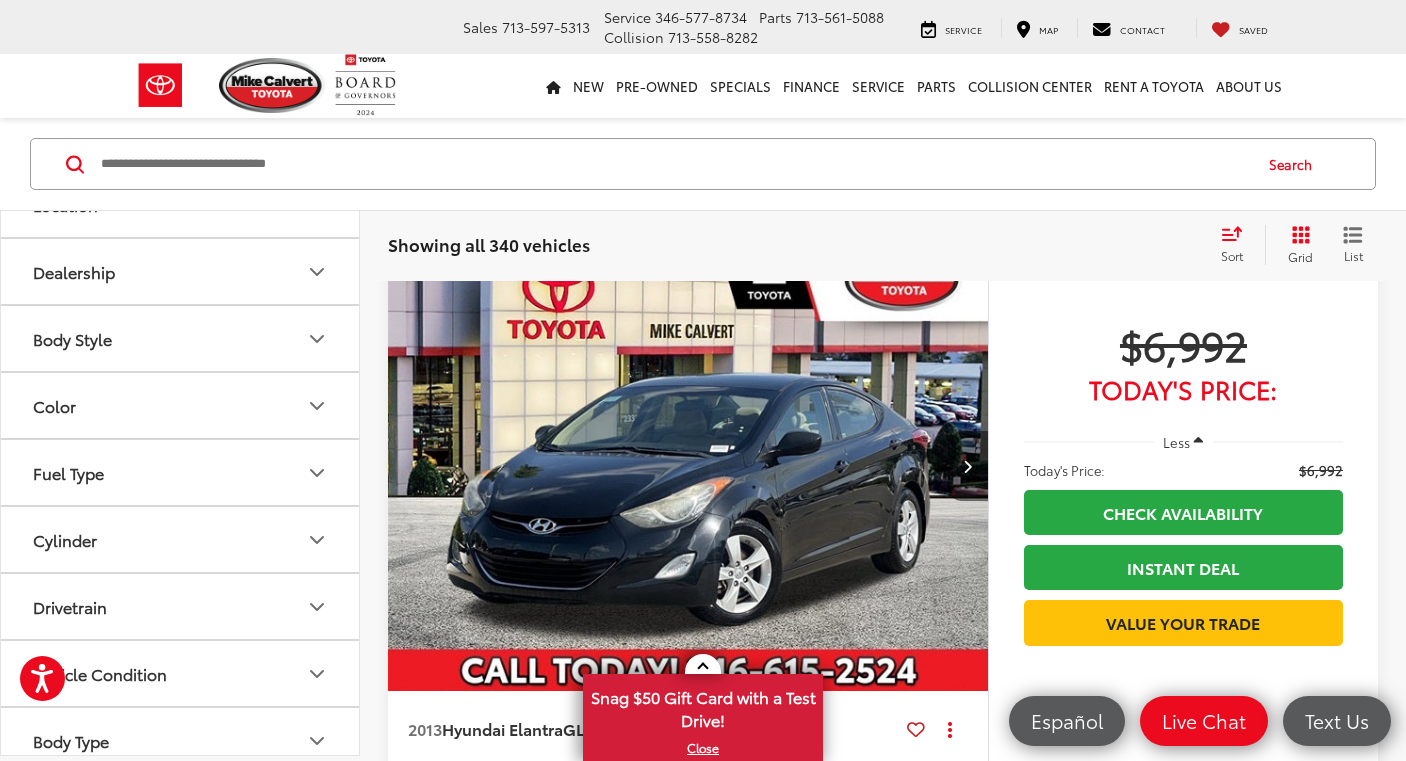 click at bounding box center [967, 466] 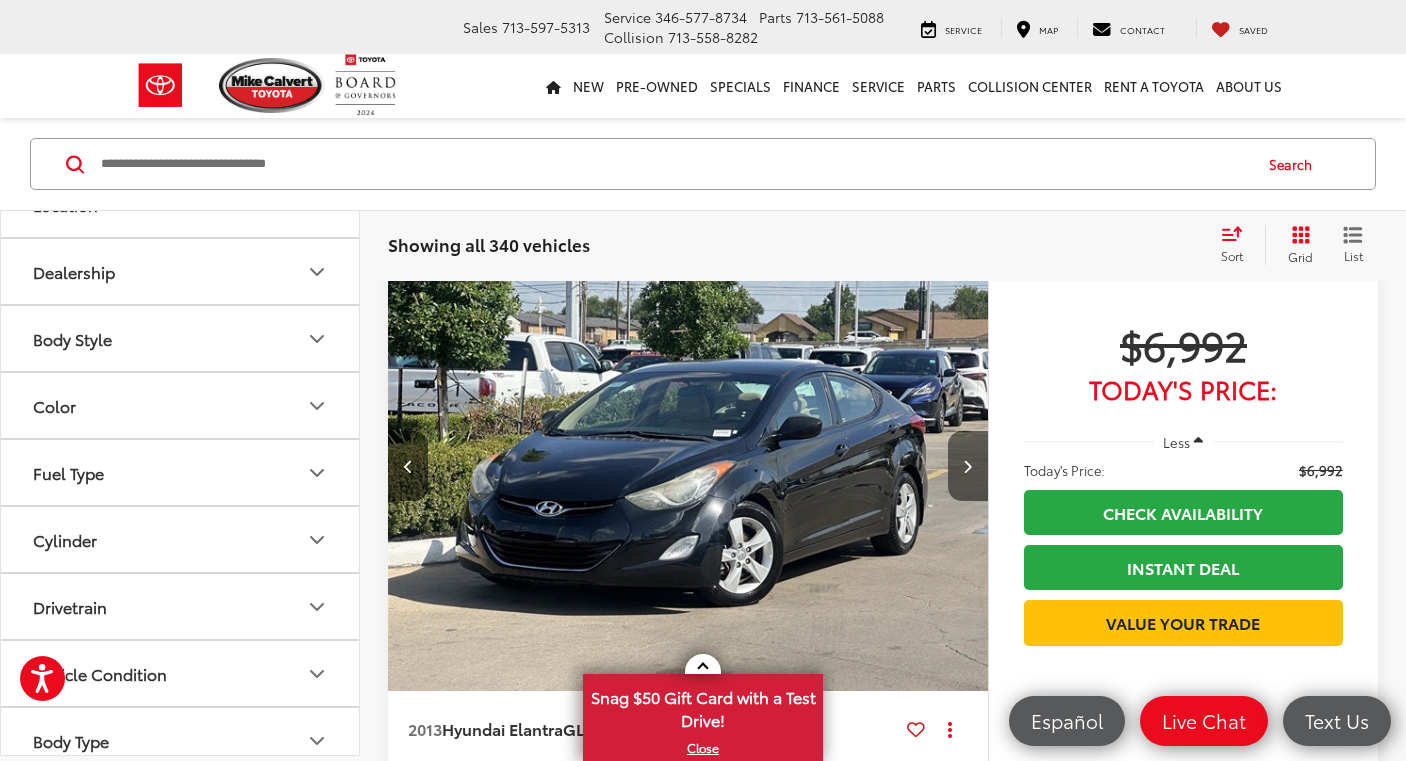 click at bounding box center (967, 466) 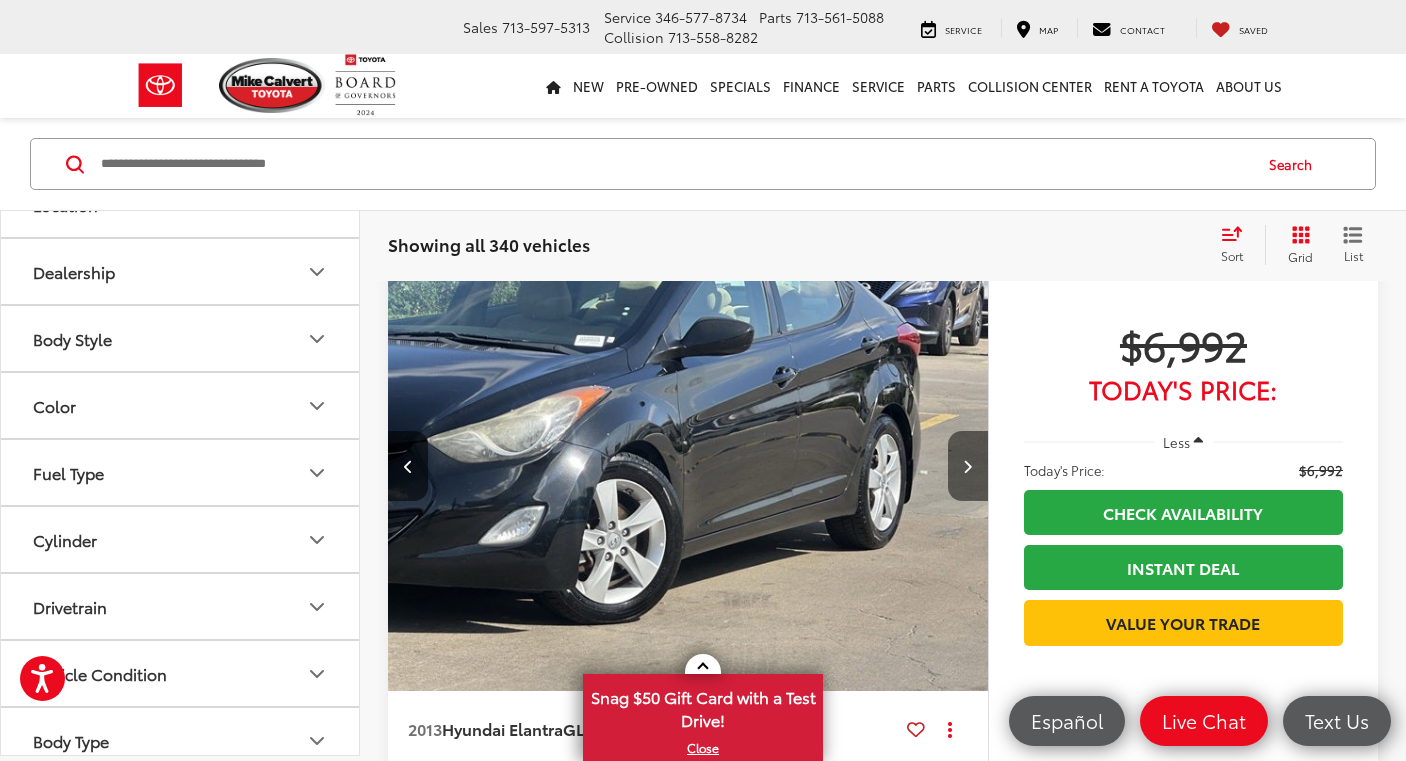 click at bounding box center [967, 466] 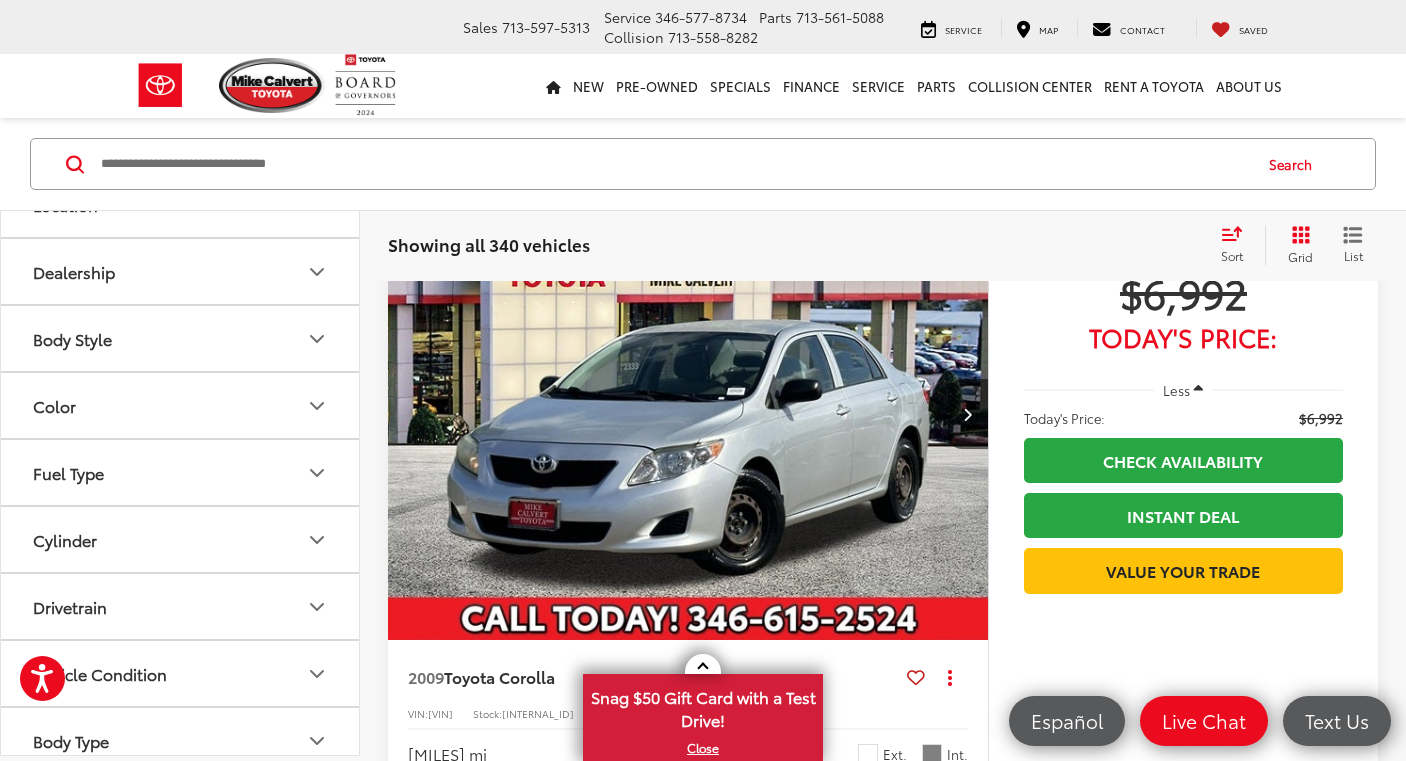 scroll, scrollTop: 6198, scrollLeft: 0, axis: vertical 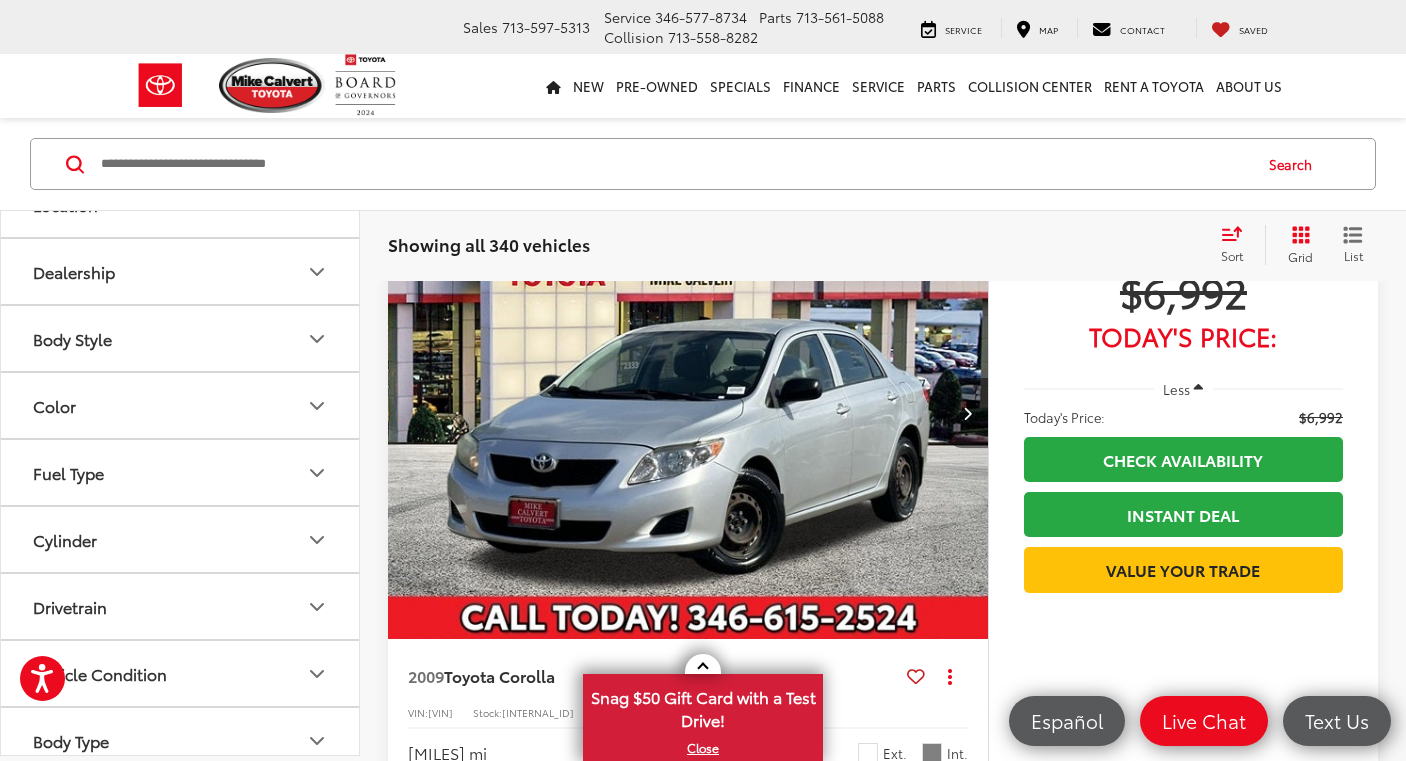 click at bounding box center [967, 413] 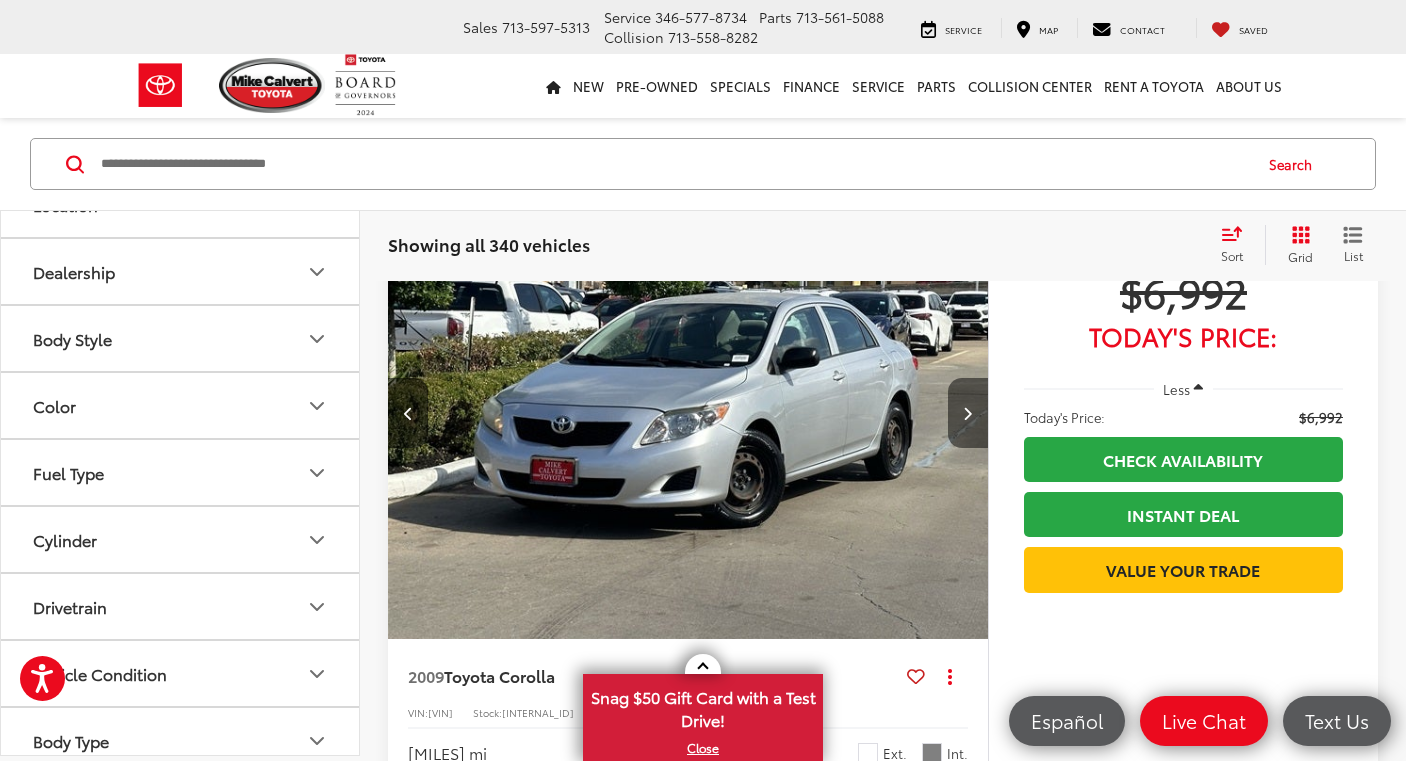 click at bounding box center [967, 413] 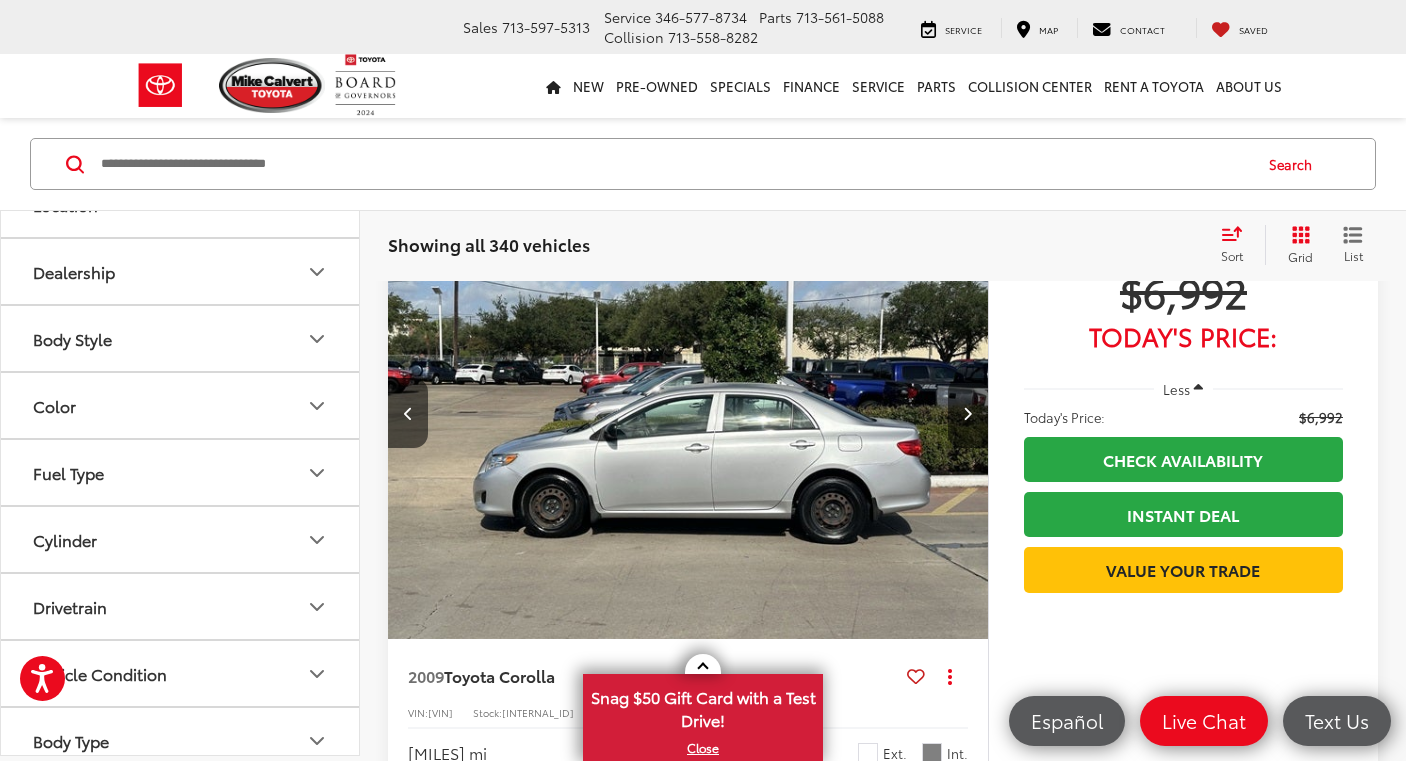 click at bounding box center (967, 413) 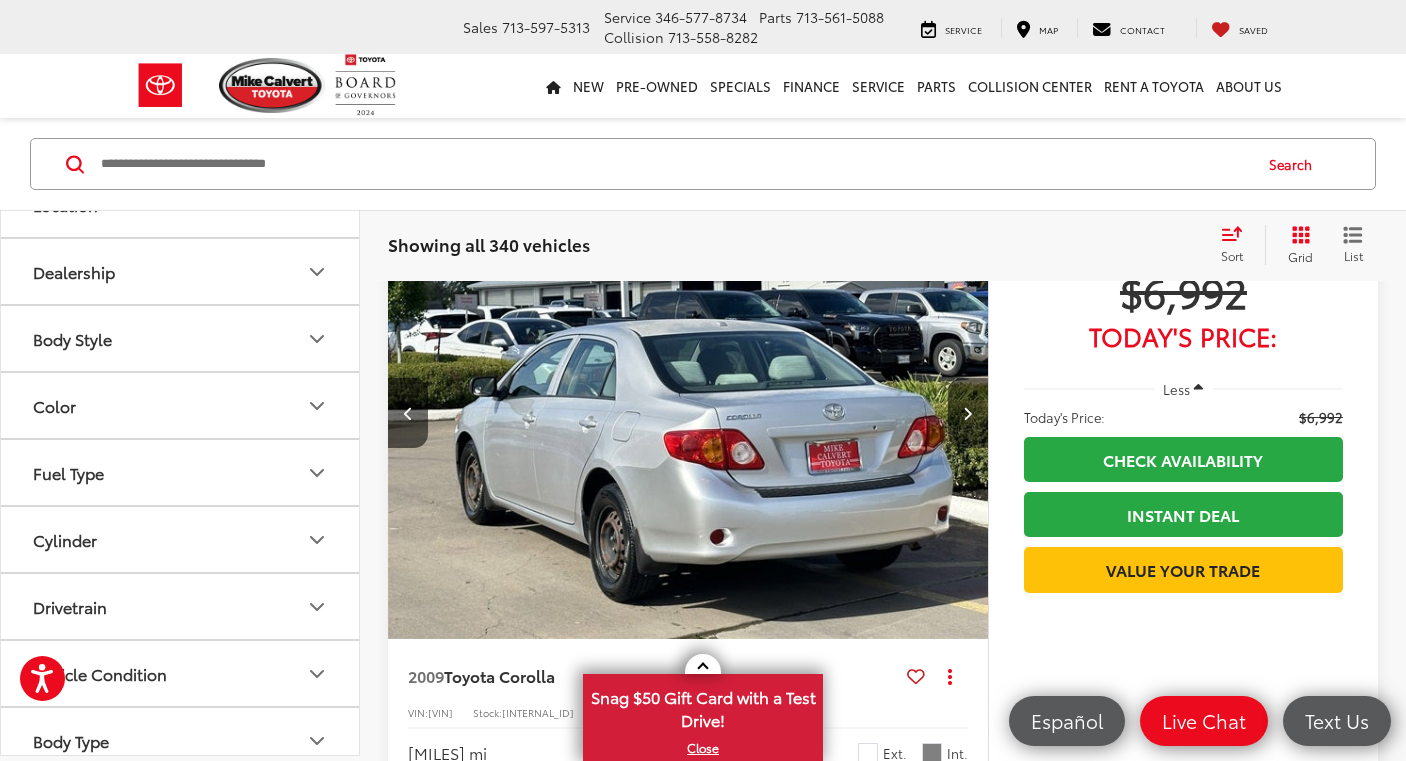 click at bounding box center (967, 413) 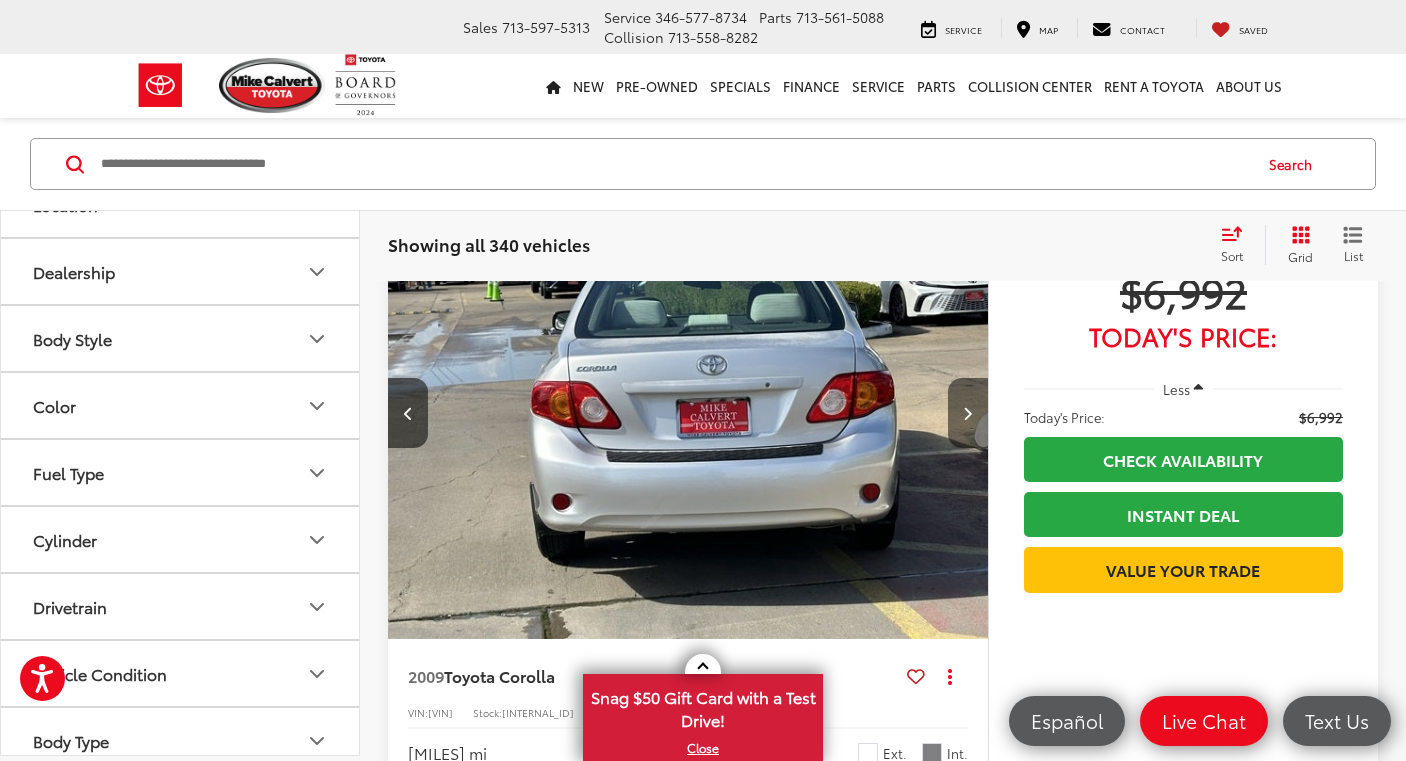 click at bounding box center [967, 413] 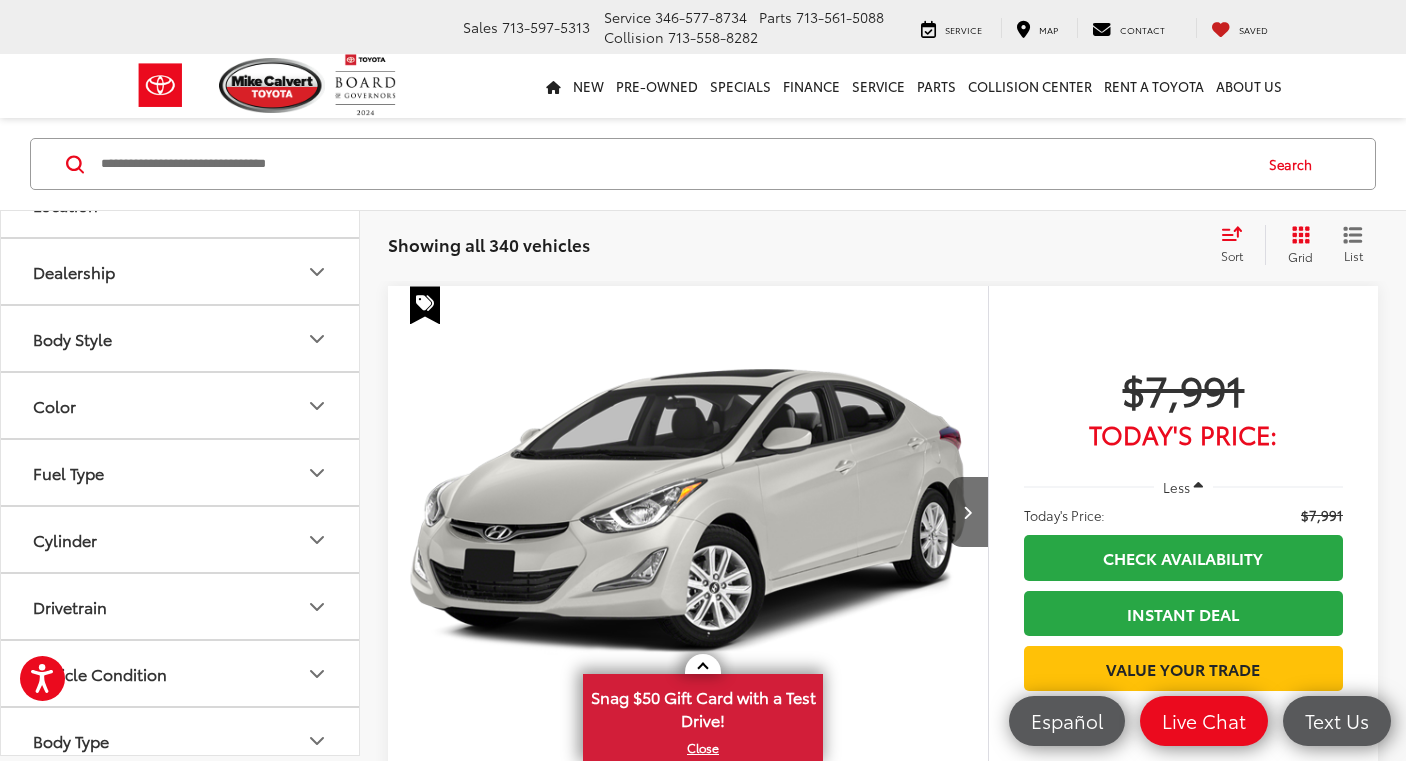 scroll, scrollTop: 6851, scrollLeft: 0, axis: vertical 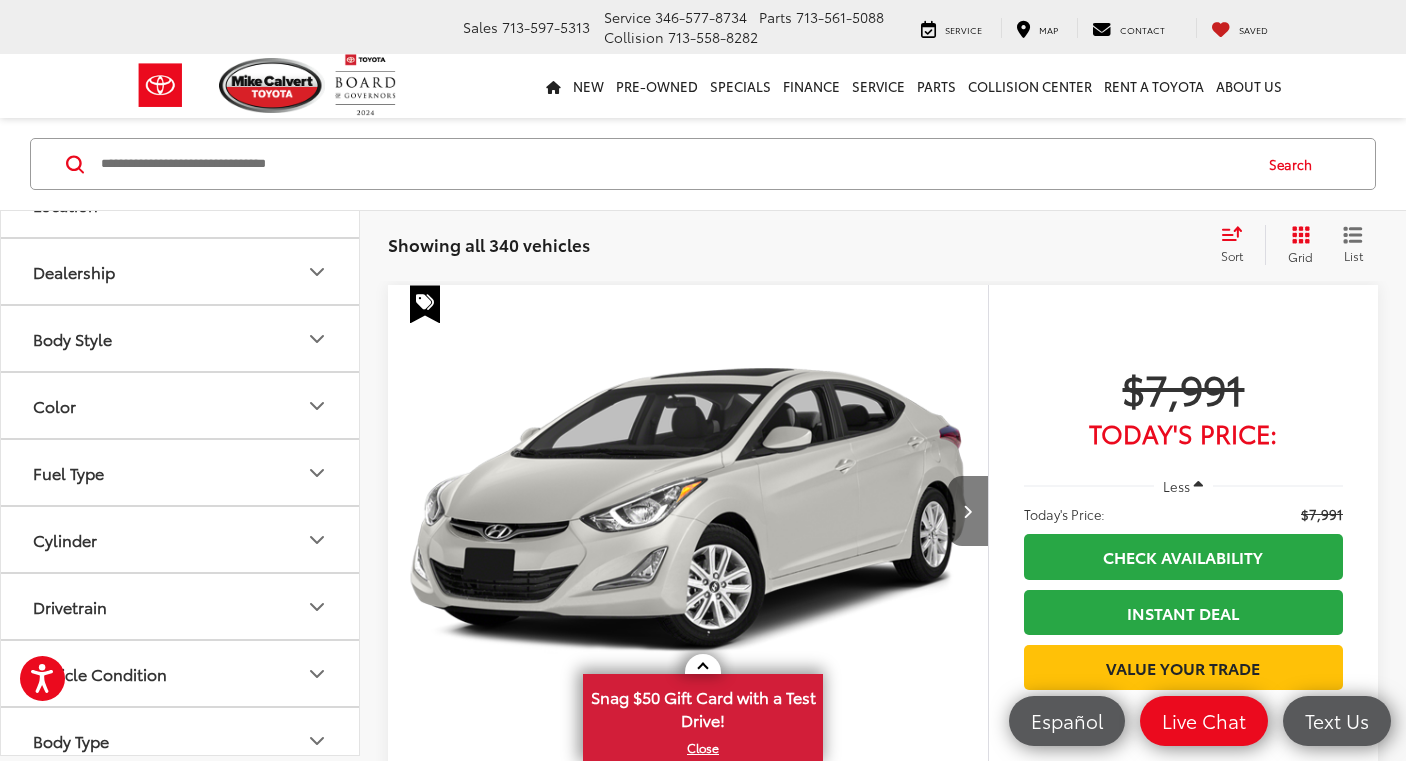 click at bounding box center (968, 511) 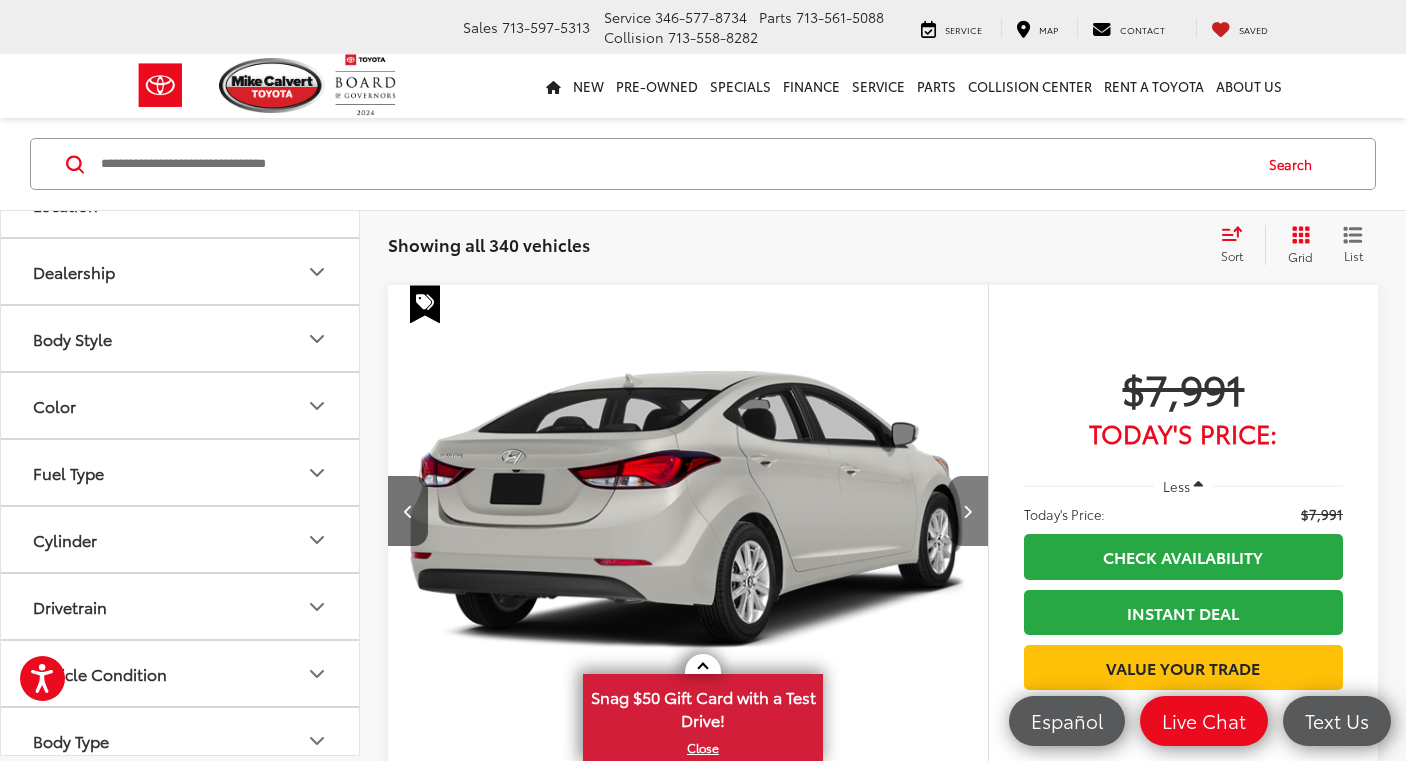 click at bounding box center [968, 511] 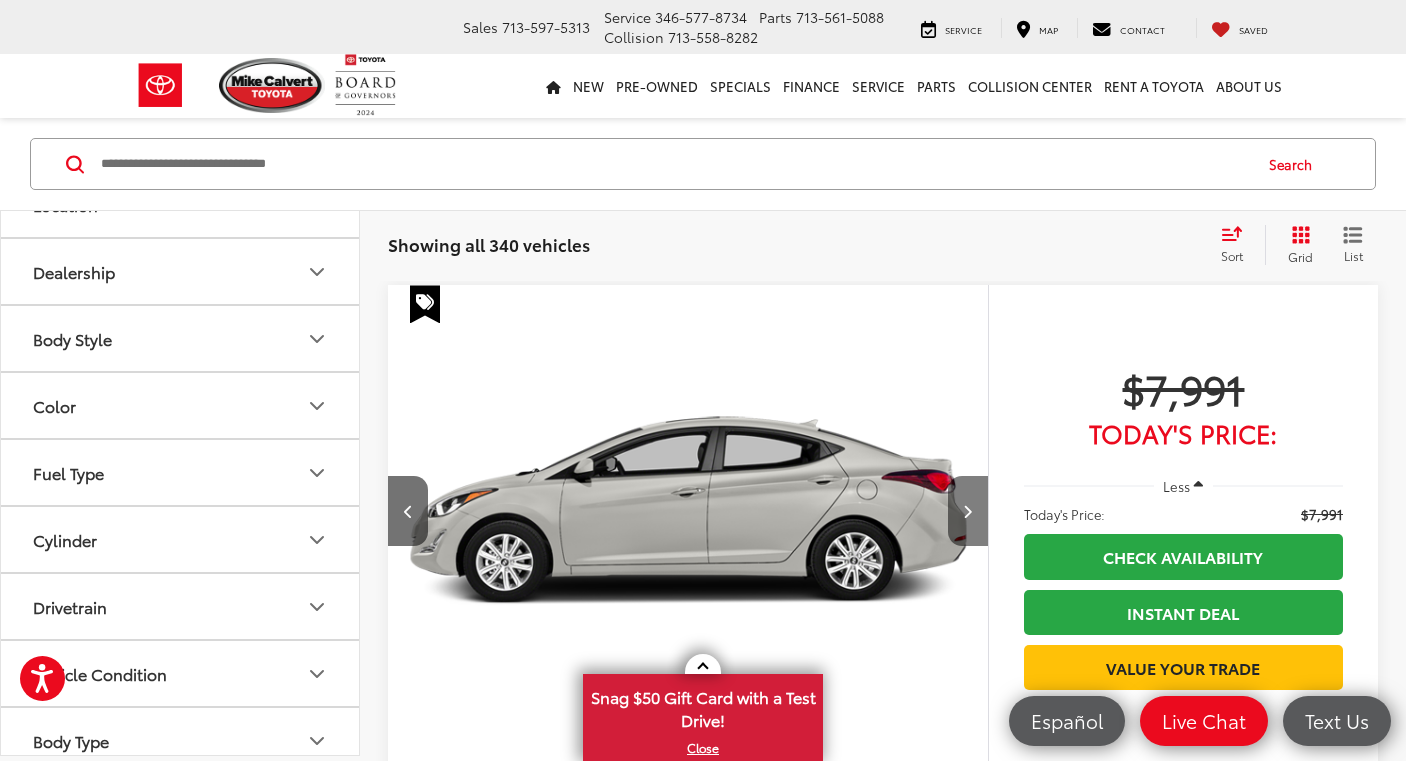 click at bounding box center [968, 511] 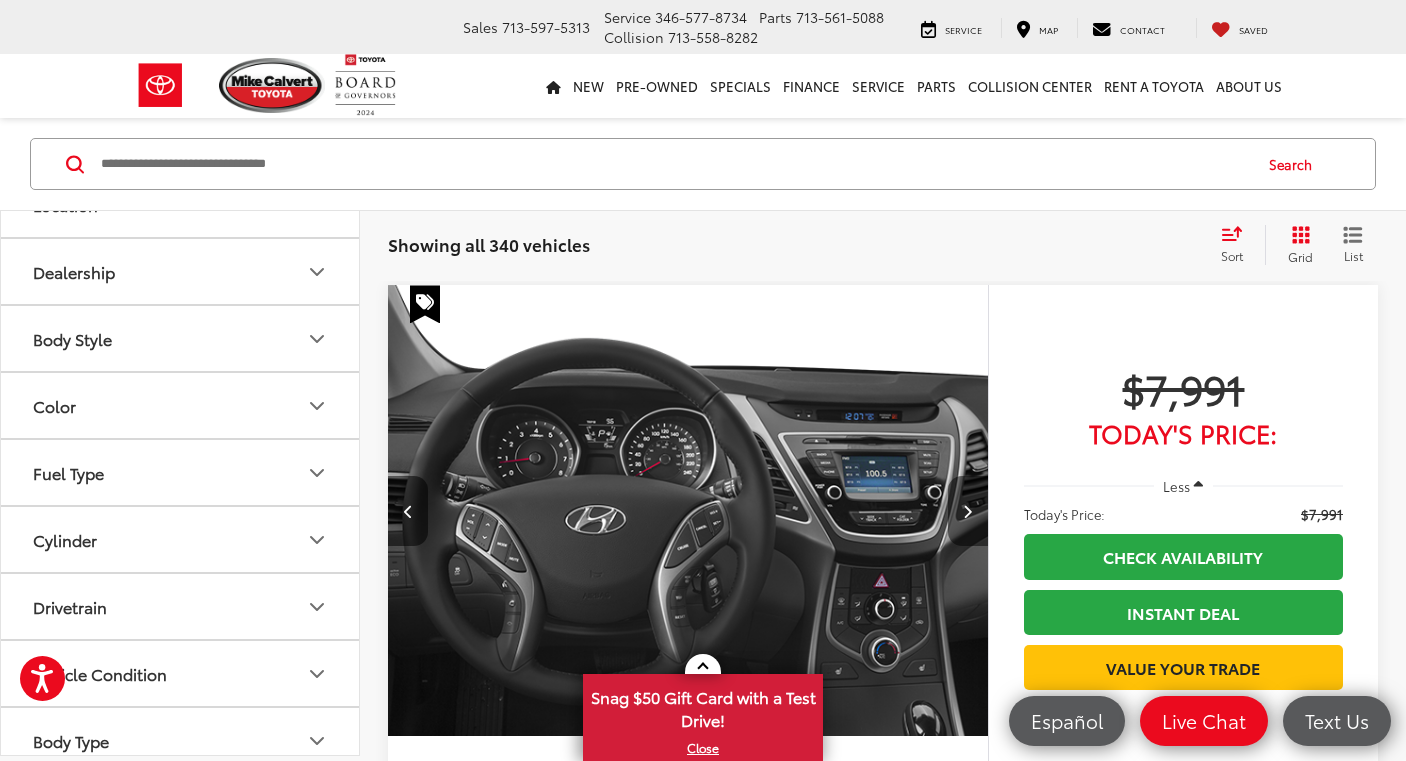 click at bounding box center [968, 511] 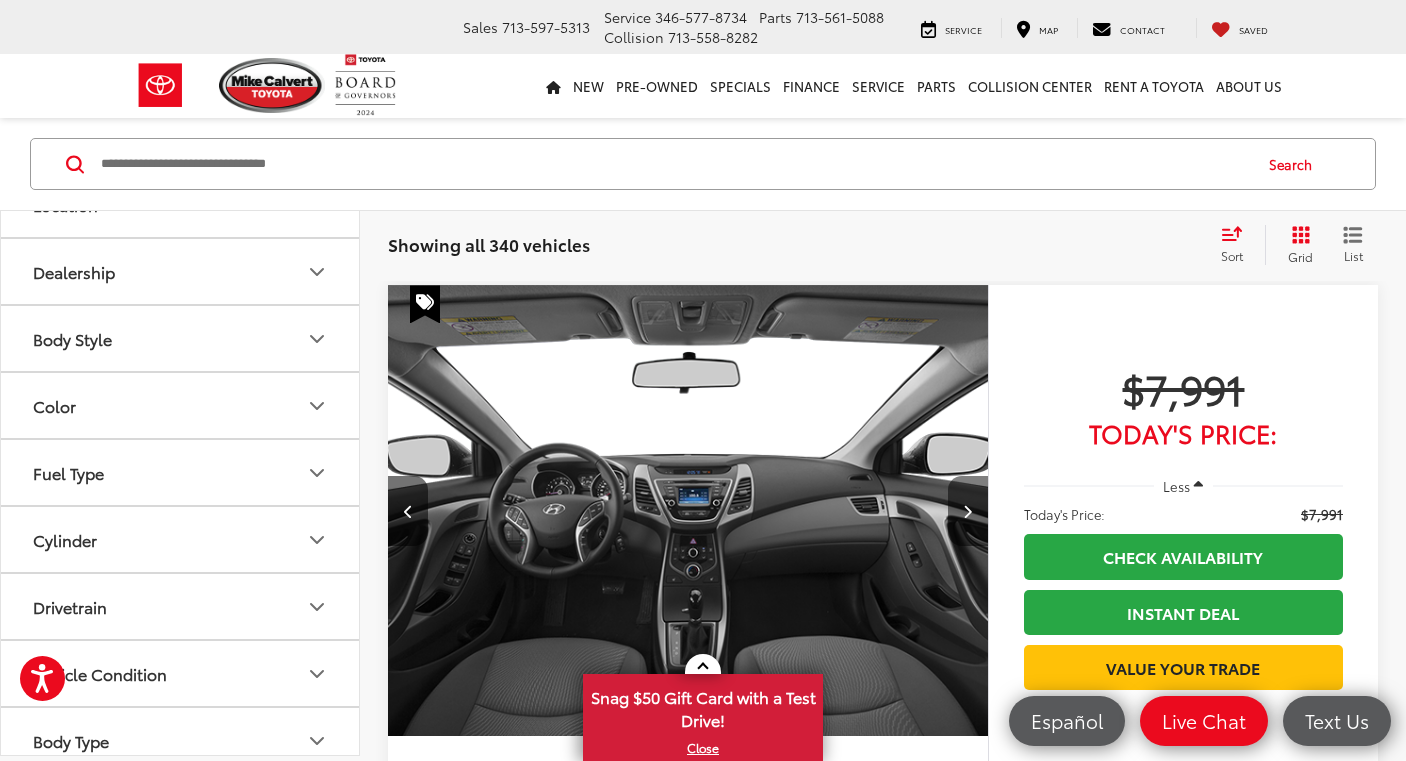click at bounding box center (968, 511) 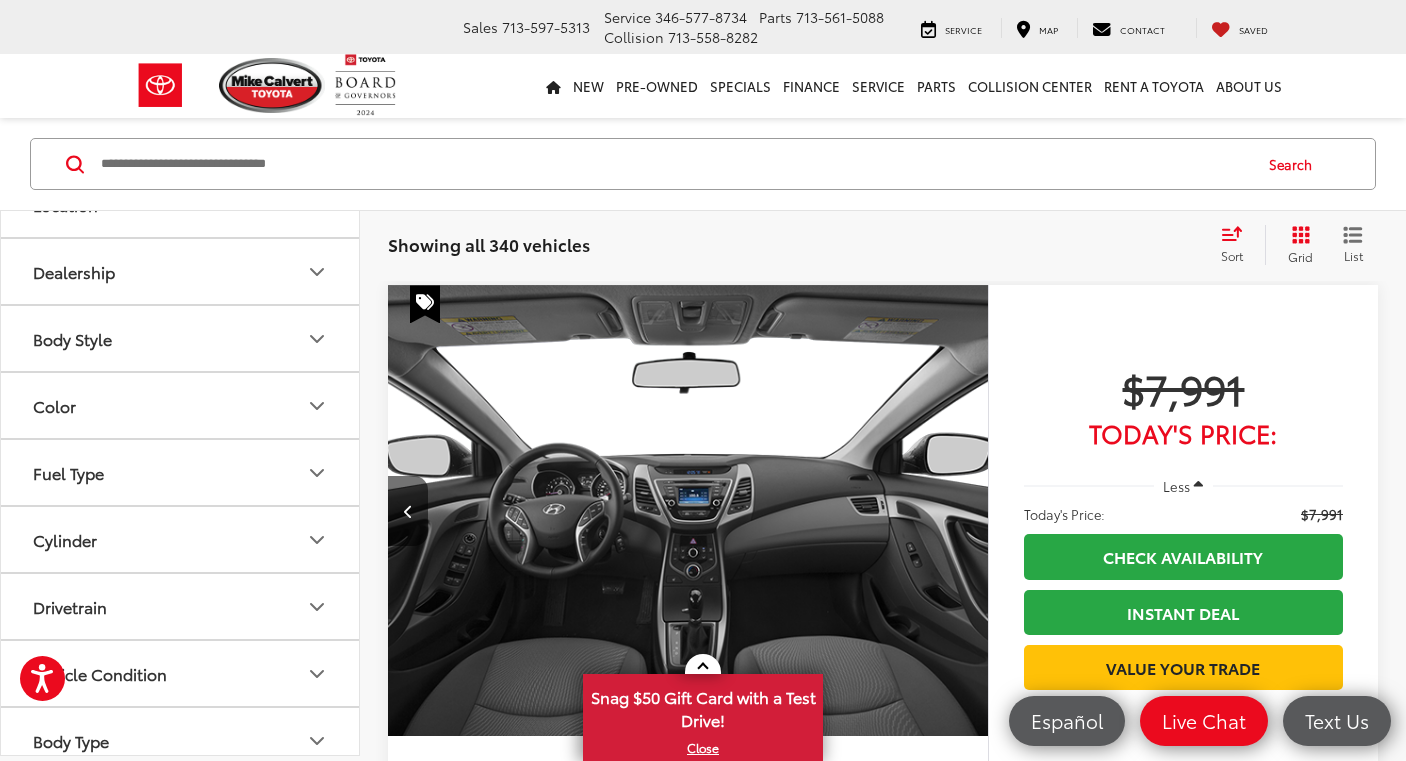 scroll, scrollTop: 0, scrollLeft: 3015, axis: horizontal 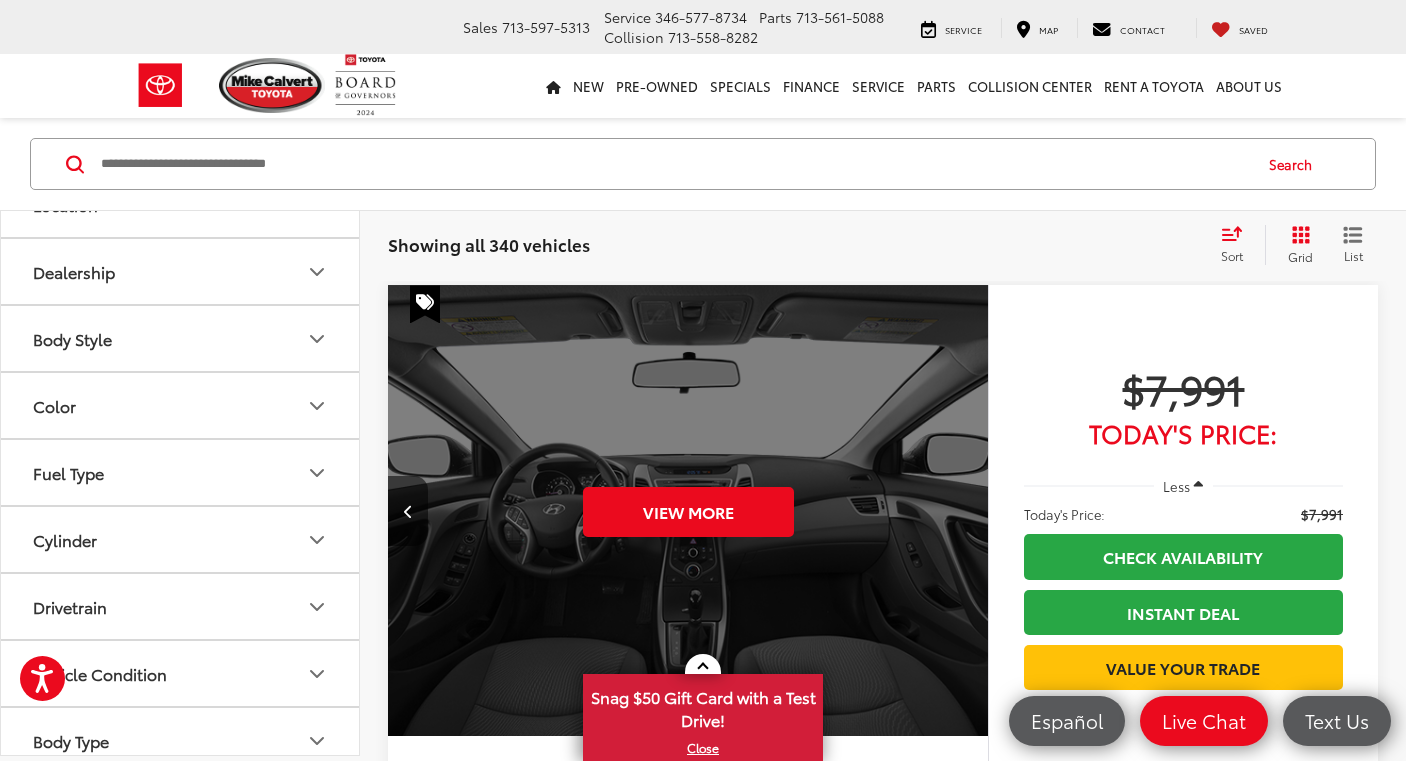 click on "View More" at bounding box center [688, 511] 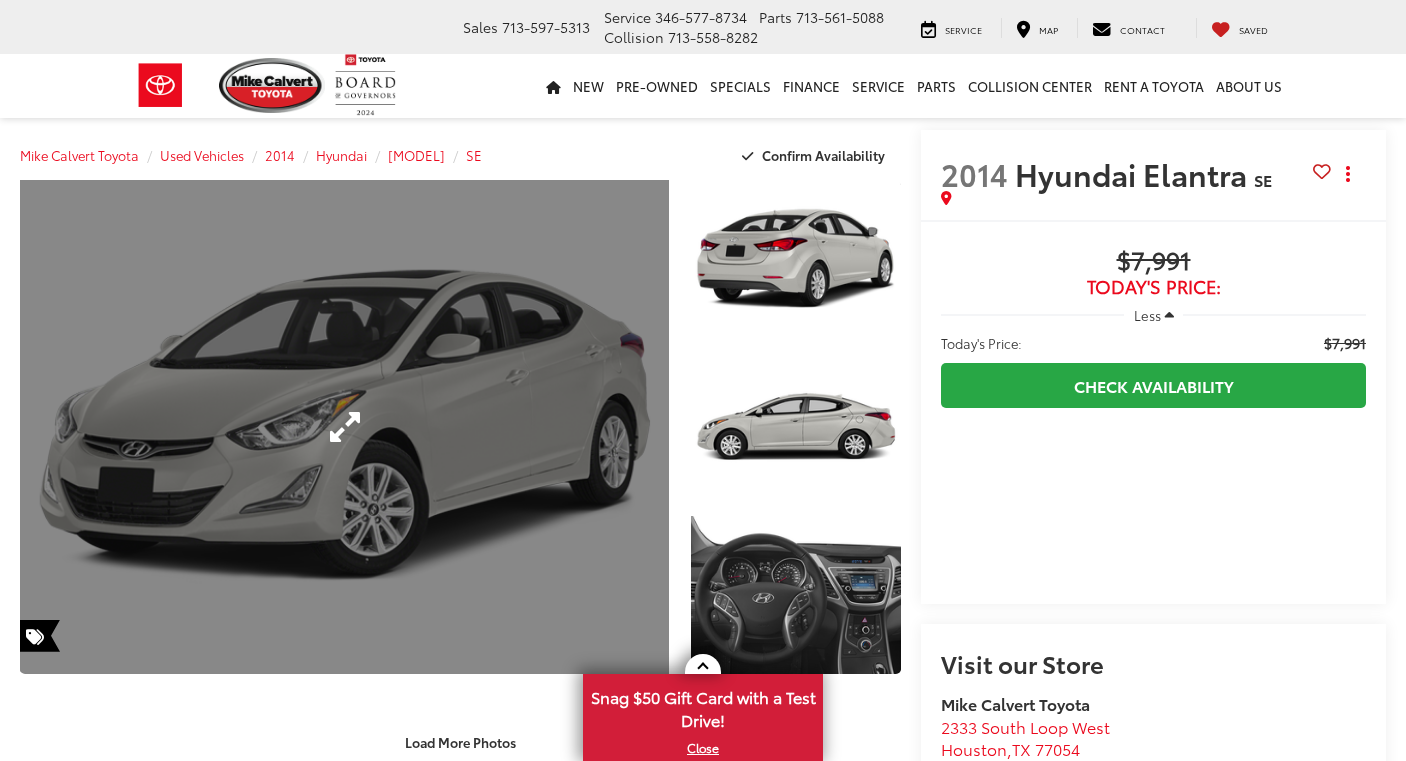 scroll, scrollTop: 0, scrollLeft: 0, axis: both 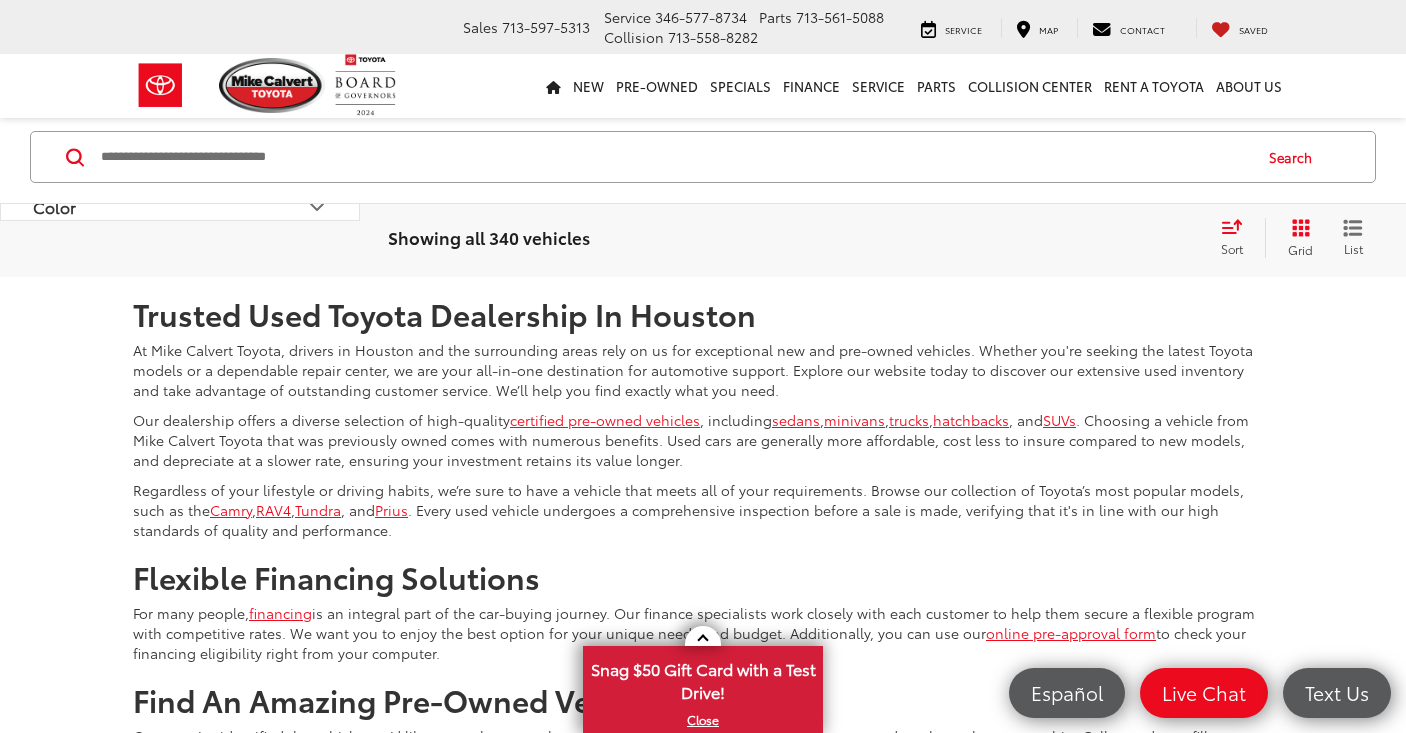 click on "2" at bounding box center [1020, 218] 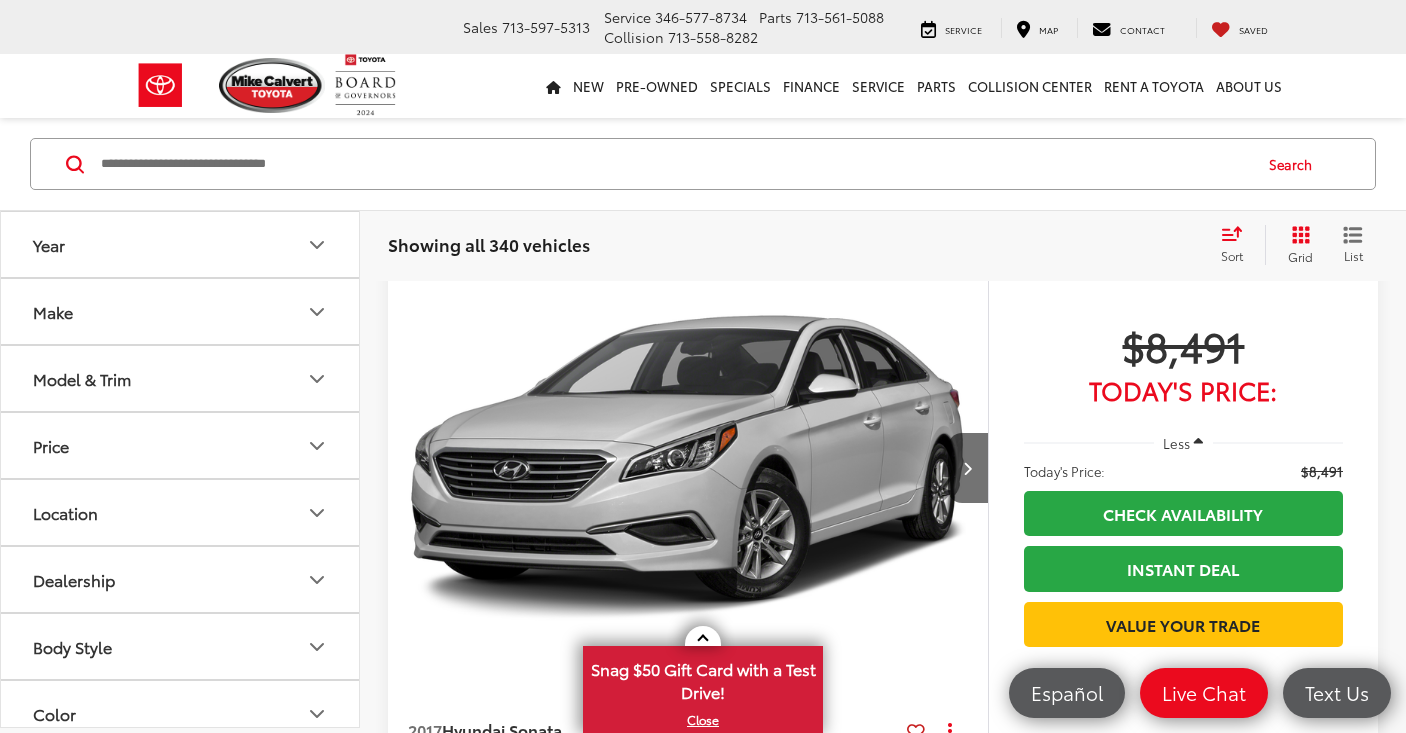 scroll, scrollTop: 171, scrollLeft: 0, axis: vertical 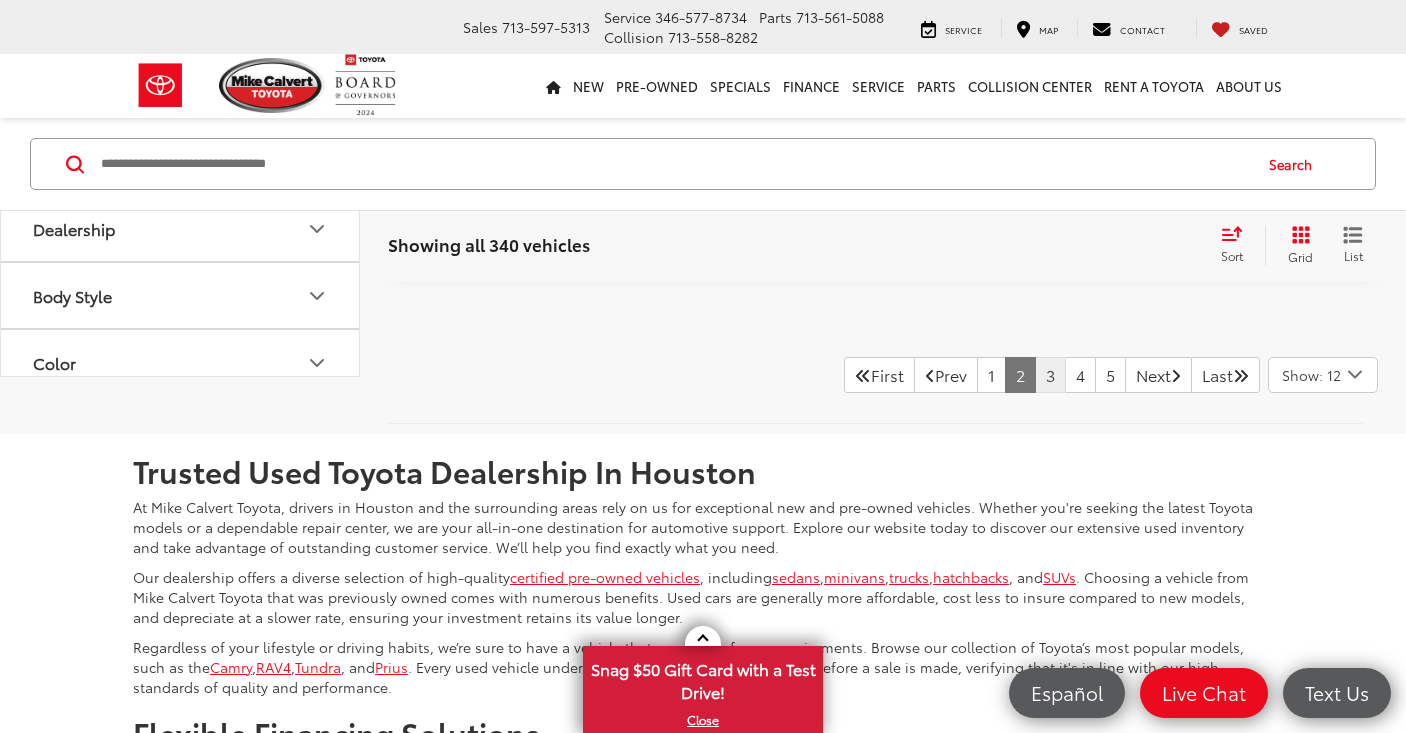 click on "3" at bounding box center (1050, 375) 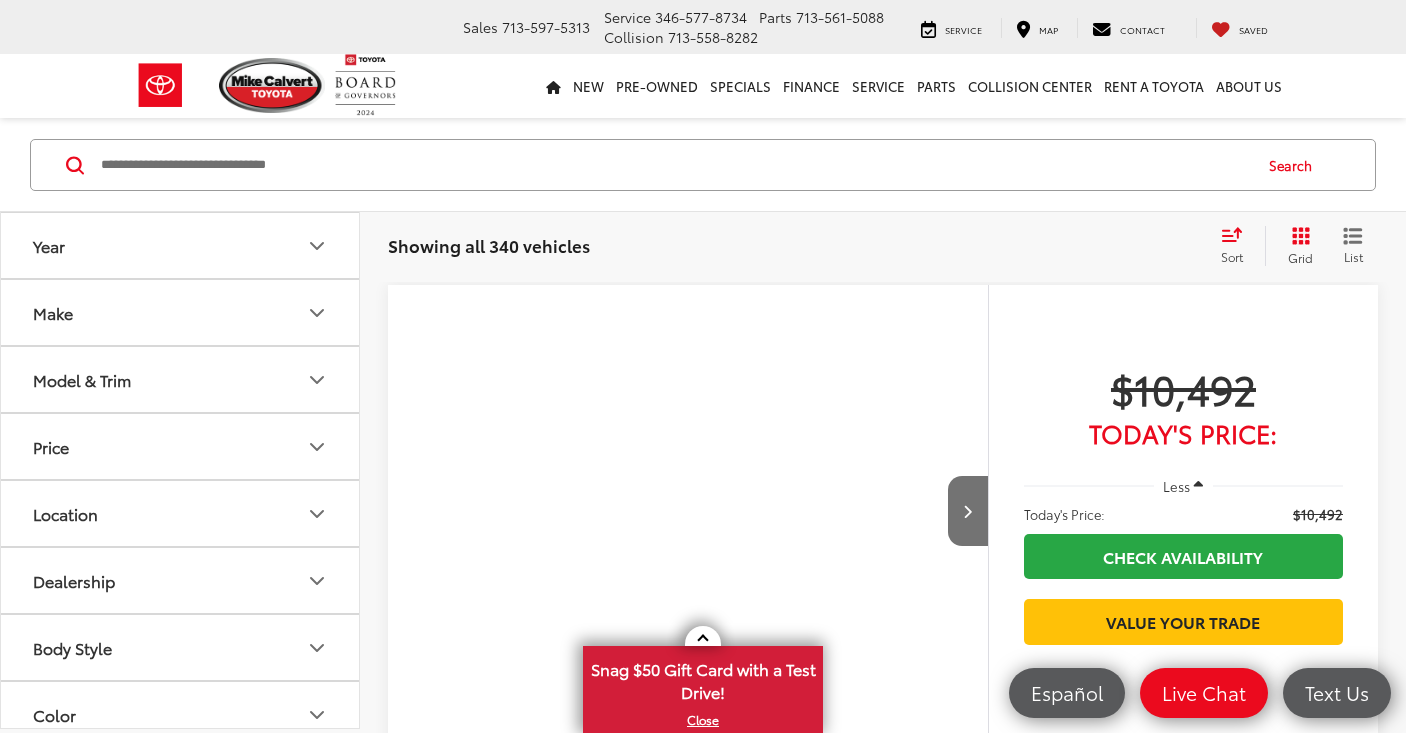 scroll, scrollTop: 364, scrollLeft: 0, axis: vertical 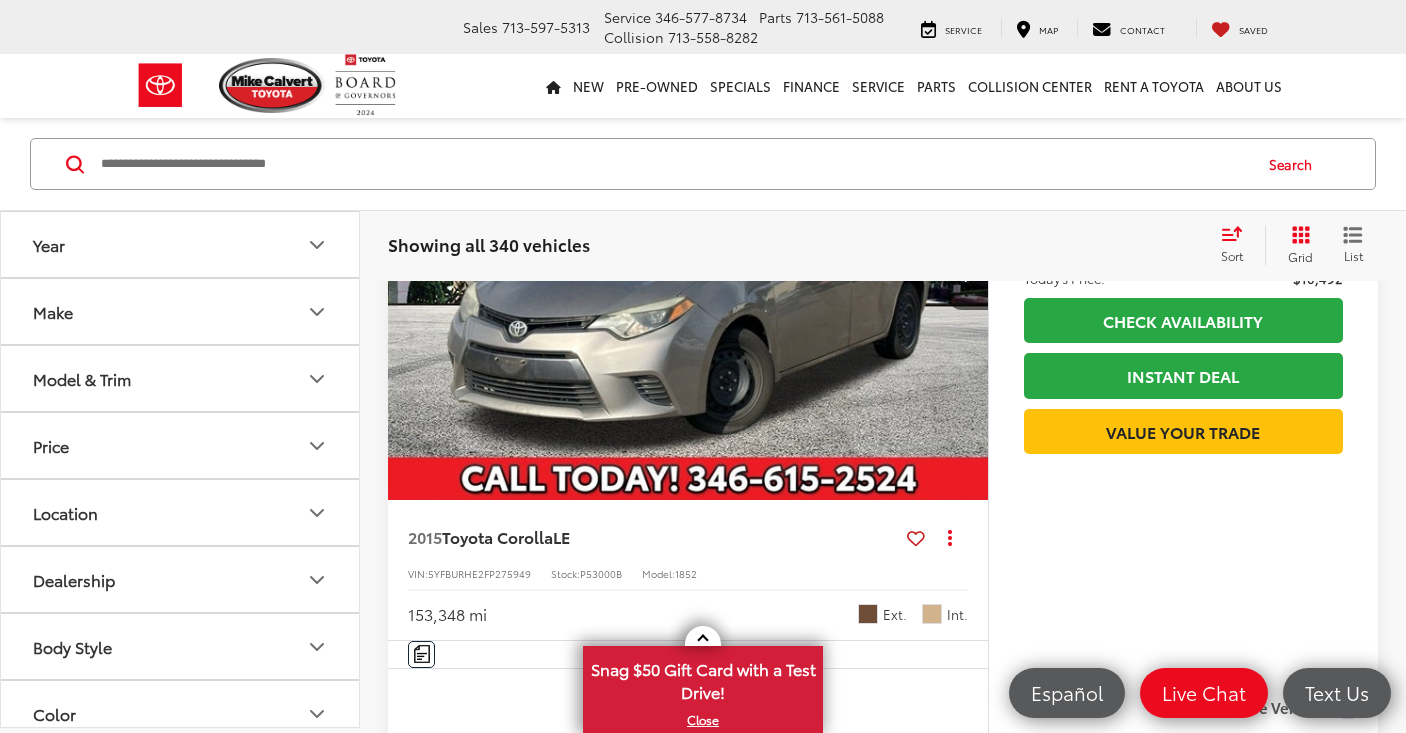 click on "Grid" at bounding box center [1300, 256] 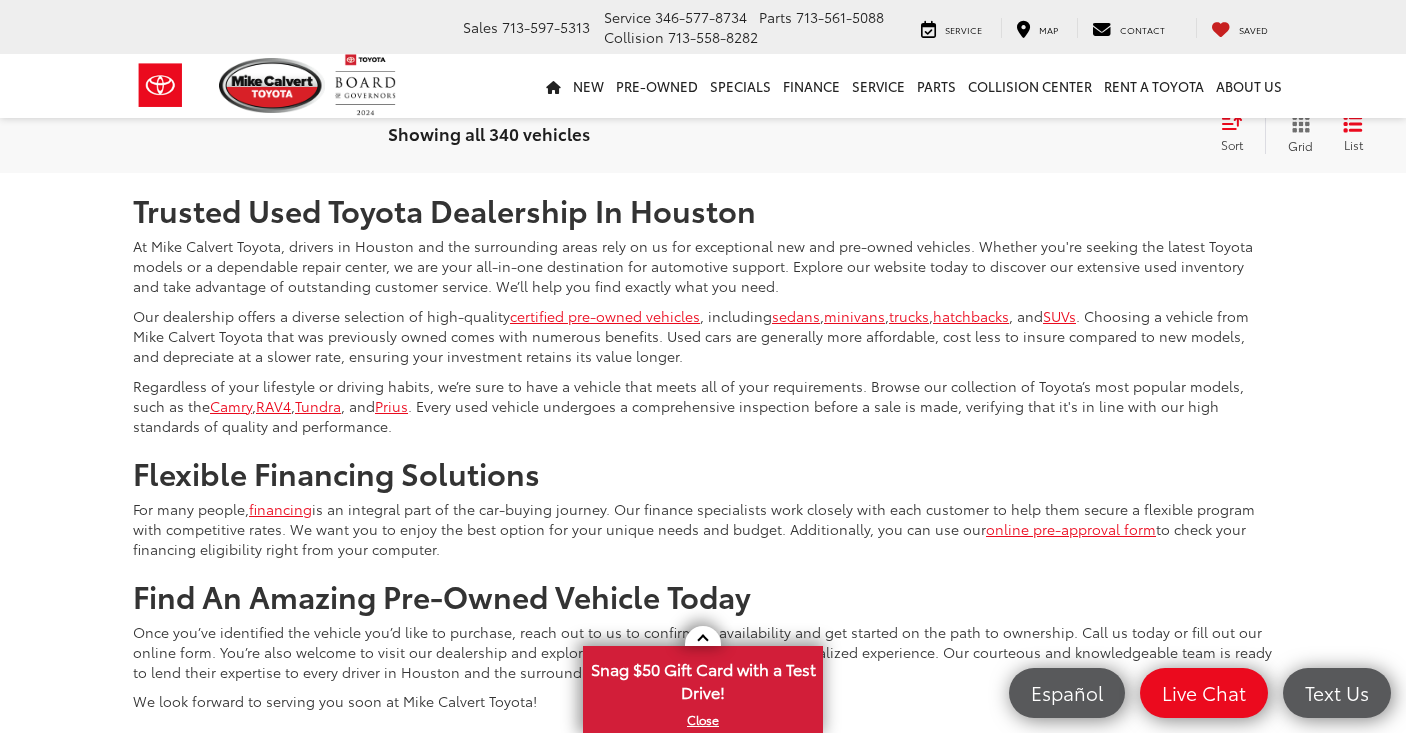 scroll, scrollTop: 4365, scrollLeft: 0, axis: vertical 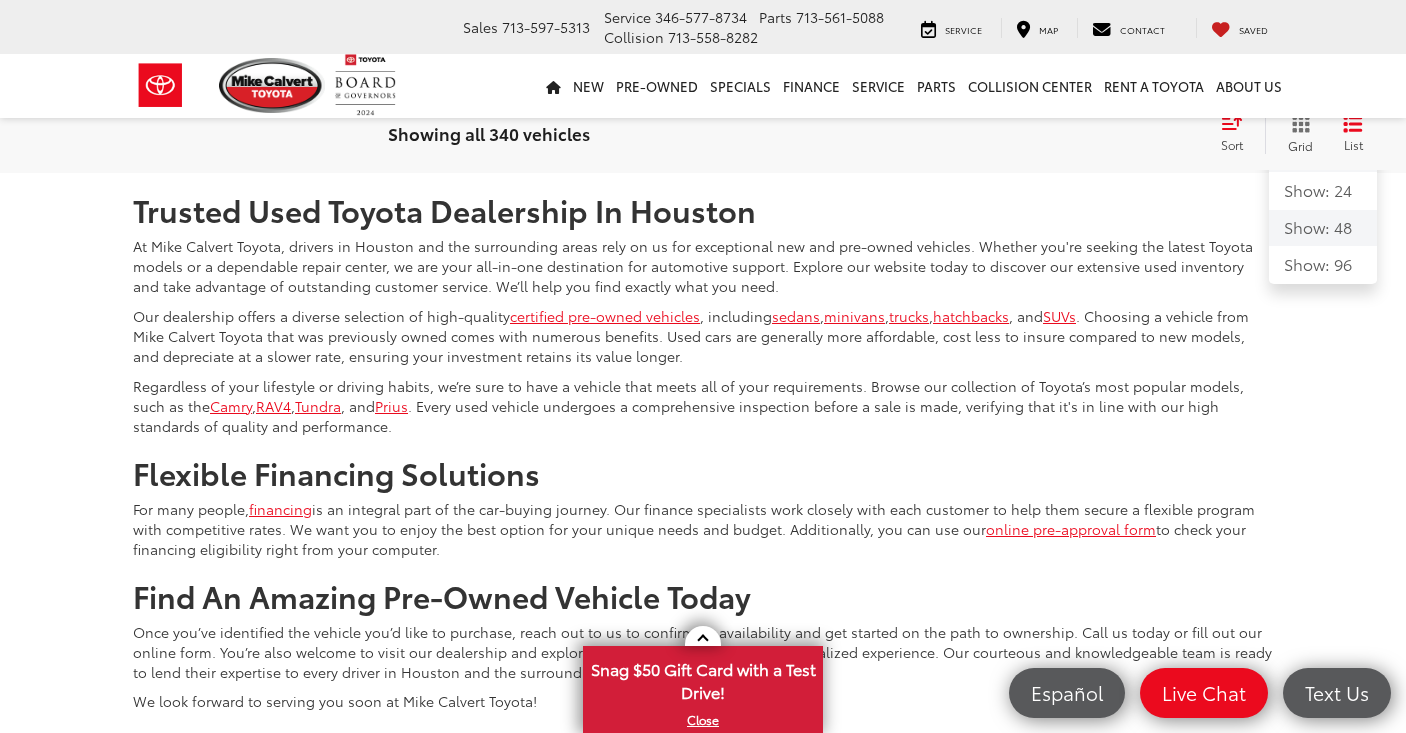 click on "Show: 48" 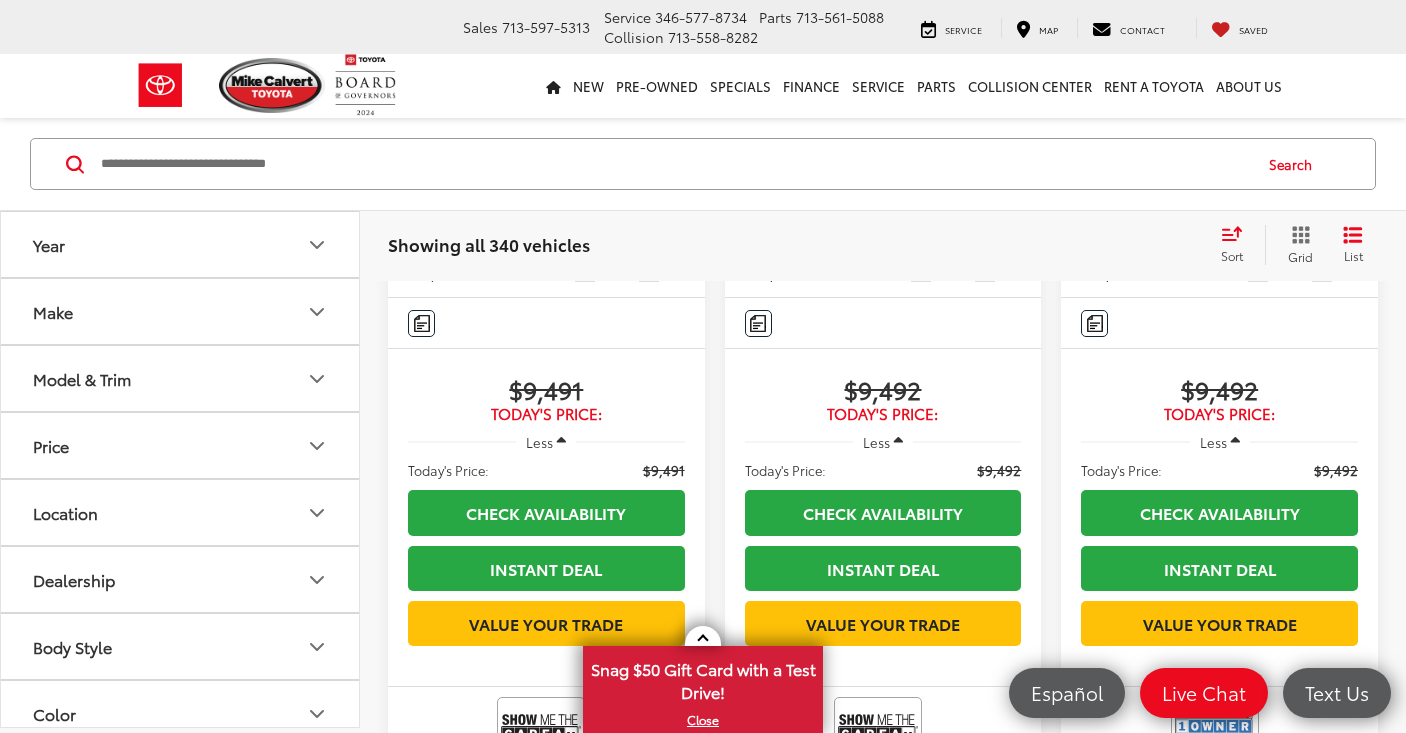 scroll, scrollTop: 6558, scrollLeft: 0, axis: vertical 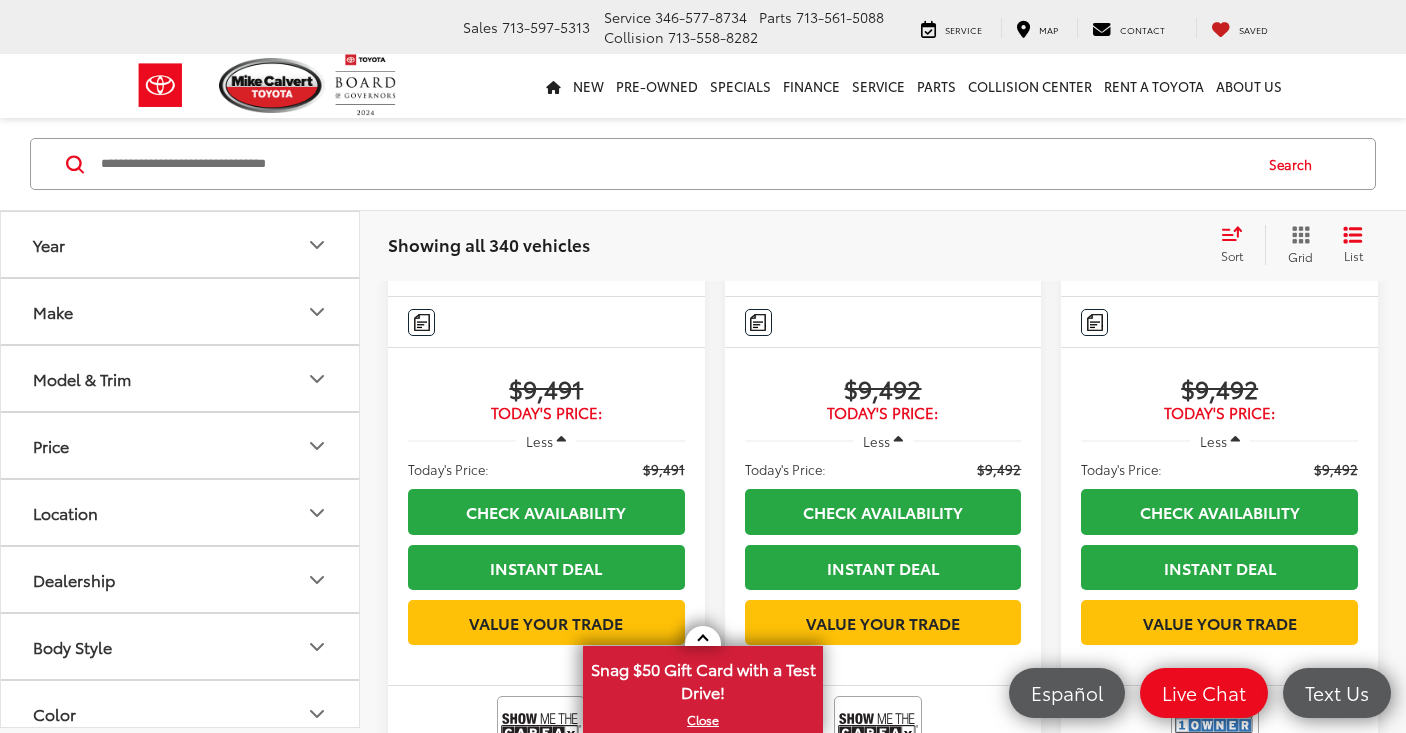 click at bounding box center (684, -14) 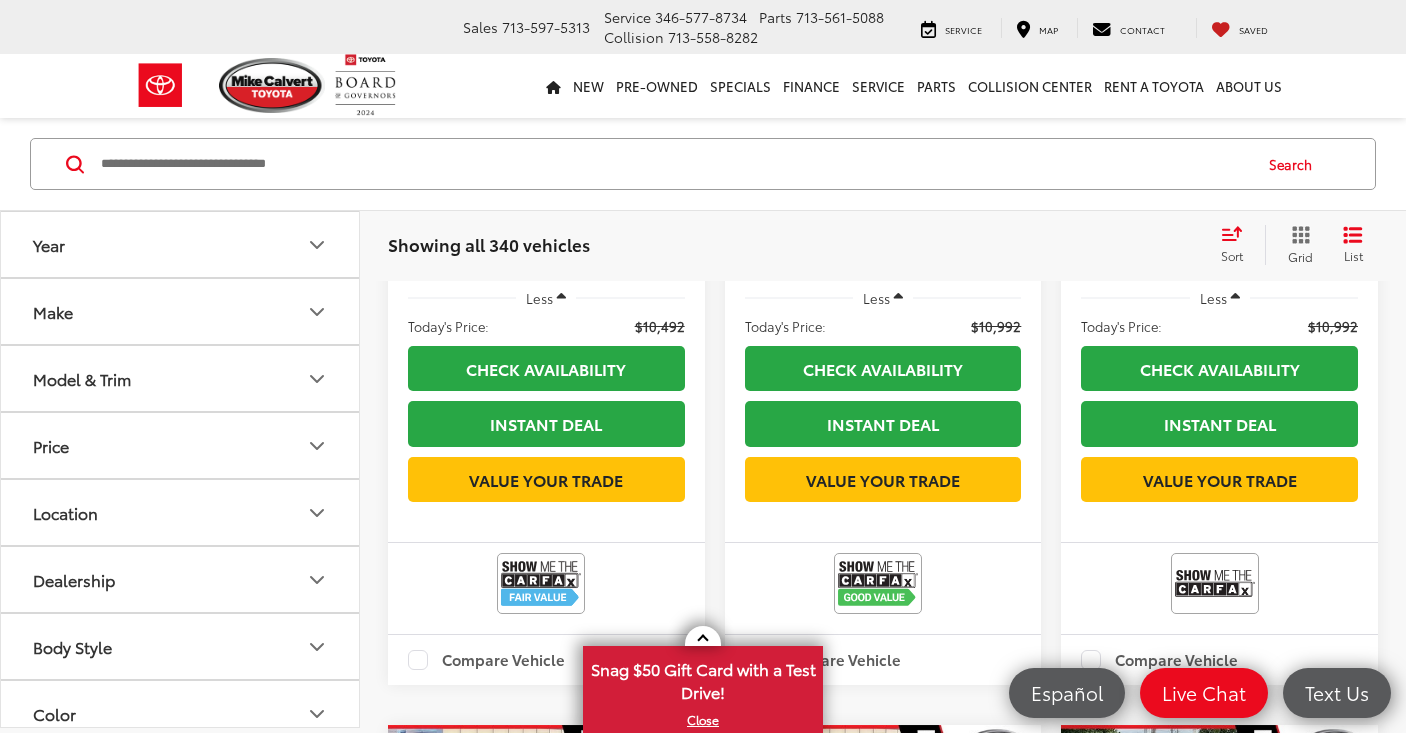 scroll, scrollTop: 8706, scrollLeft: 0, axis: vertical 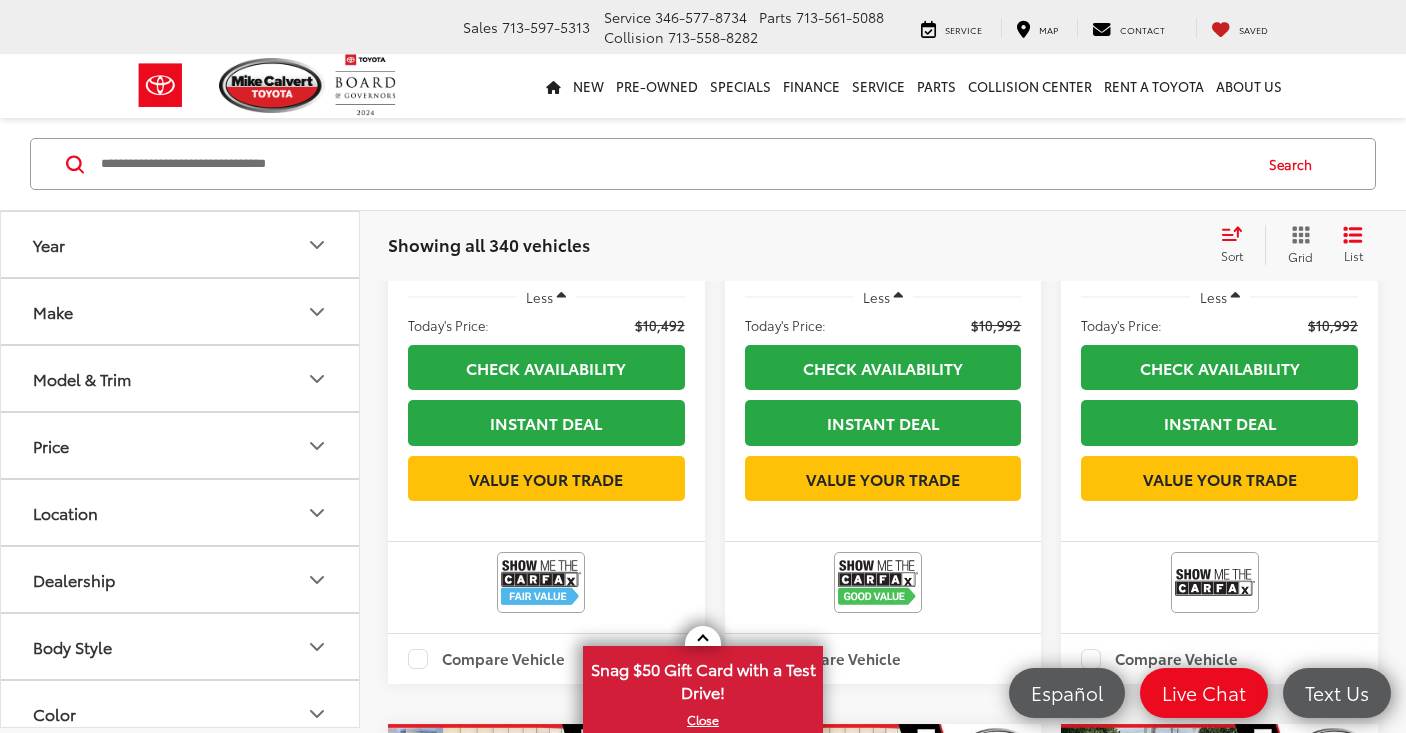 click at bounding box center [1021, -159] 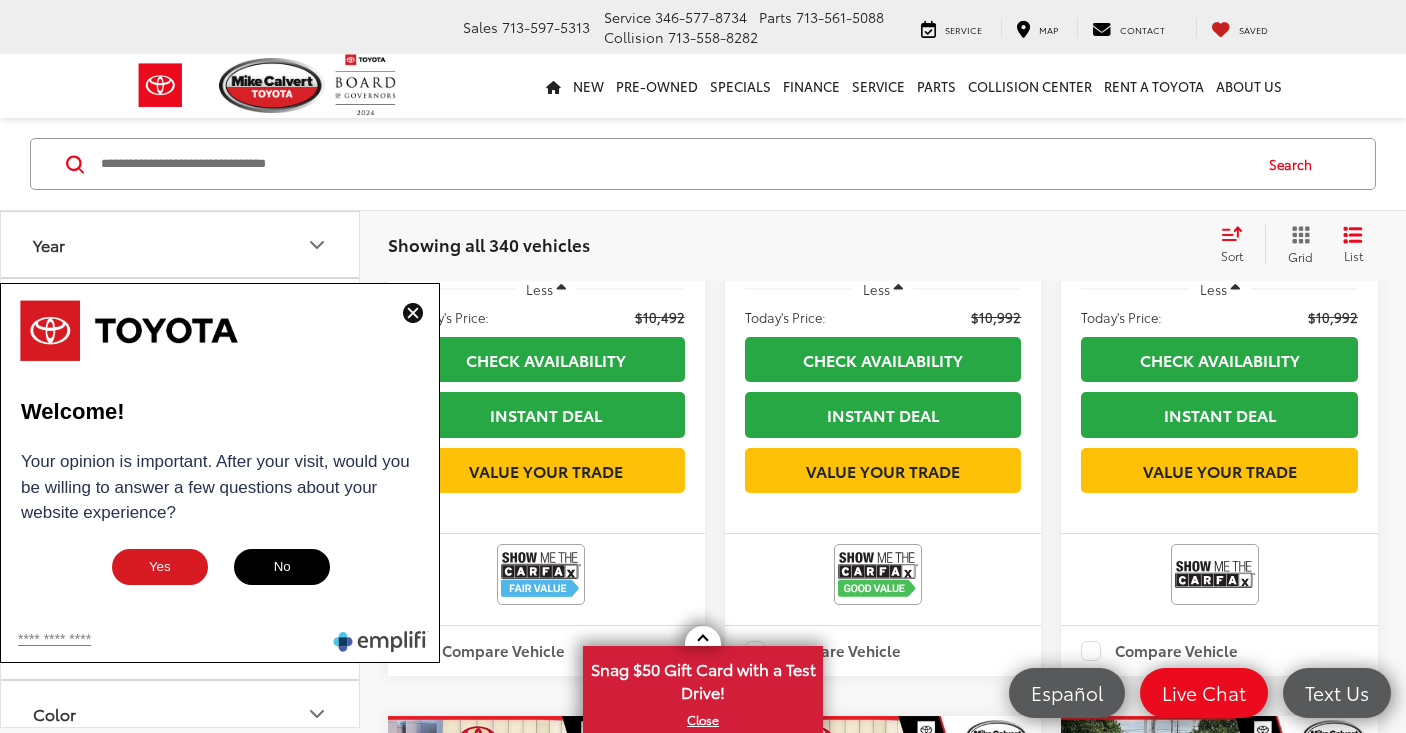 scroll, scrollTop: 8708, scrollLeft: 1, axis: both 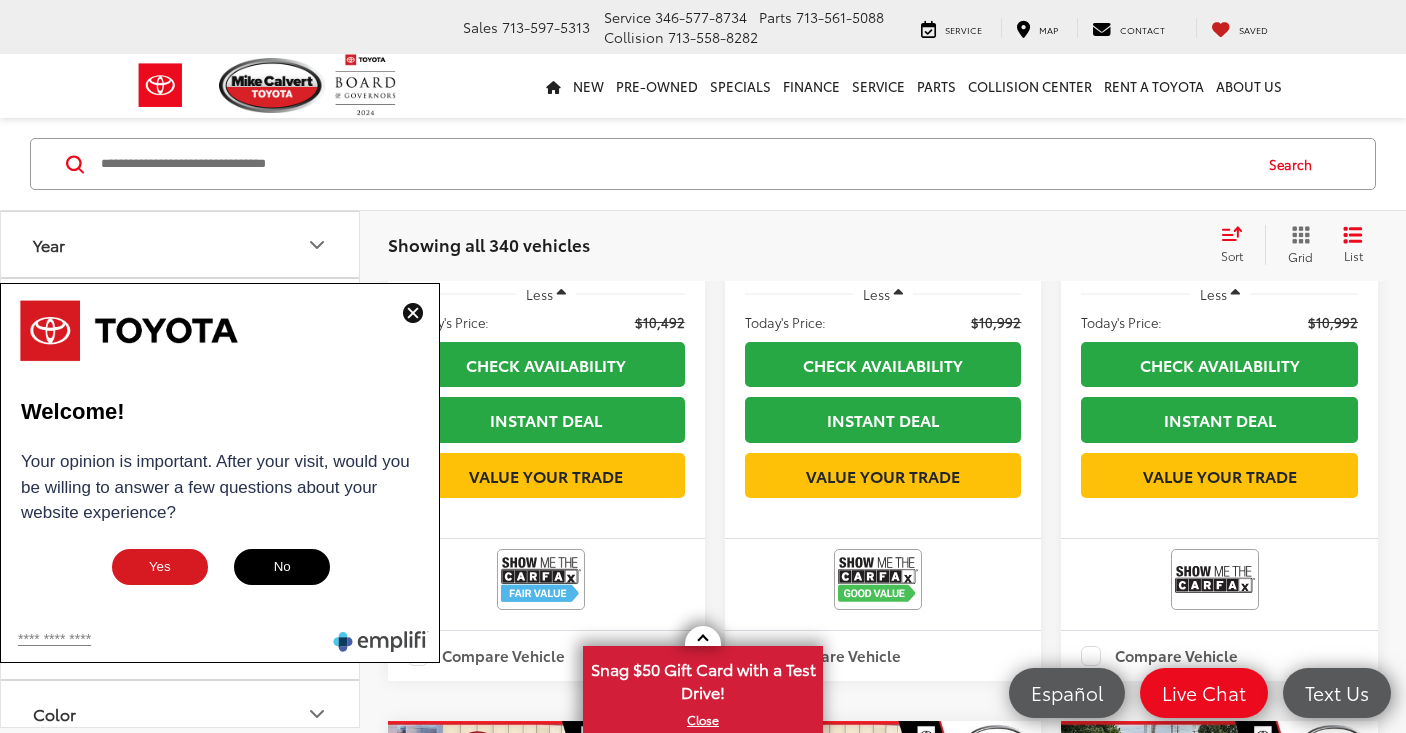 click at bounding box center (1357, -162) 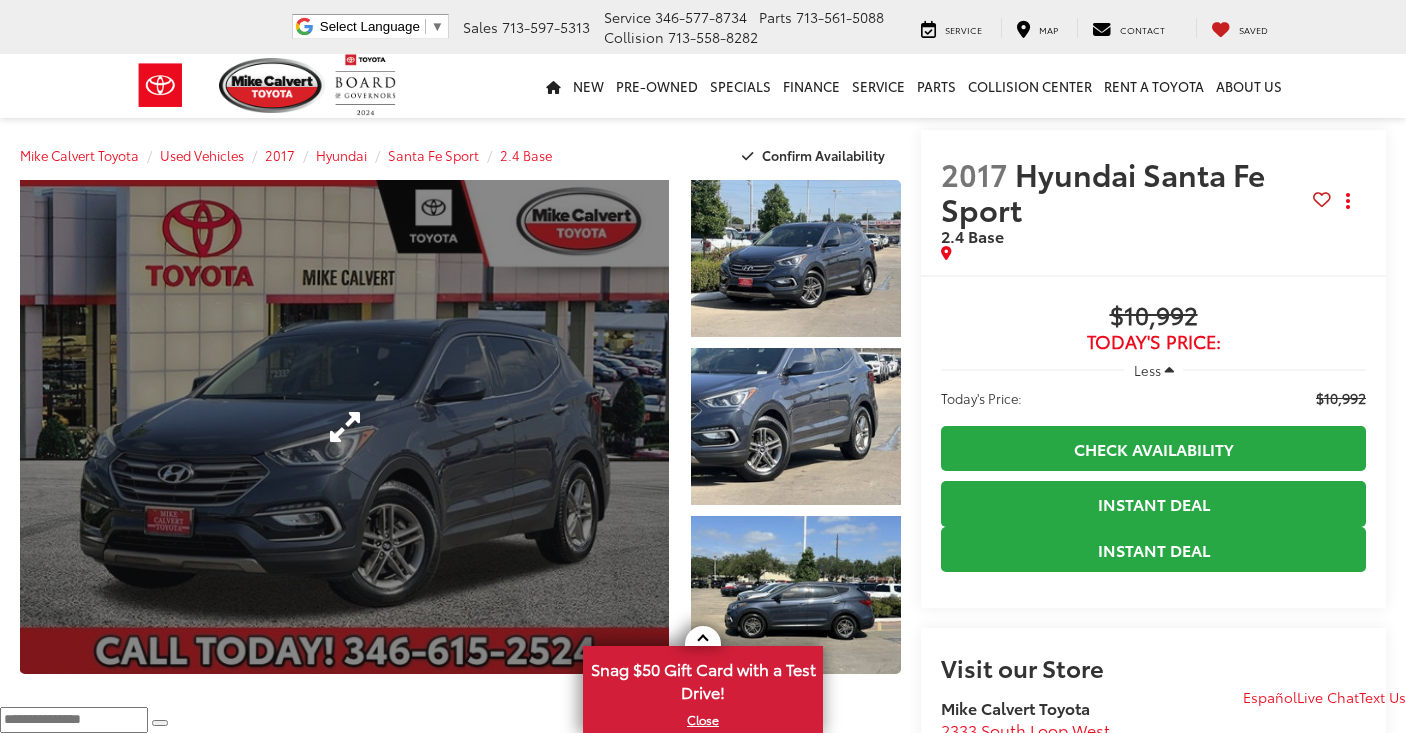 scroll, scrollTop: 0, scrollLeft: 0, axis: both 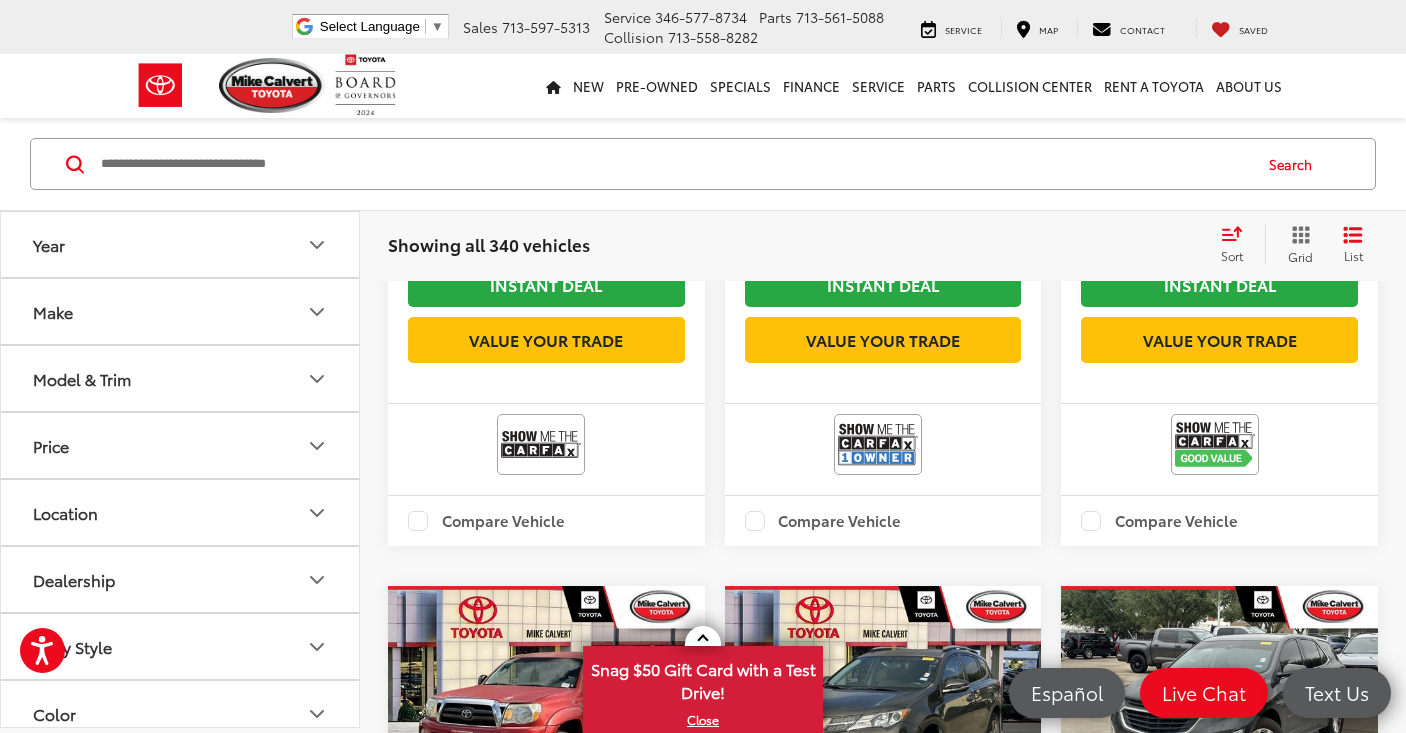 click at bounding box center [1358, -297] 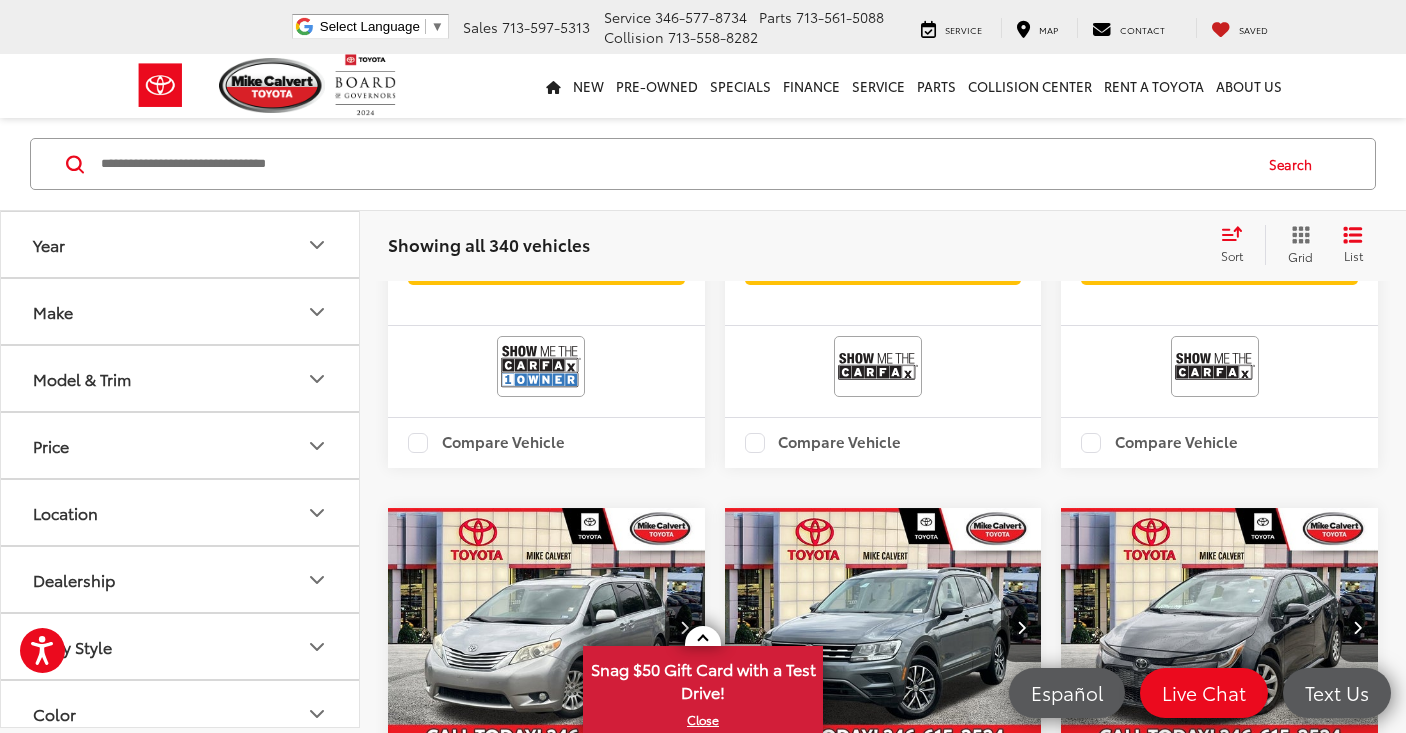 scroll, scrollTop: 11922, scrollLeft: 0, axis: vertical 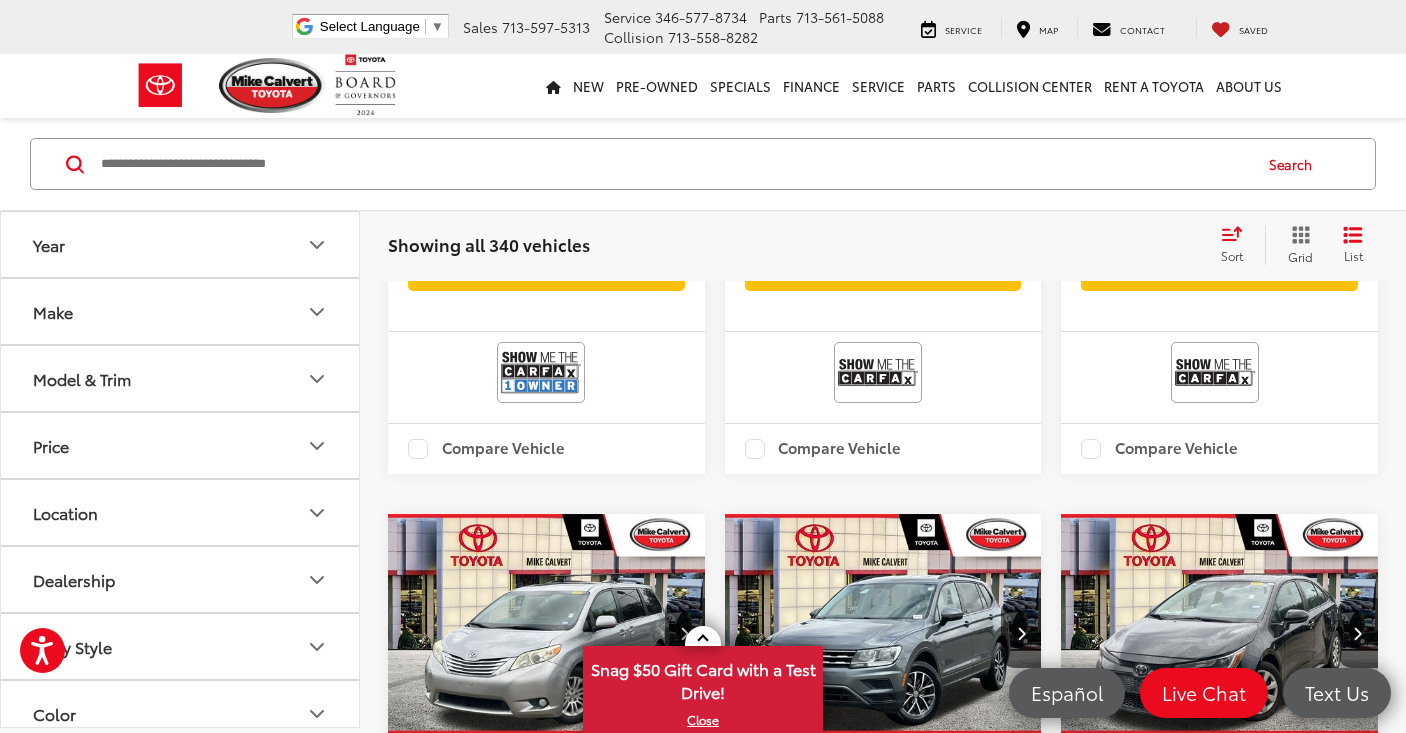 click at bounding box center (684, -369) 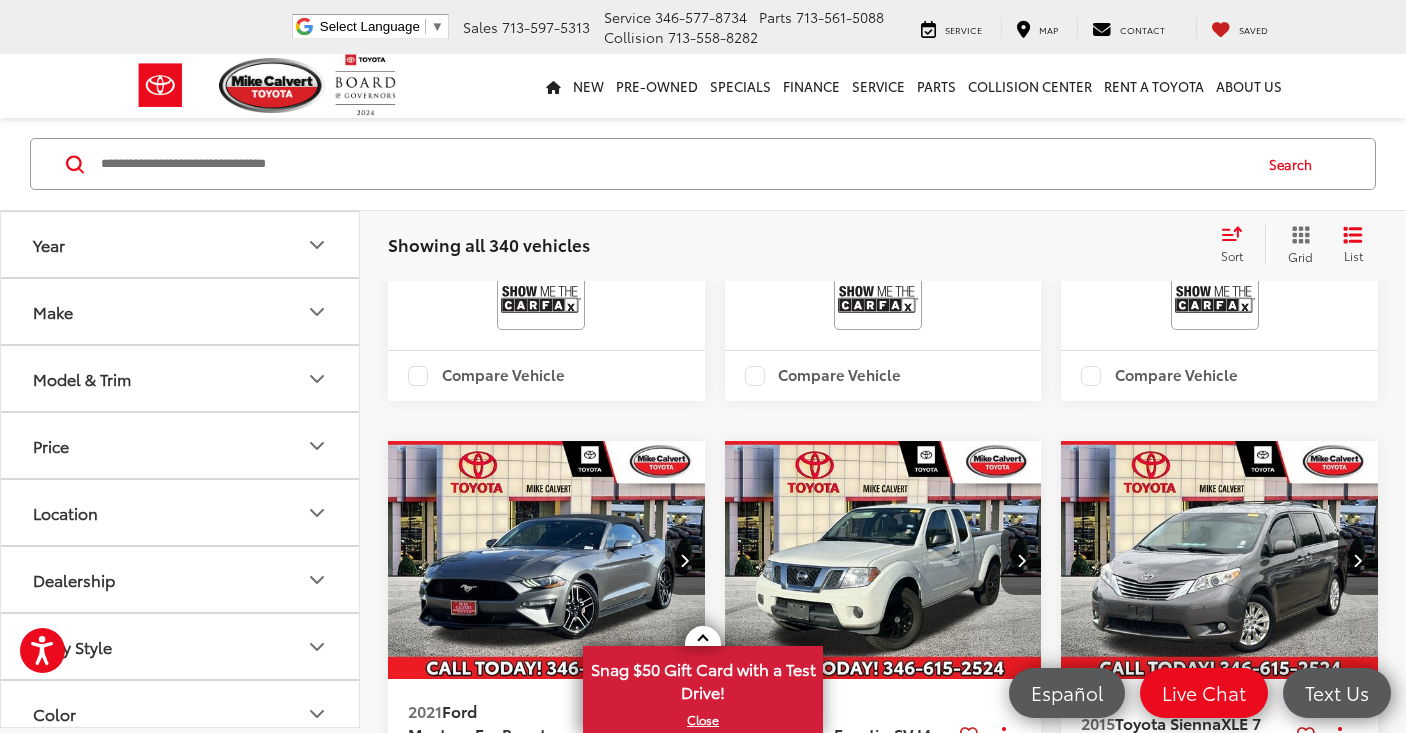 scroll, scrollTop: 12968, scrollLeft: 0, axis: vertical 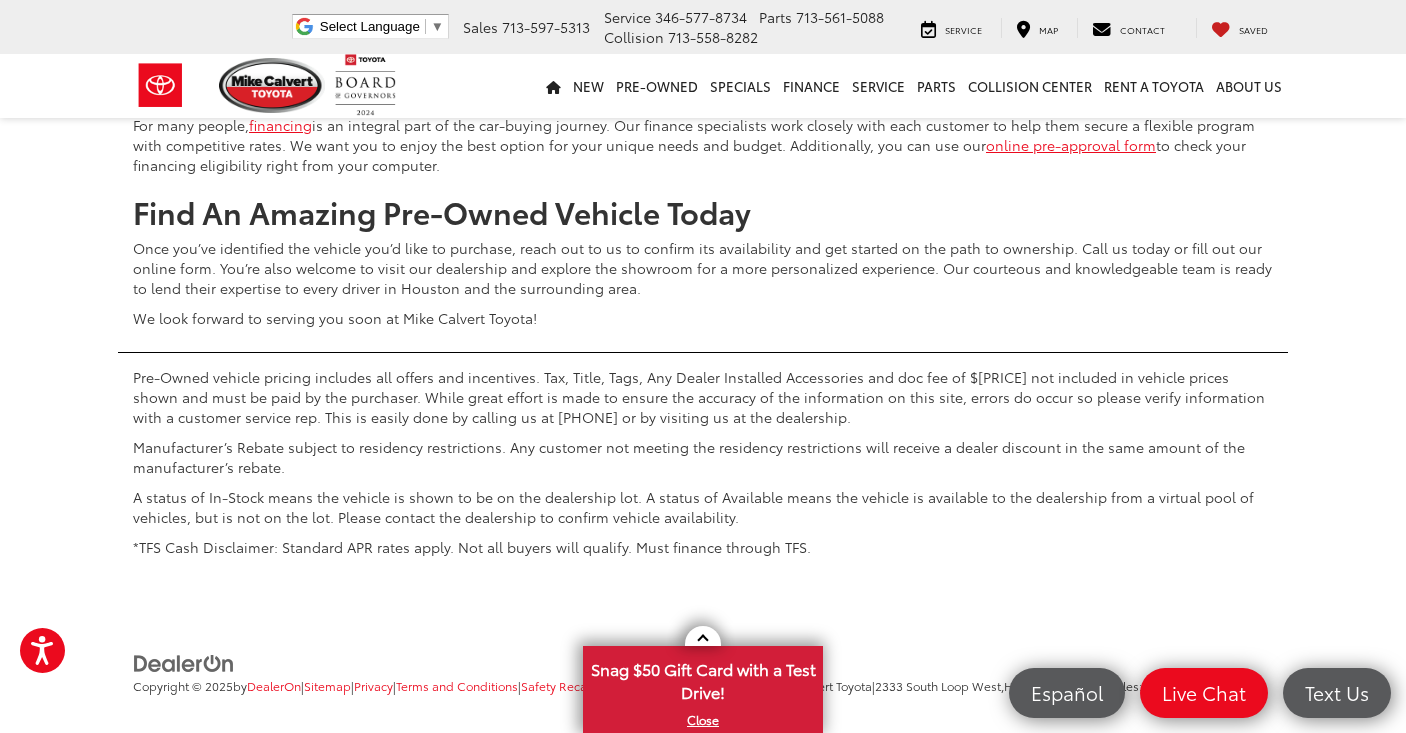 click on "2" at bounding box center [1020, -270] 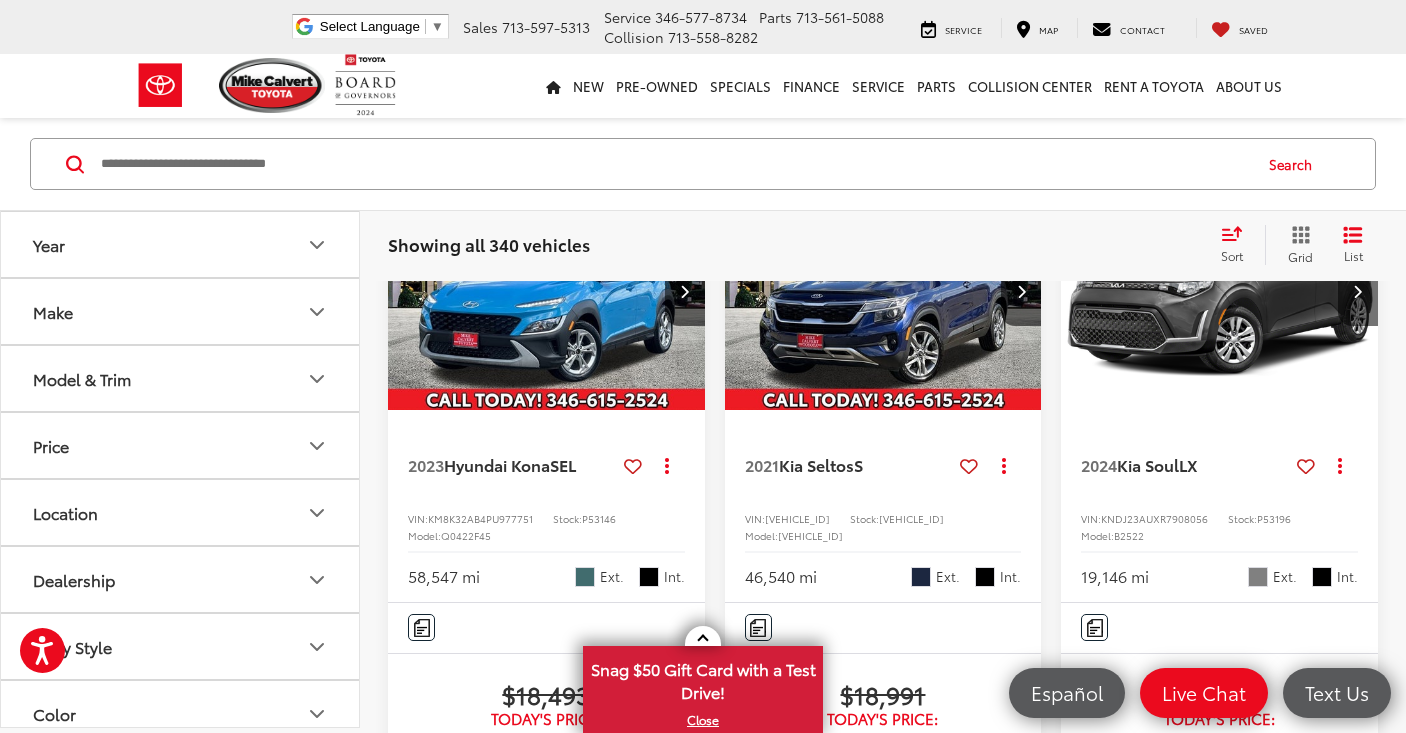 scroll, scrollTop: 1240, scrollLeft: 0, axis: vertical 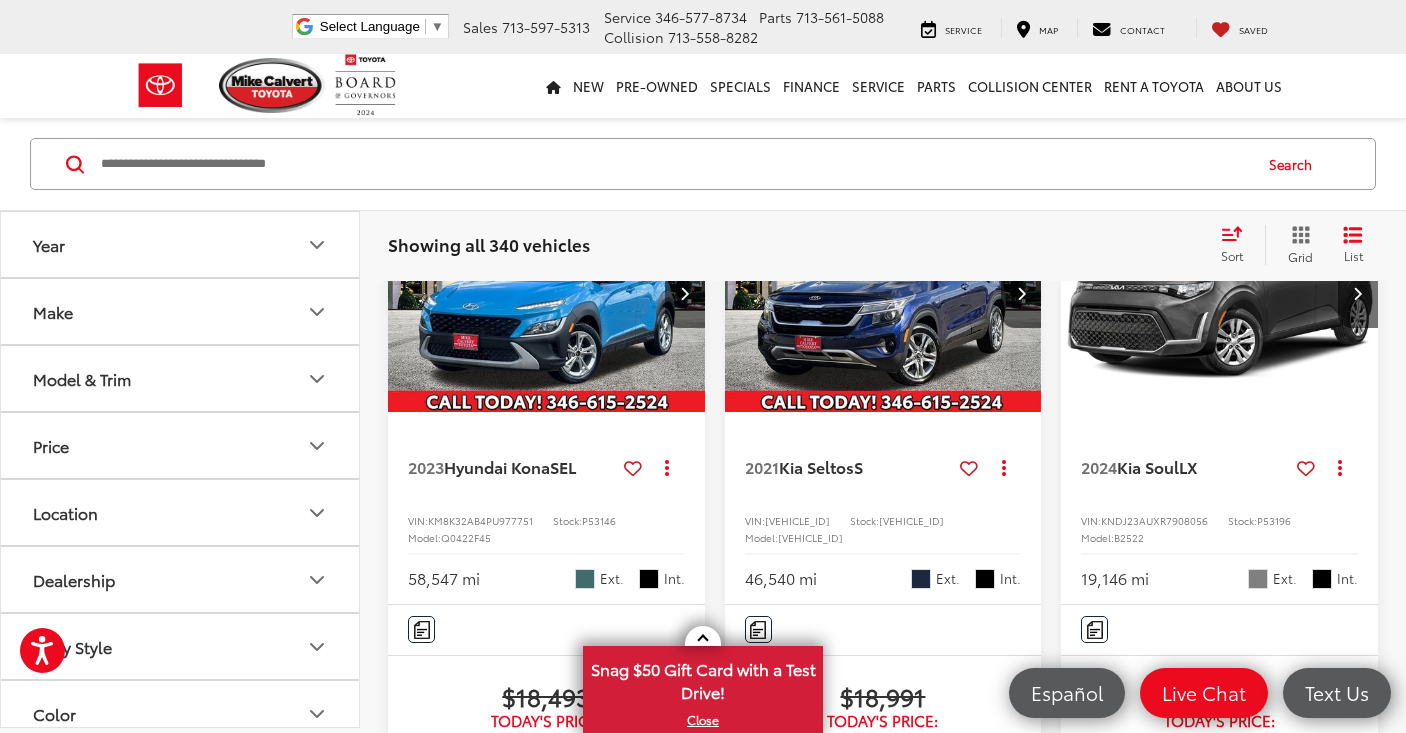 click at bounding box center (685, 293) 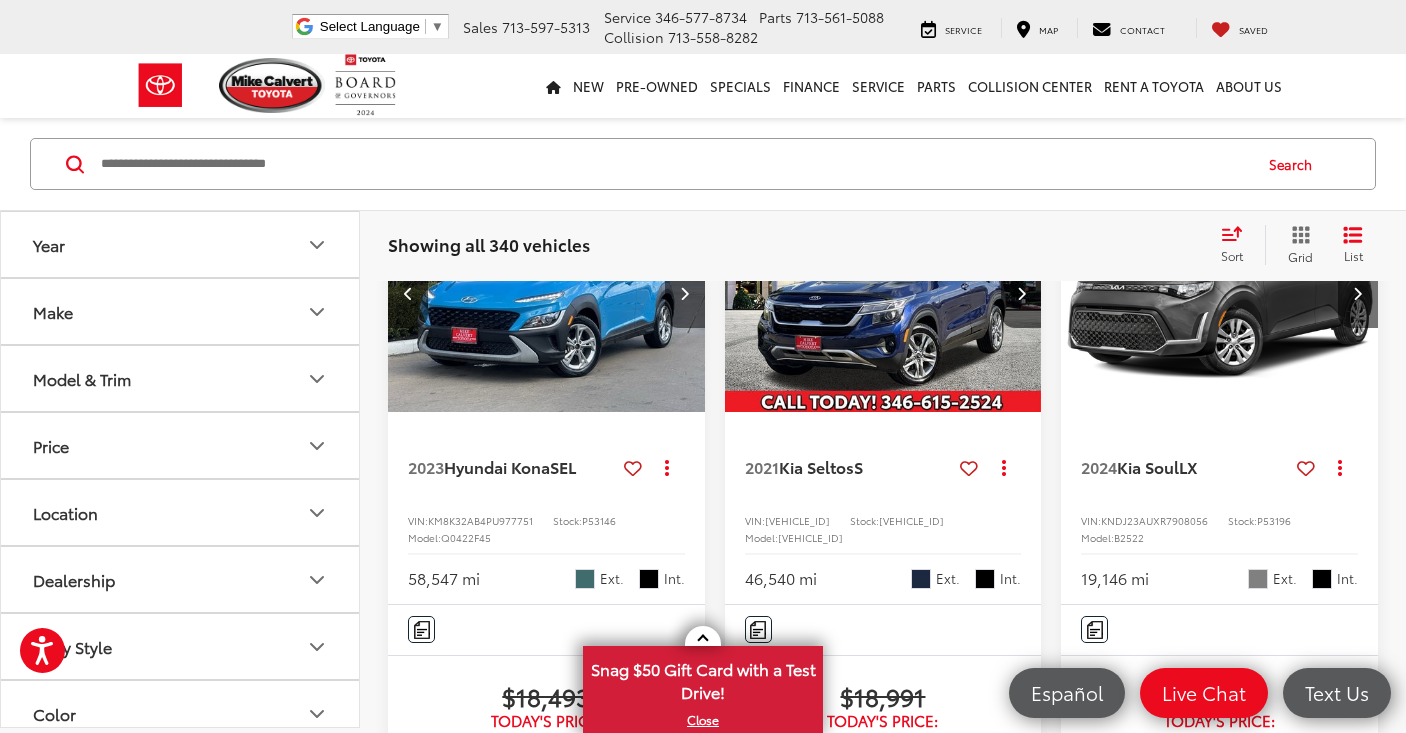 click at bounding box center (685, 293) 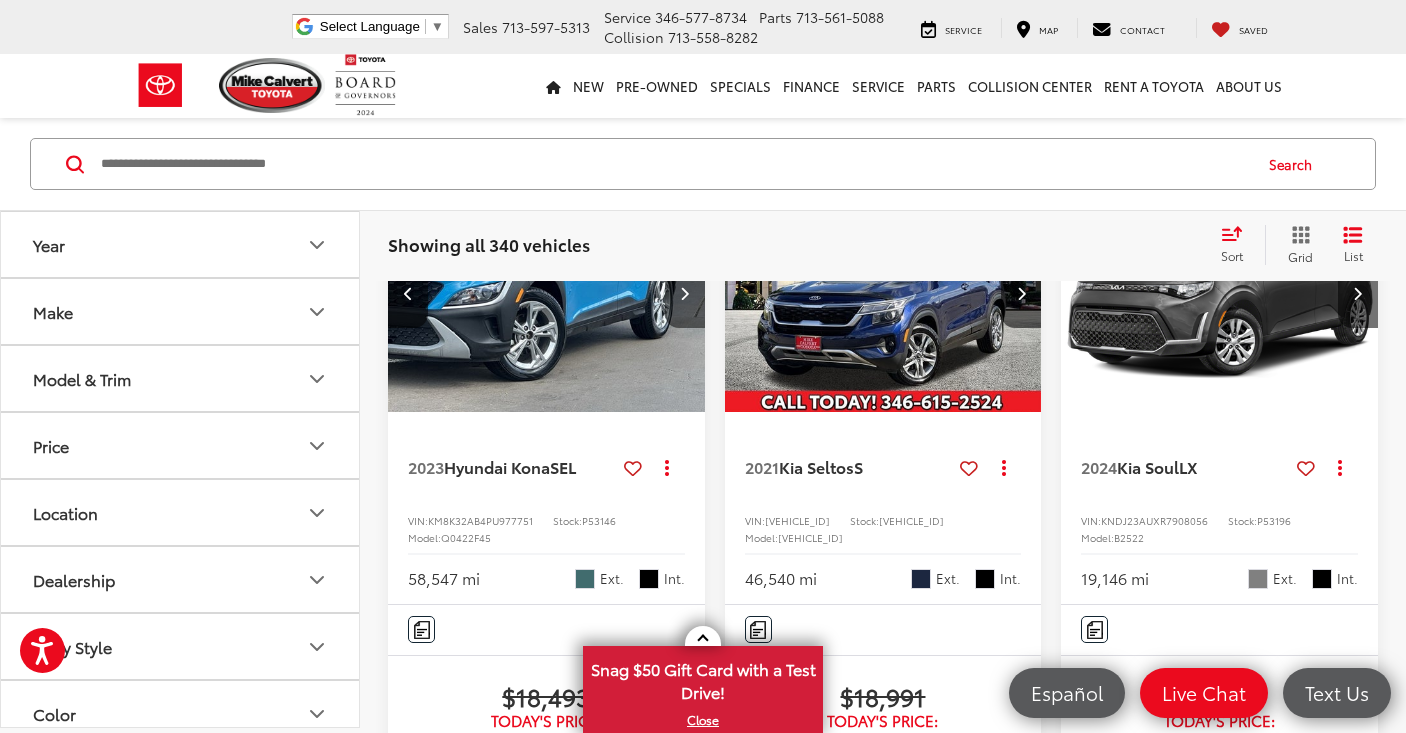click at bounding box center [685, 293] 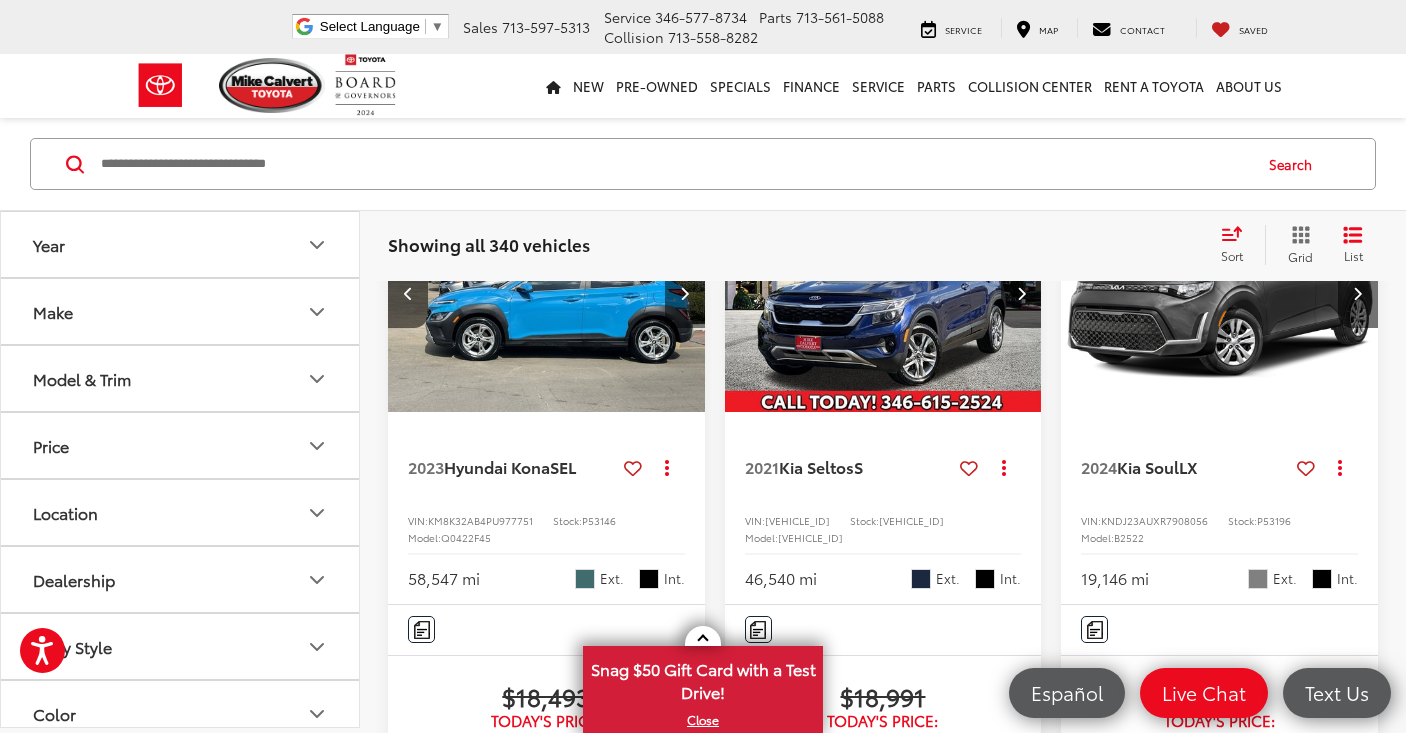click at bounding box center [685, 293] 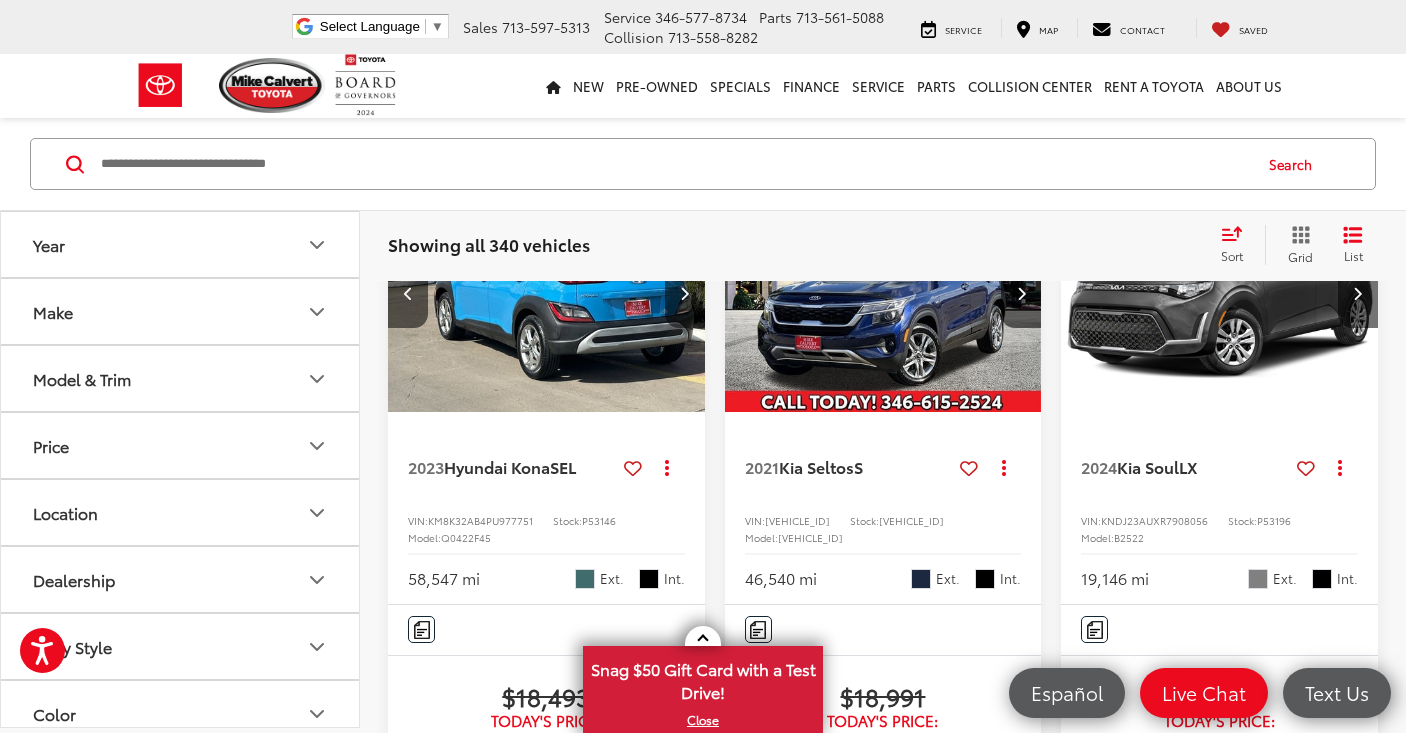 click at bounding box center (685, 293) 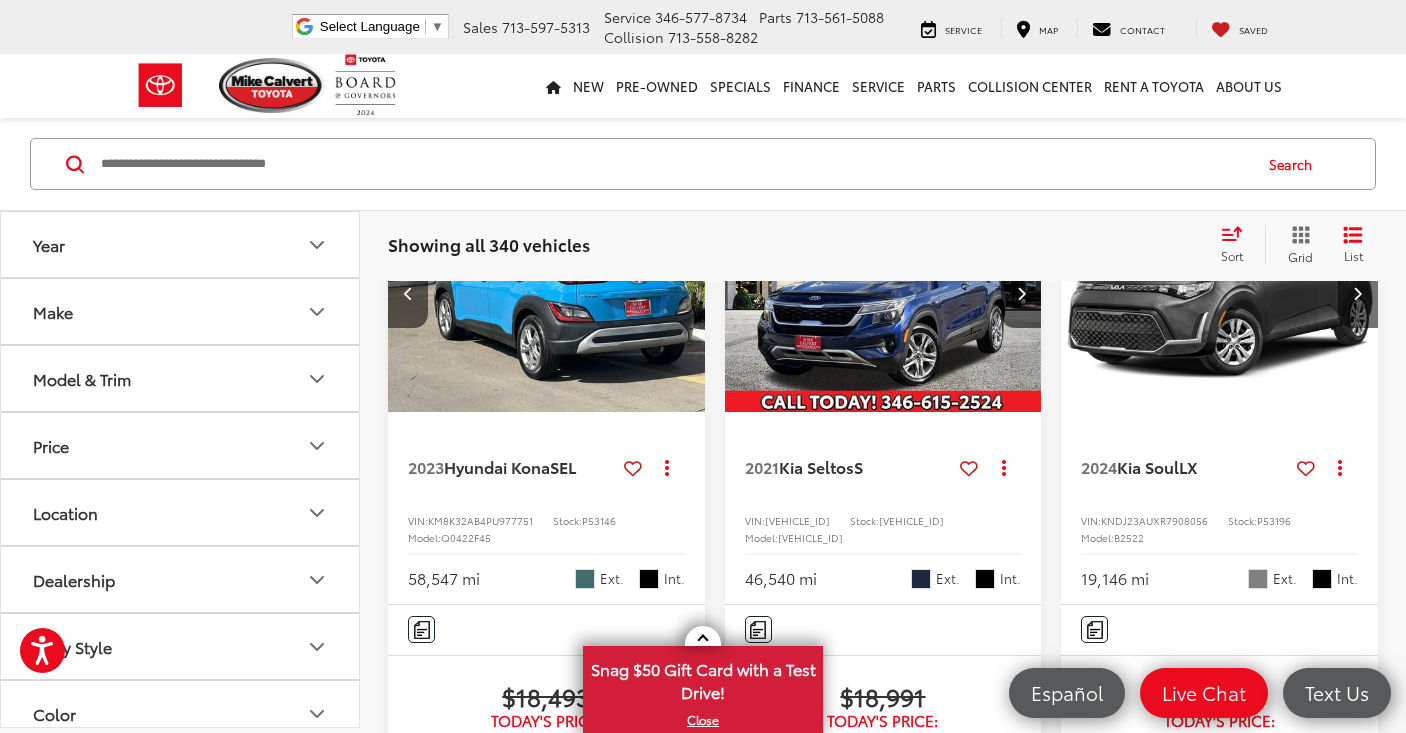scroll, scrollTop: 0, scrollLeft: 1598, axis: horizontal 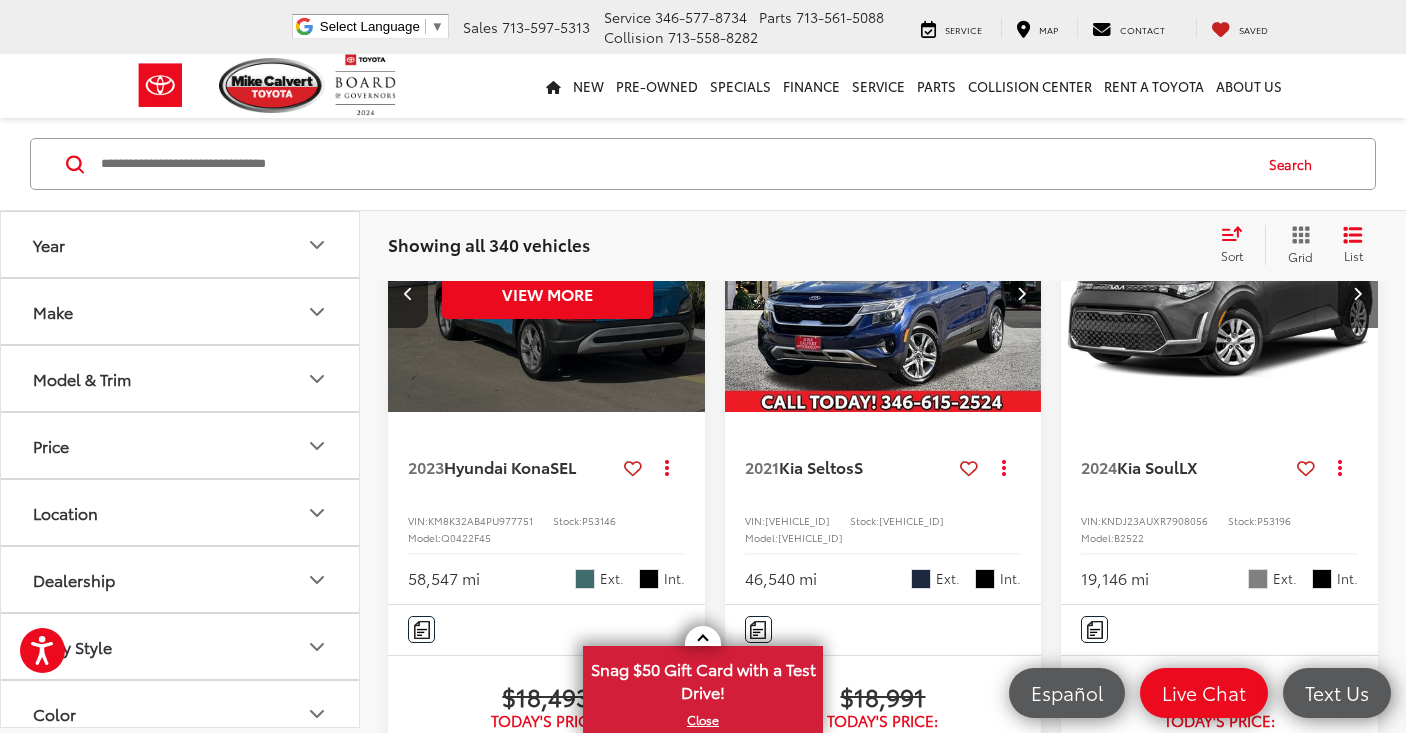 click at bounding box center [1021, 293] 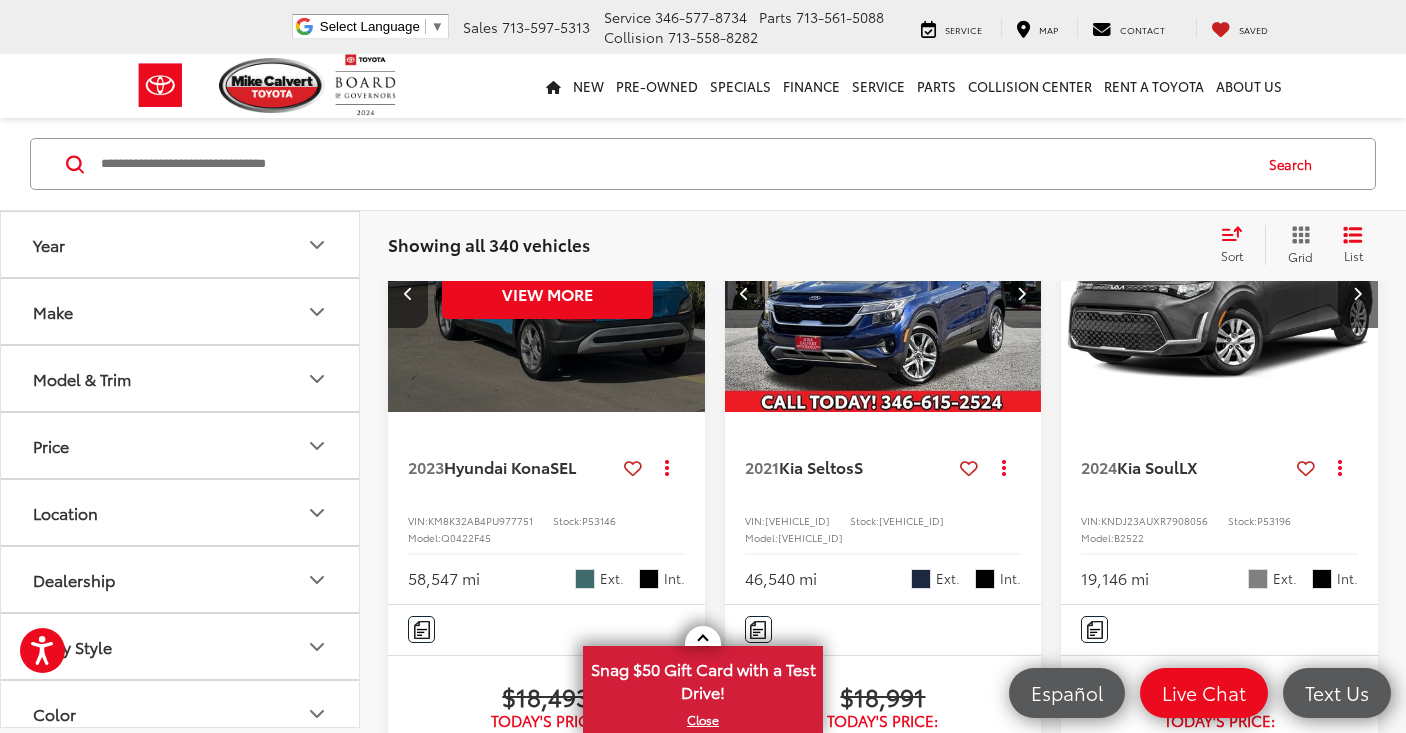 scroll, scrollTop: 0, scrollLeft: 320, axis: horizontal 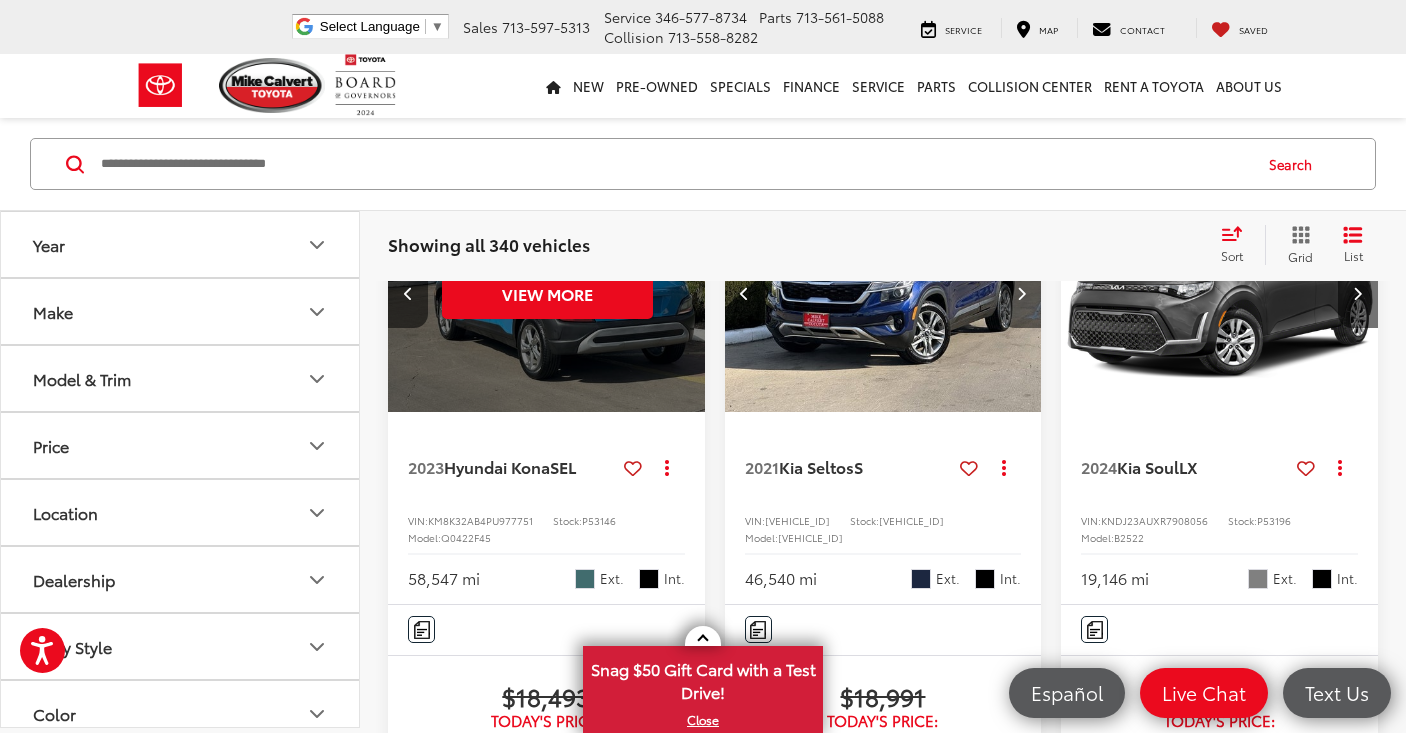 click at bounding box center [1021, 293] 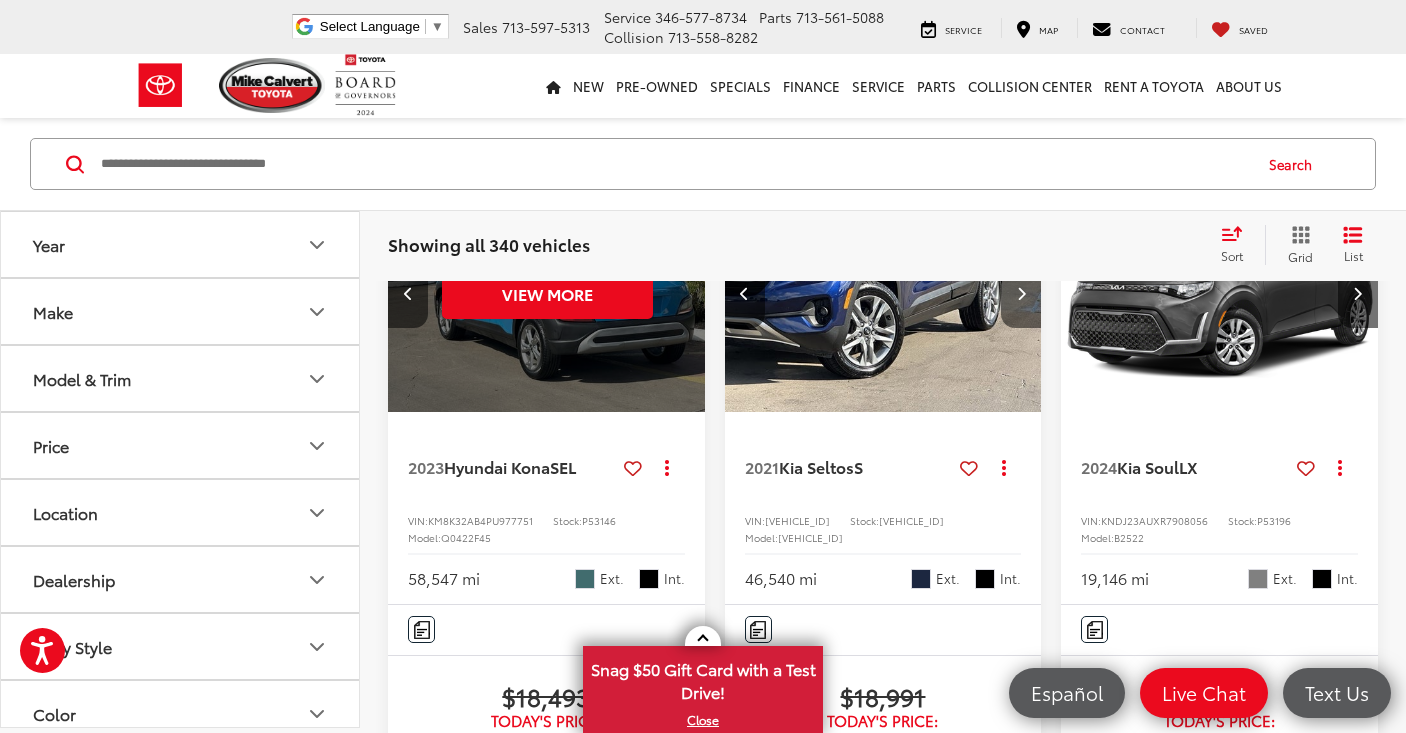 click at bounding box center [1021, 293] 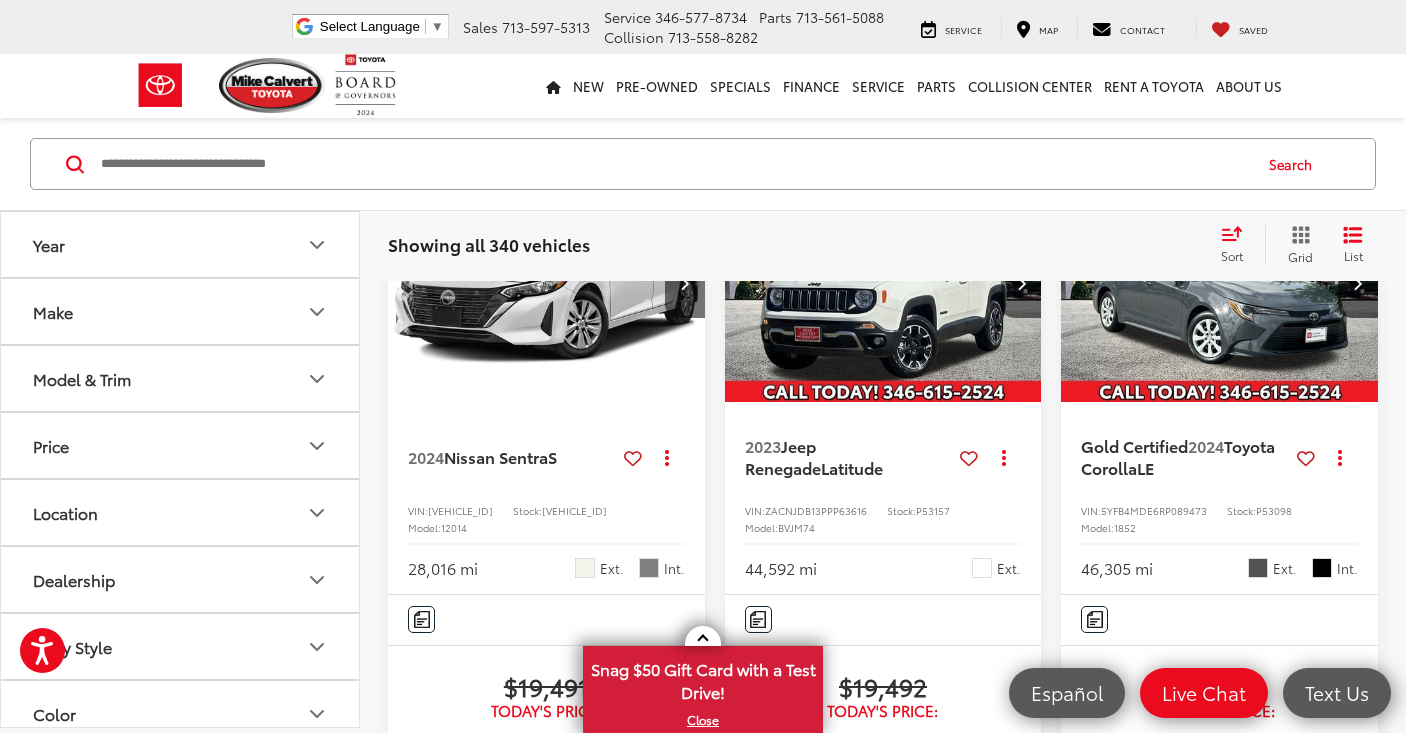 scroll, scrollTop: 2251, scrollLeft: 0, axis: vertical 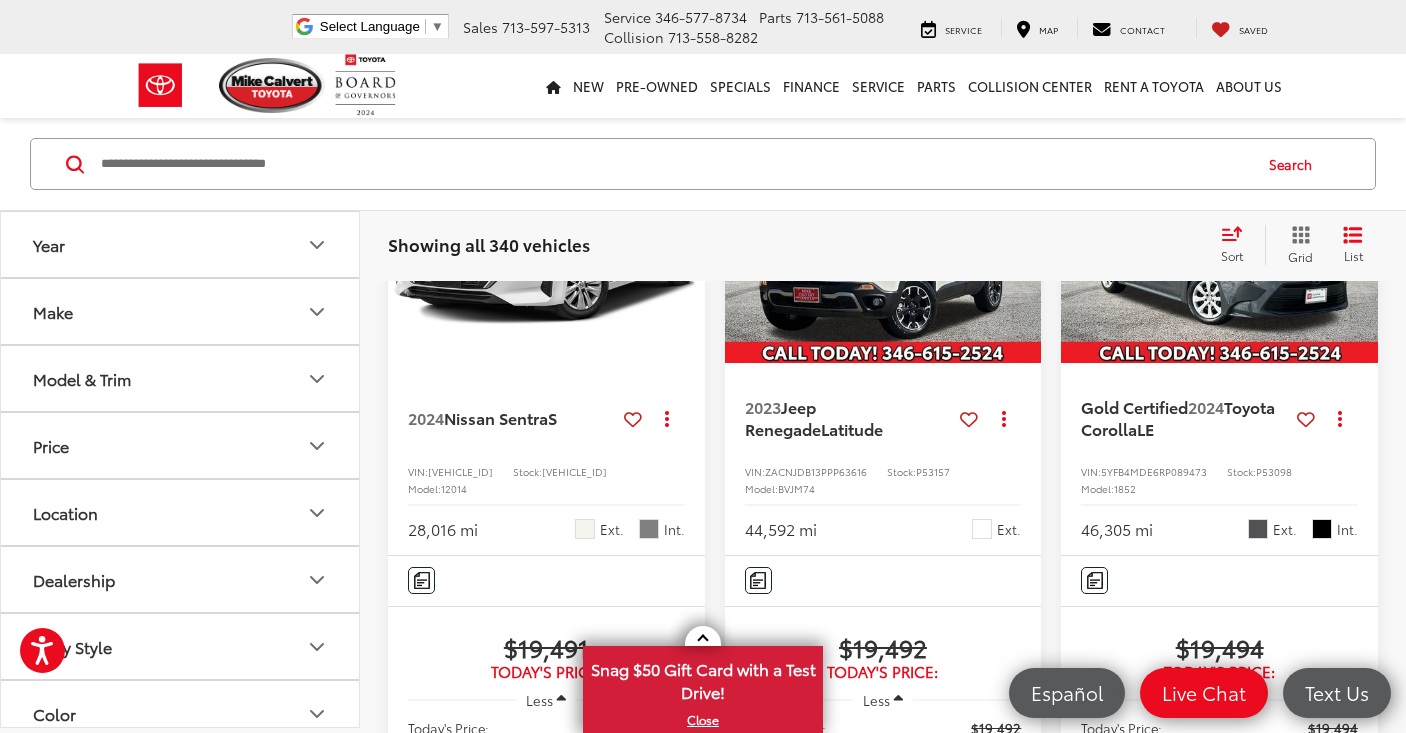 click at bounding box center [684, 244] 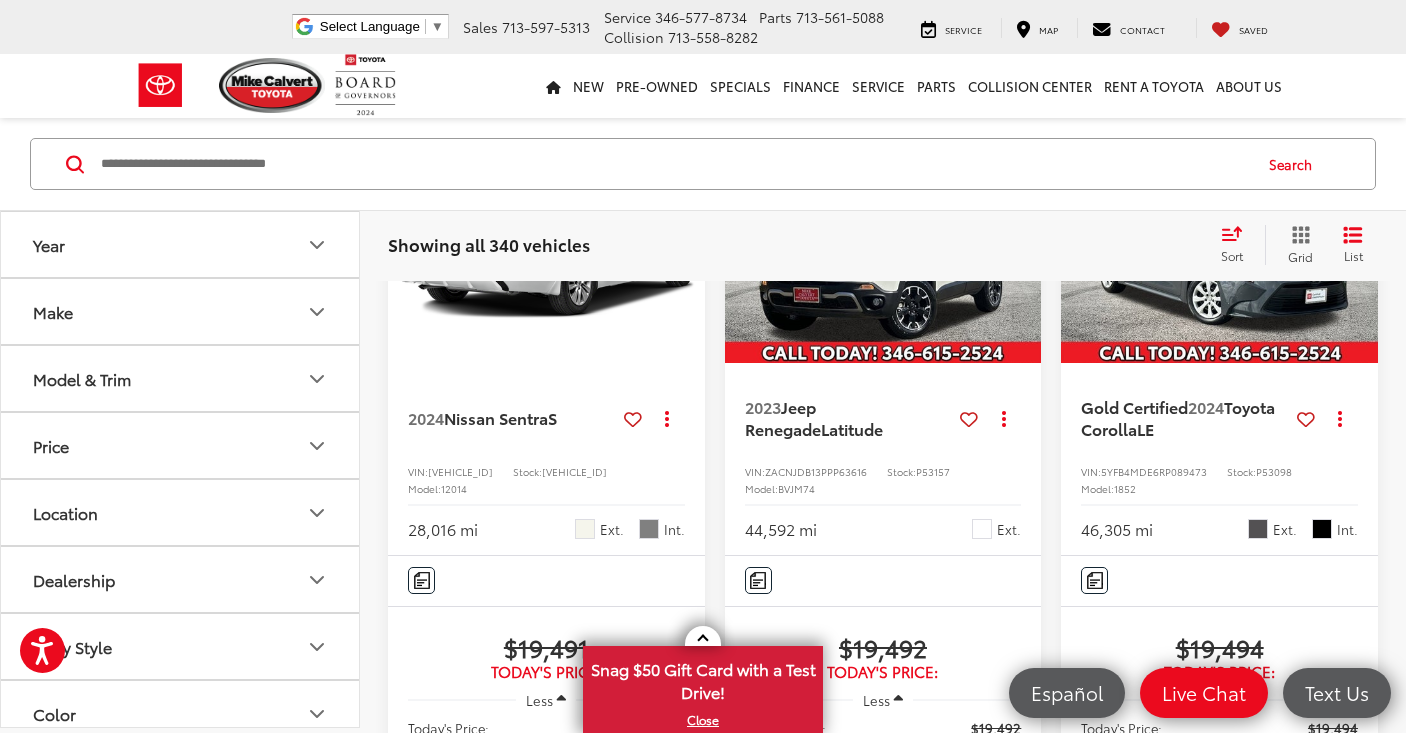 click at bounding box center [684, 244] 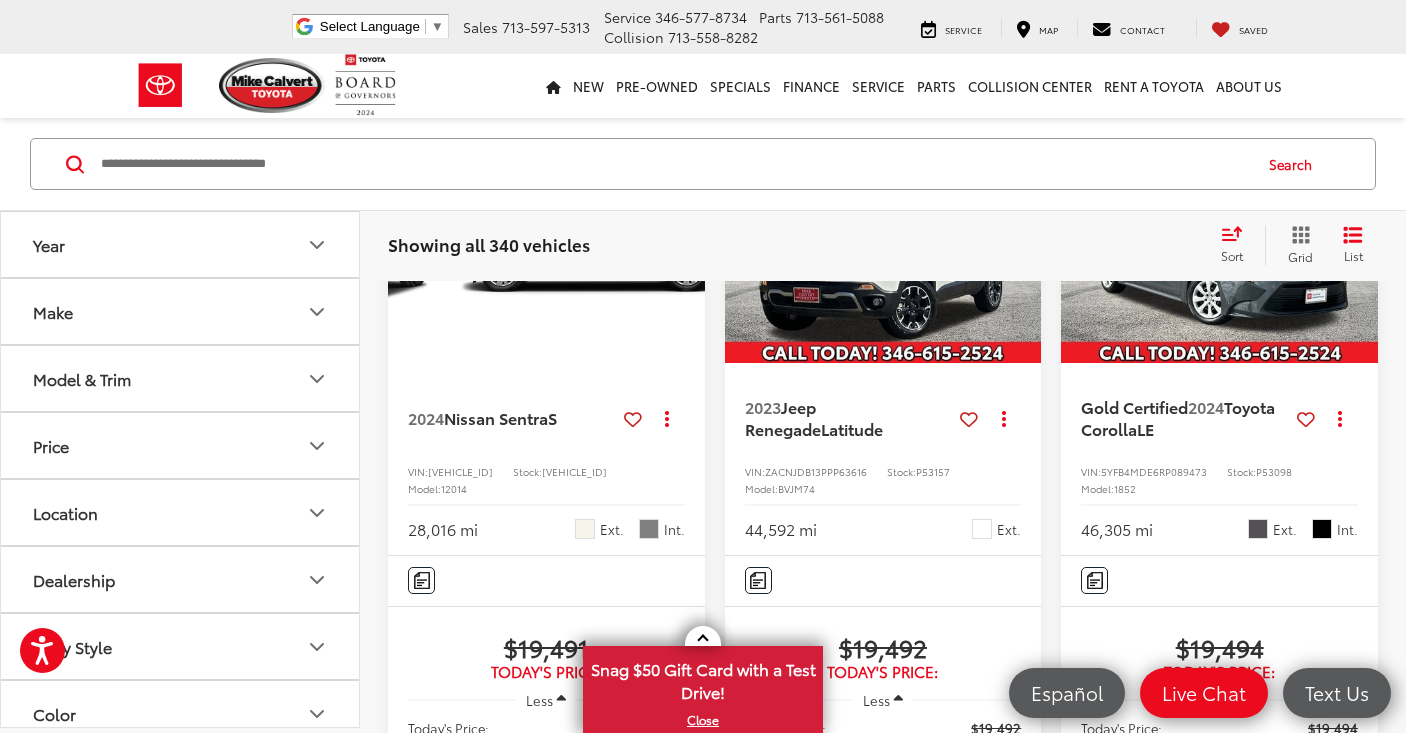 scroll, scrollTop: 0, scrollLeft: 639, axis: horizontal 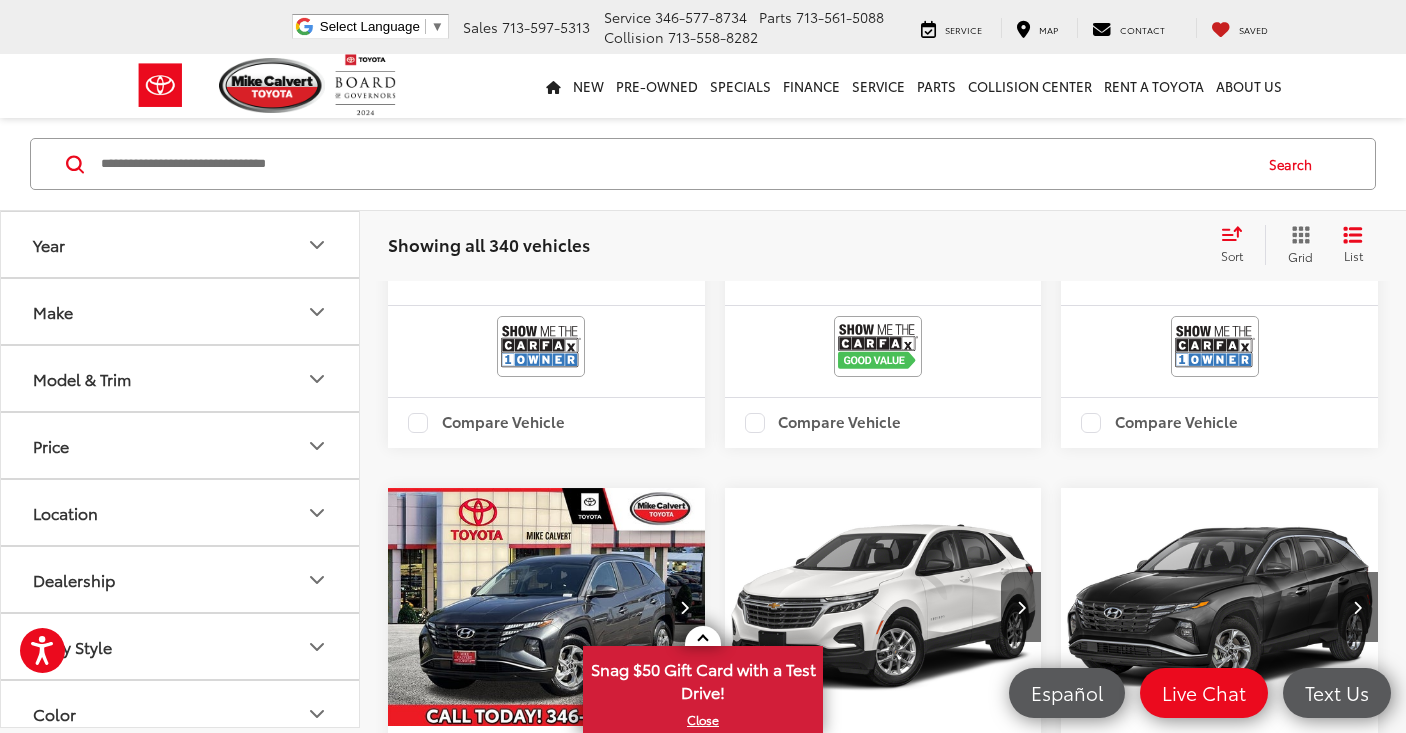 click at bounding box center (1021, -395) 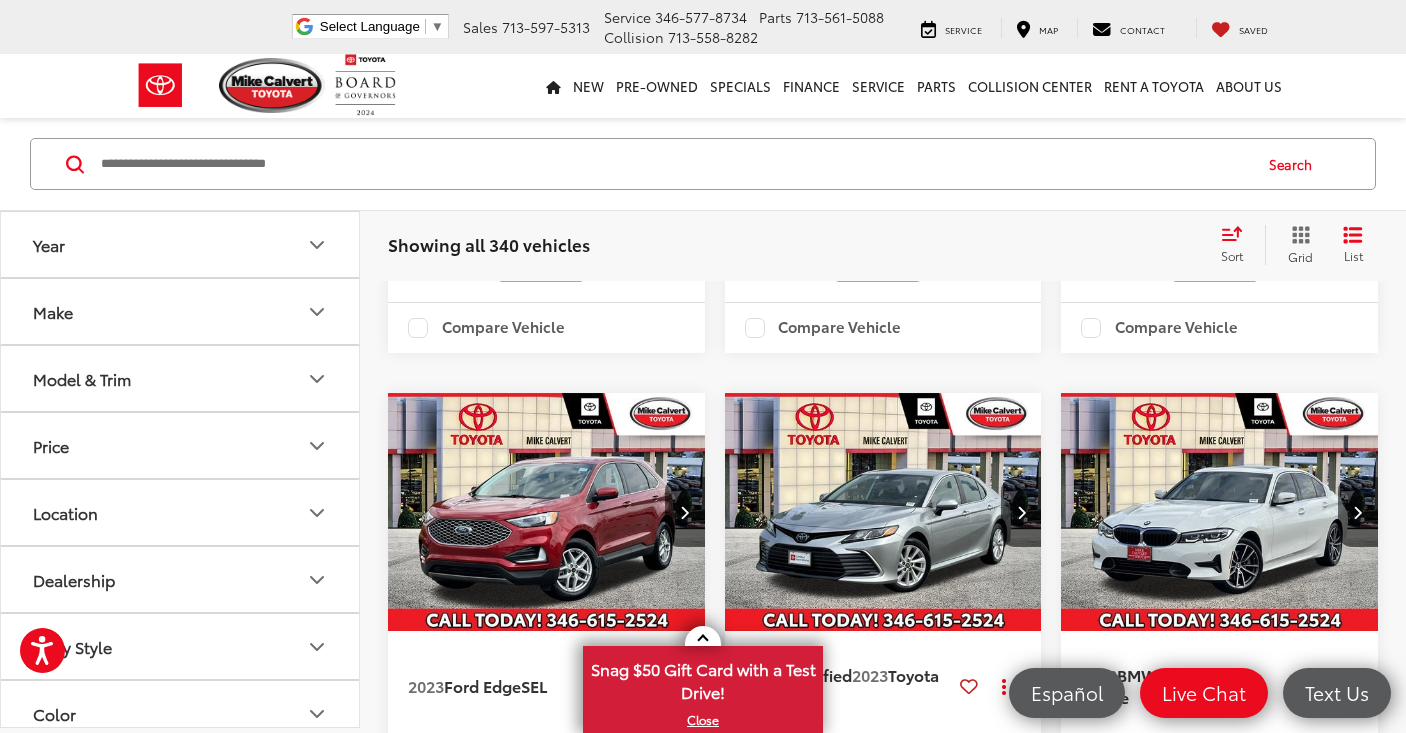 scroll, scrollTop: 13047, scrollLeft: 0, axis: vertical 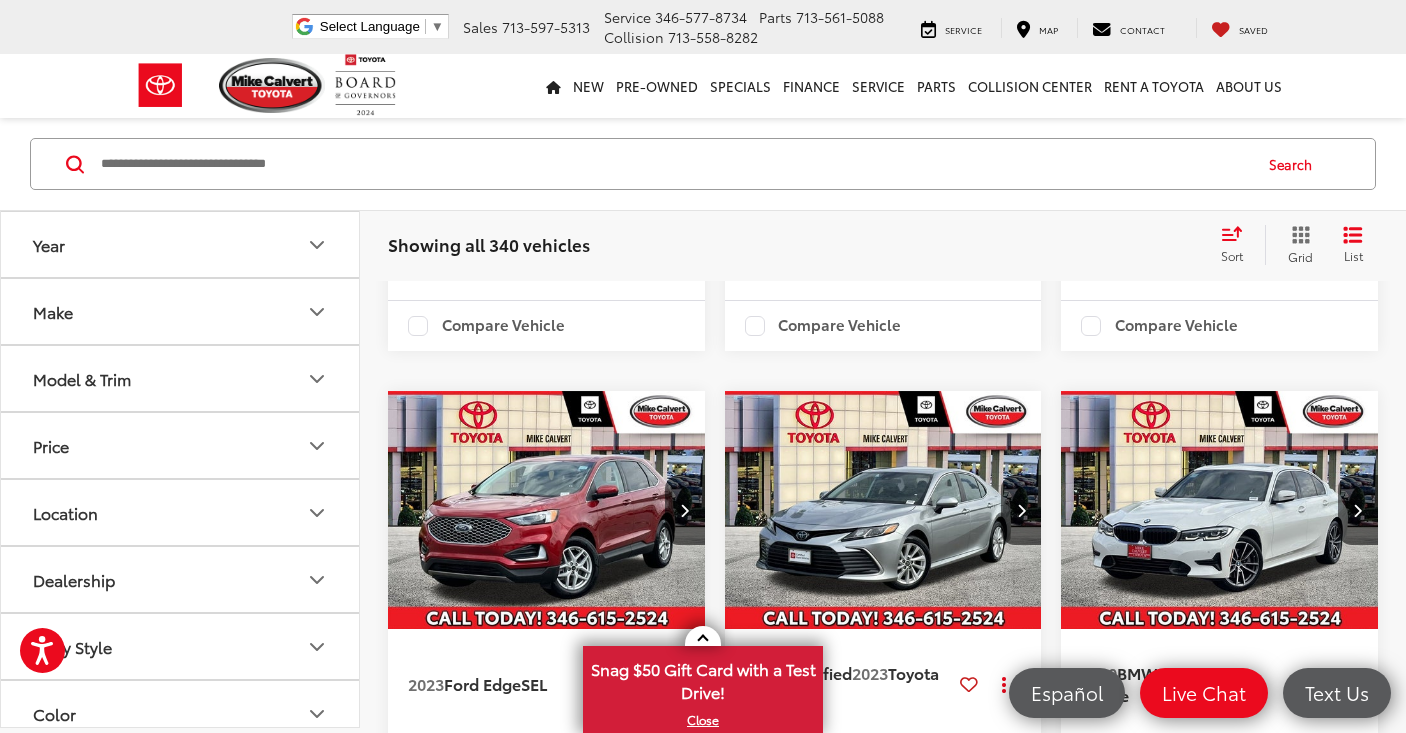click at bounding box center [684, -492] 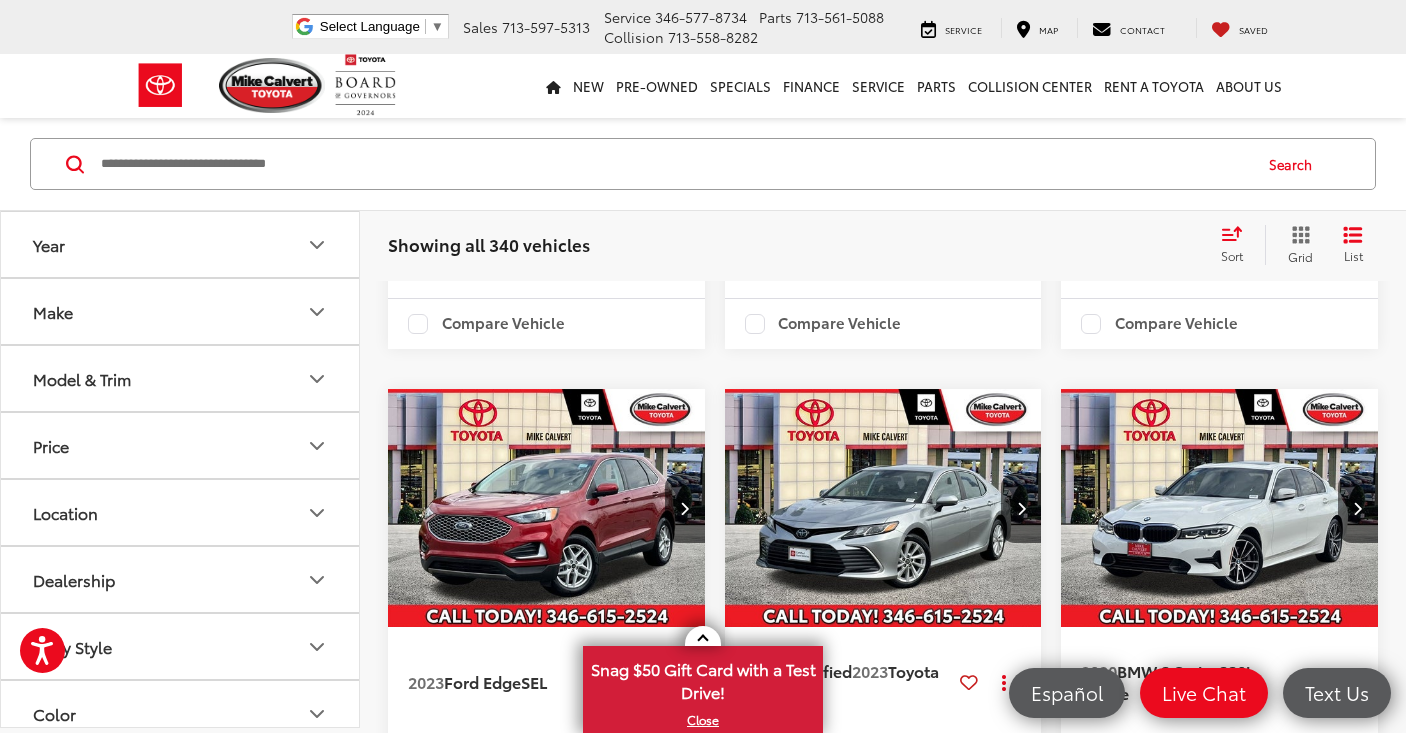 scroll, scrollTop: 13049, scrollLeft: 0, axis: vertical 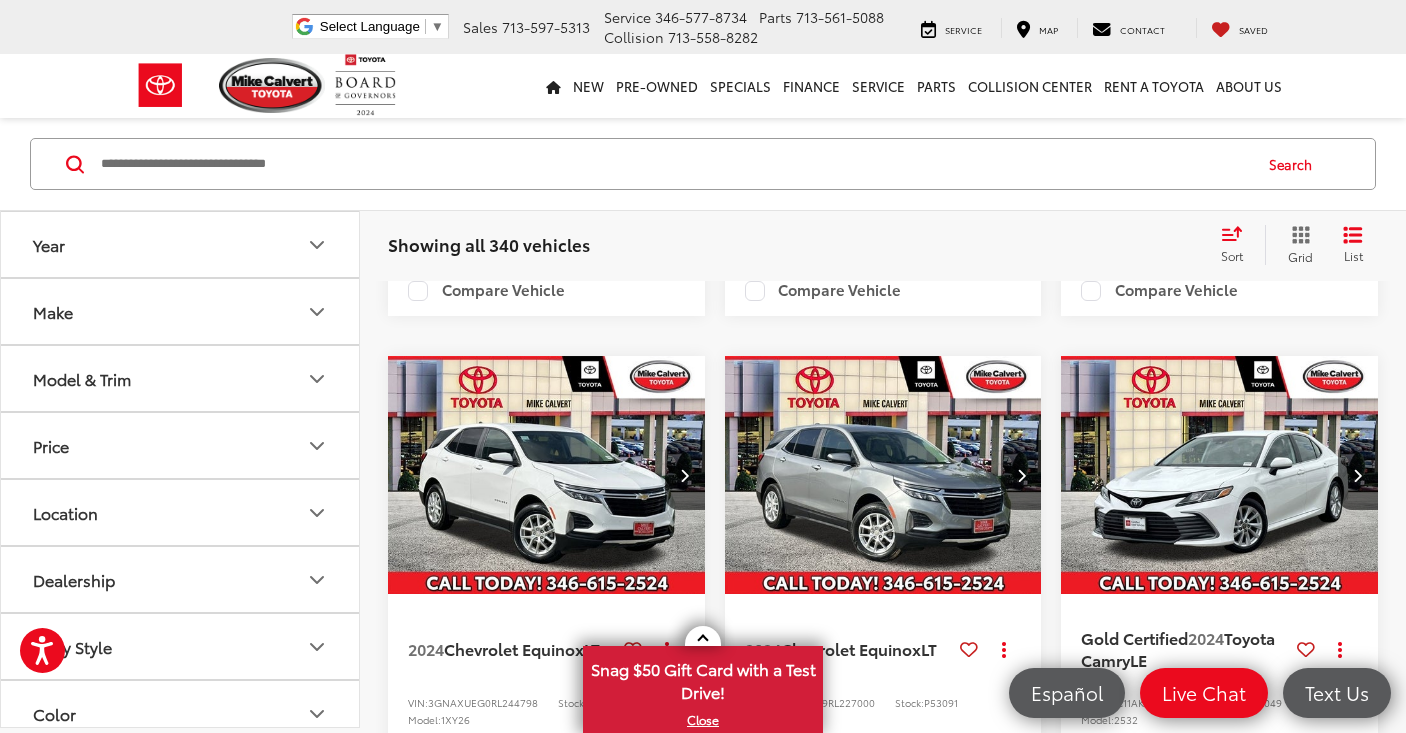 click at bounding box center [1357, -527] 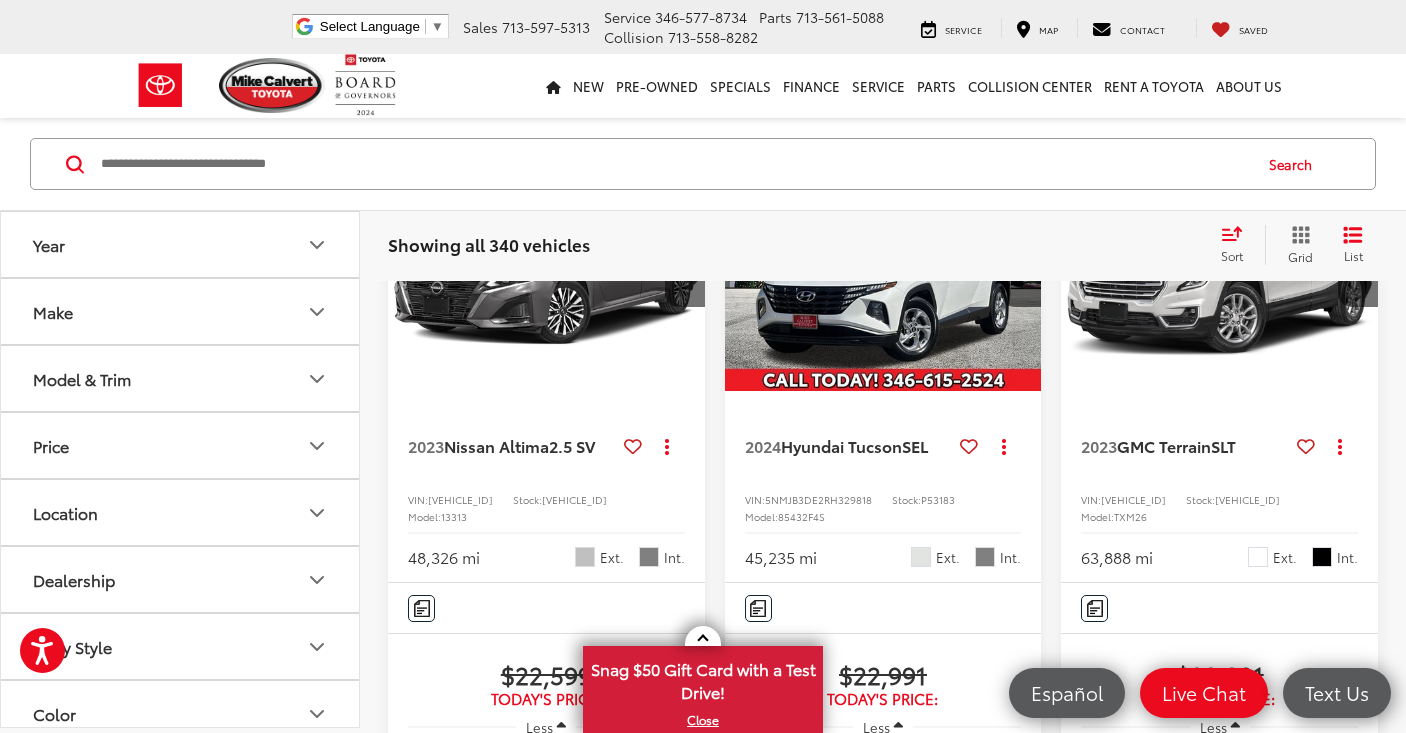 scroll, scrollTop: 15296, scrollLeft: 0, axis: vertical 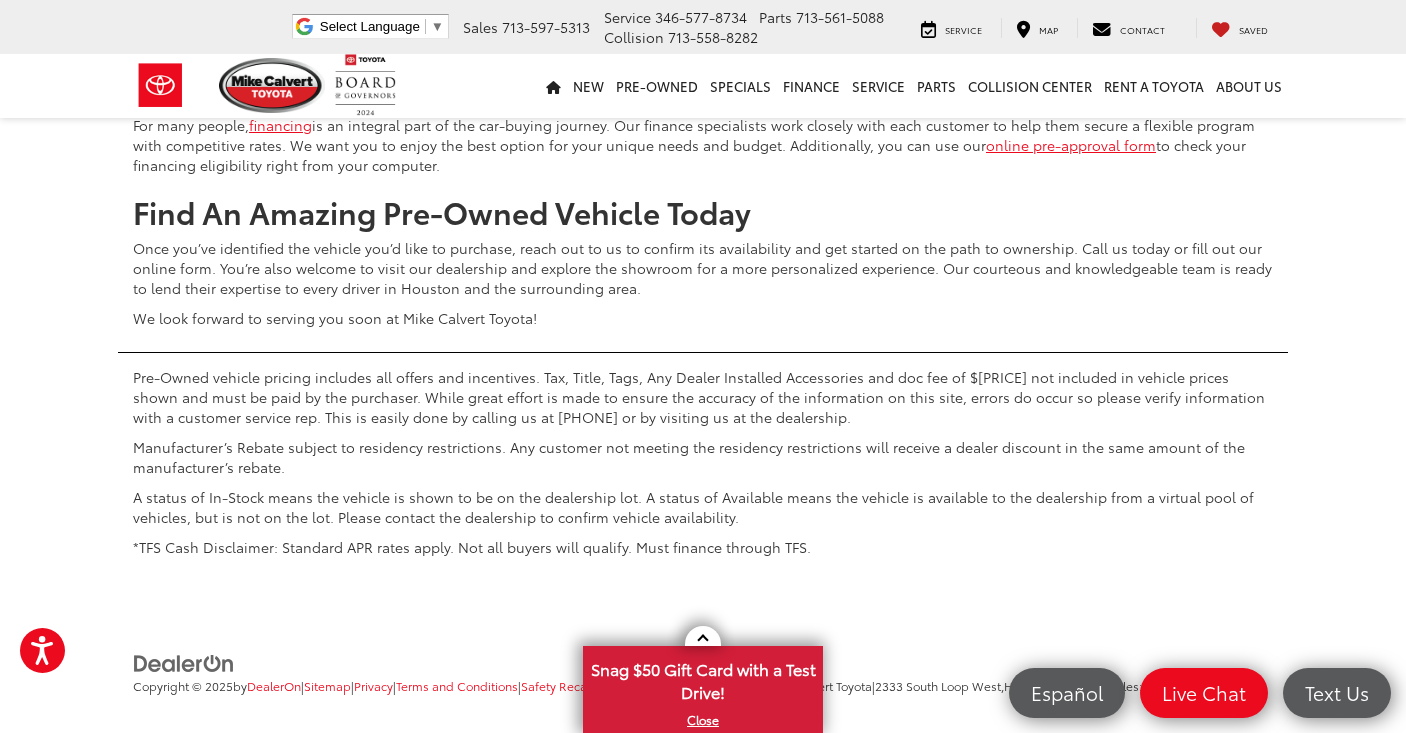 click on "3" at bounding box center (1050, -270) 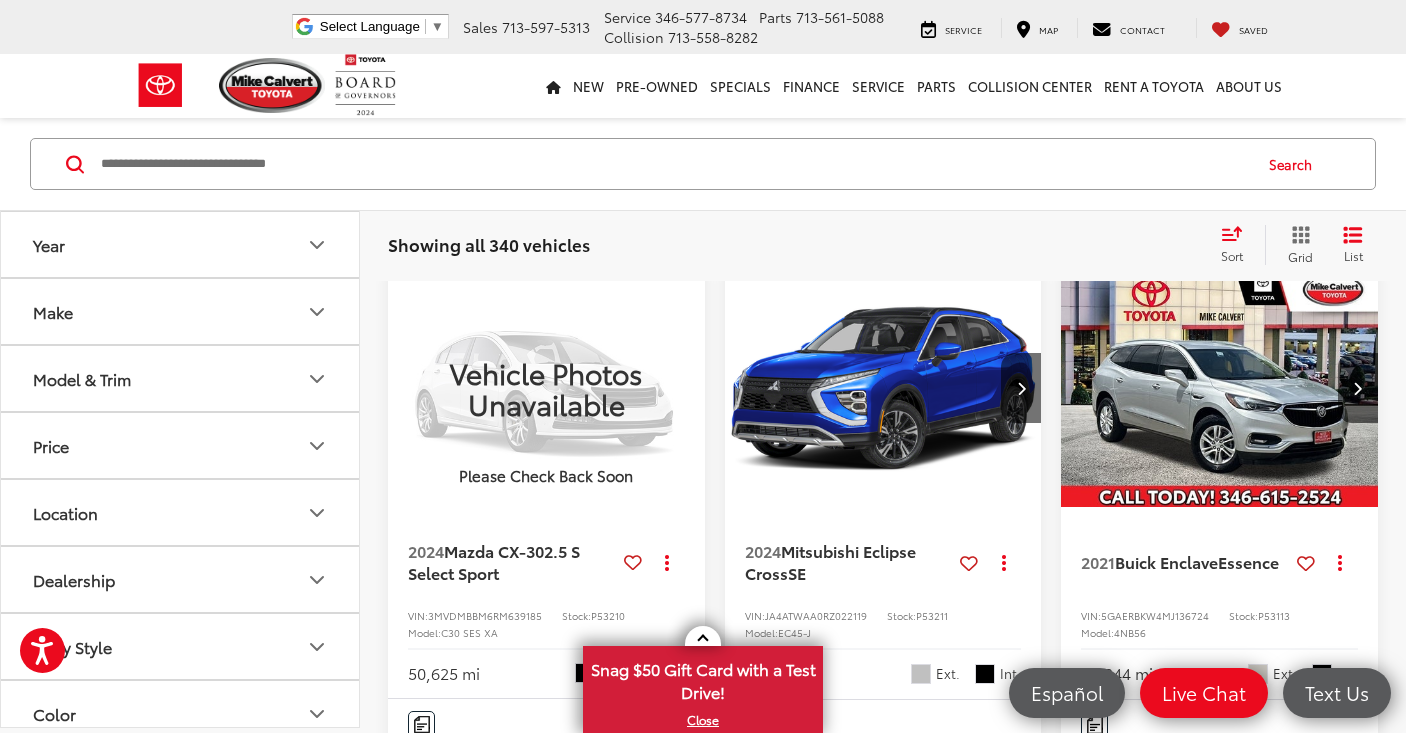 scroll, scrollTop: 142, scrollLeft: 0, axis: vertical 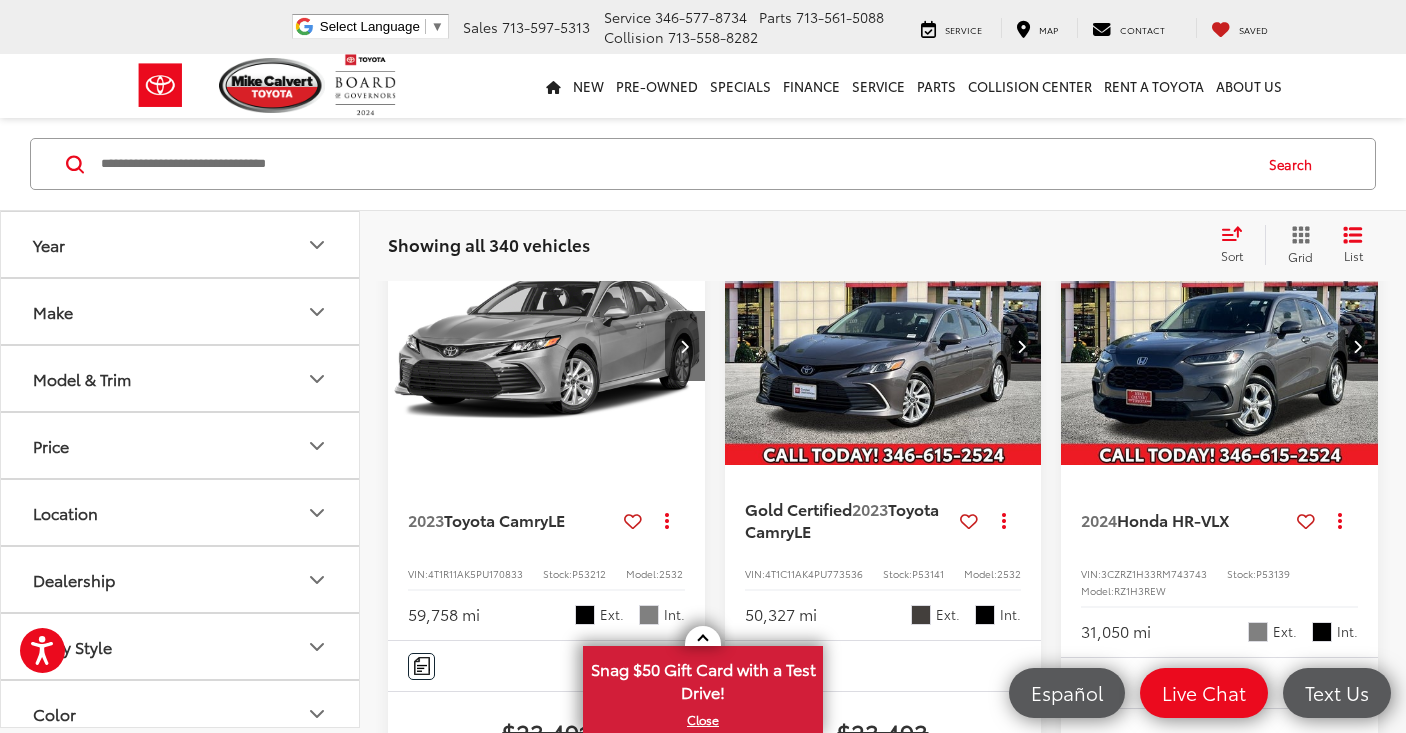 click at bounding box center (1358, 346) 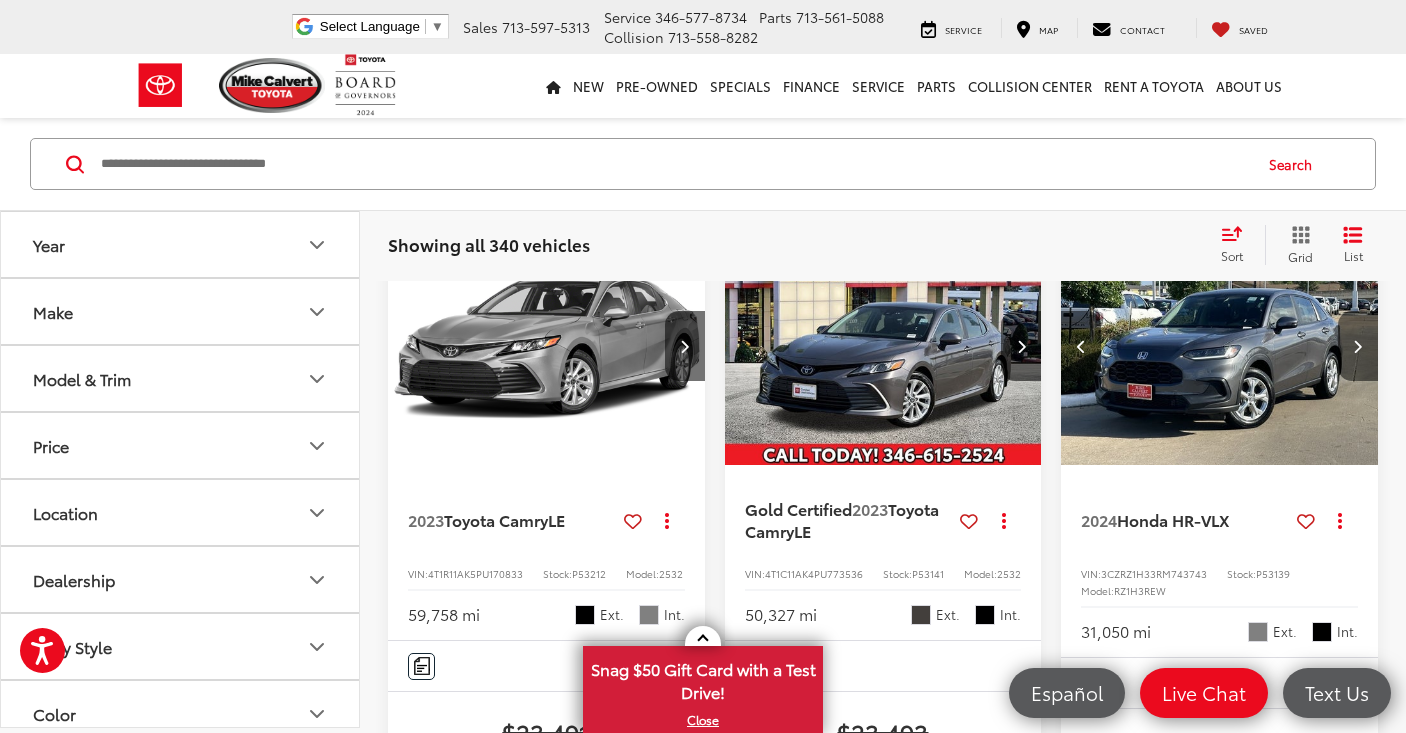 click at bounding box center (1358, 346) 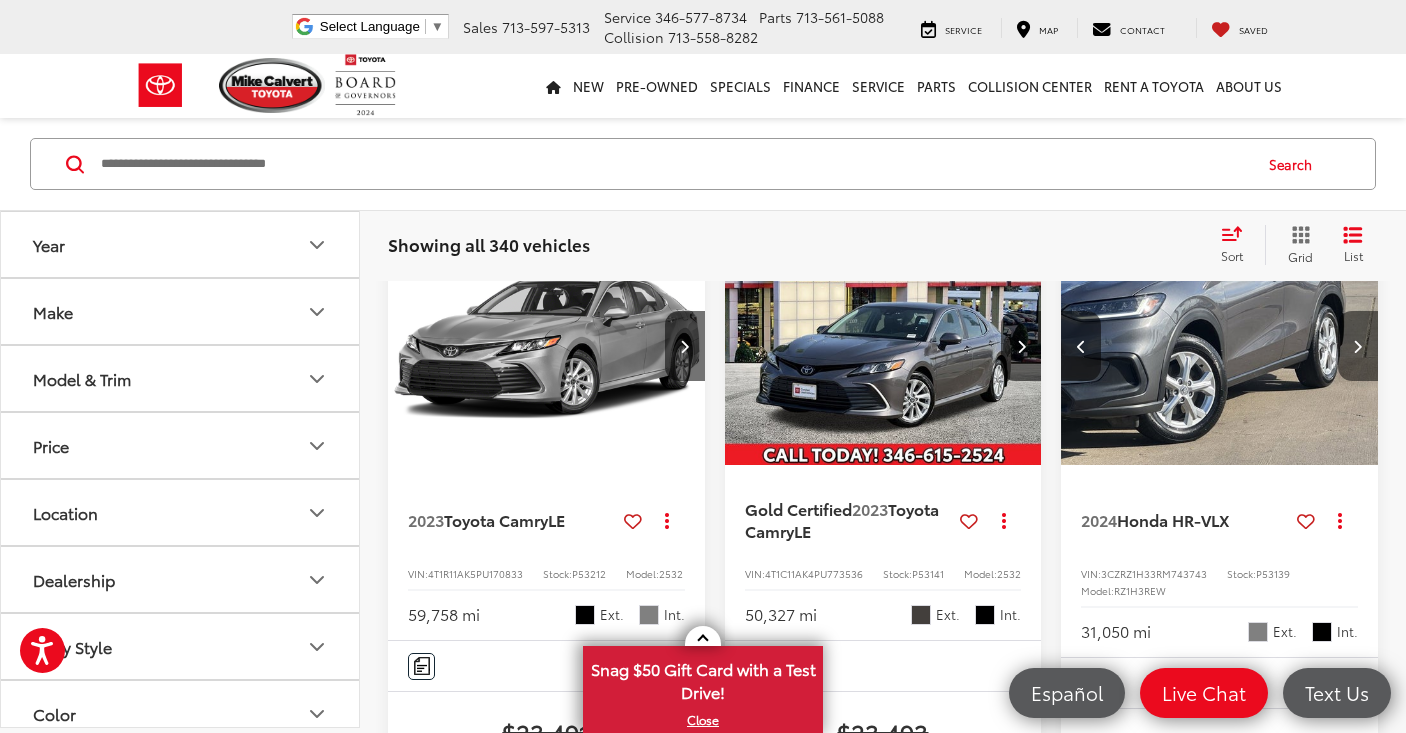 click at bounding box center (1358, 346) 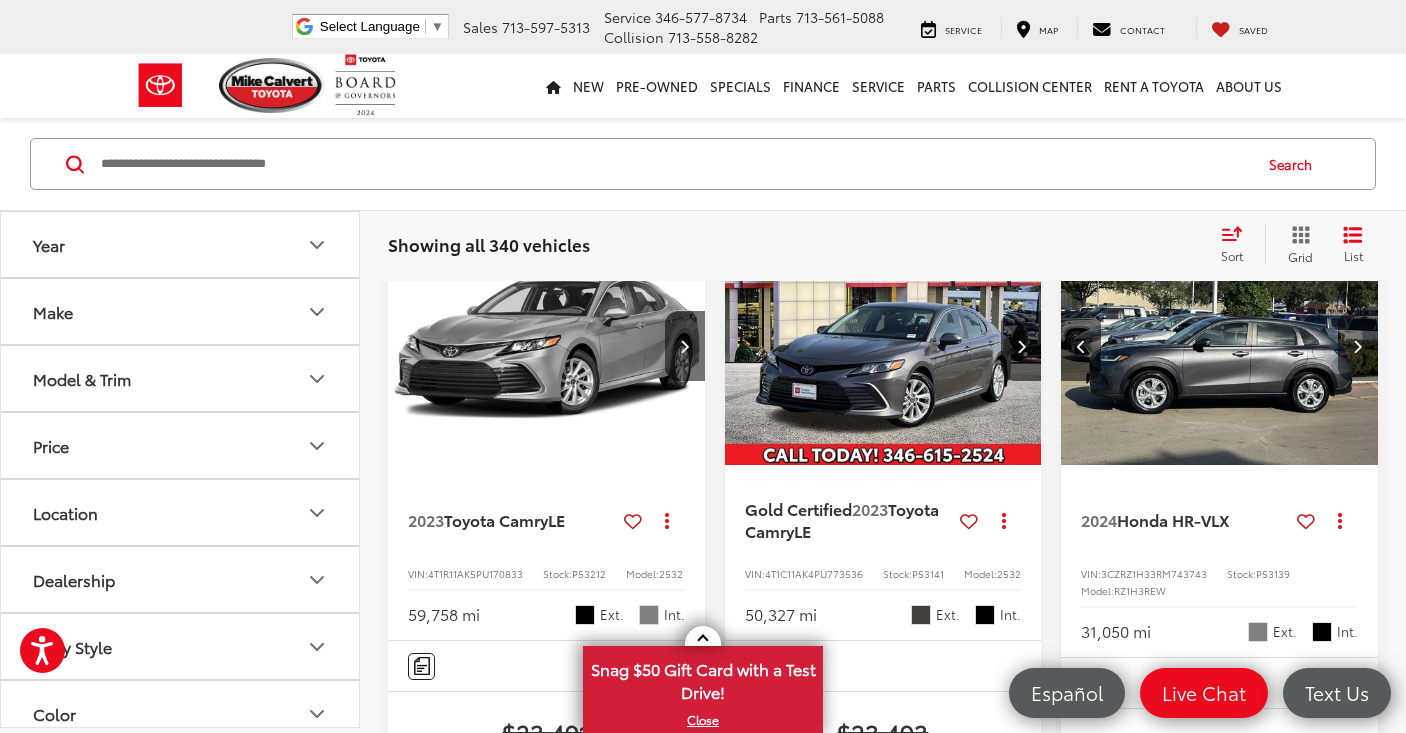click at bounding box center [1358, 346] 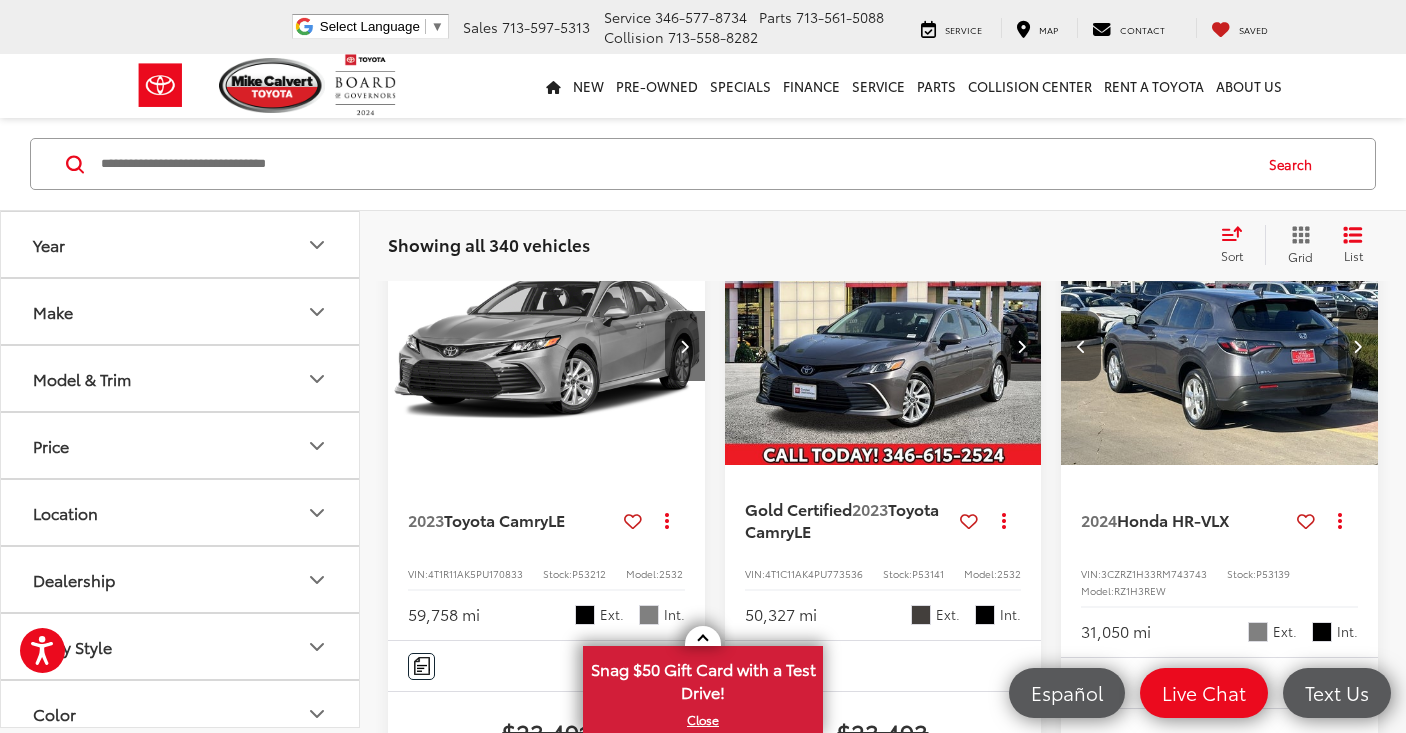 click at bounding box center [1358, 346] 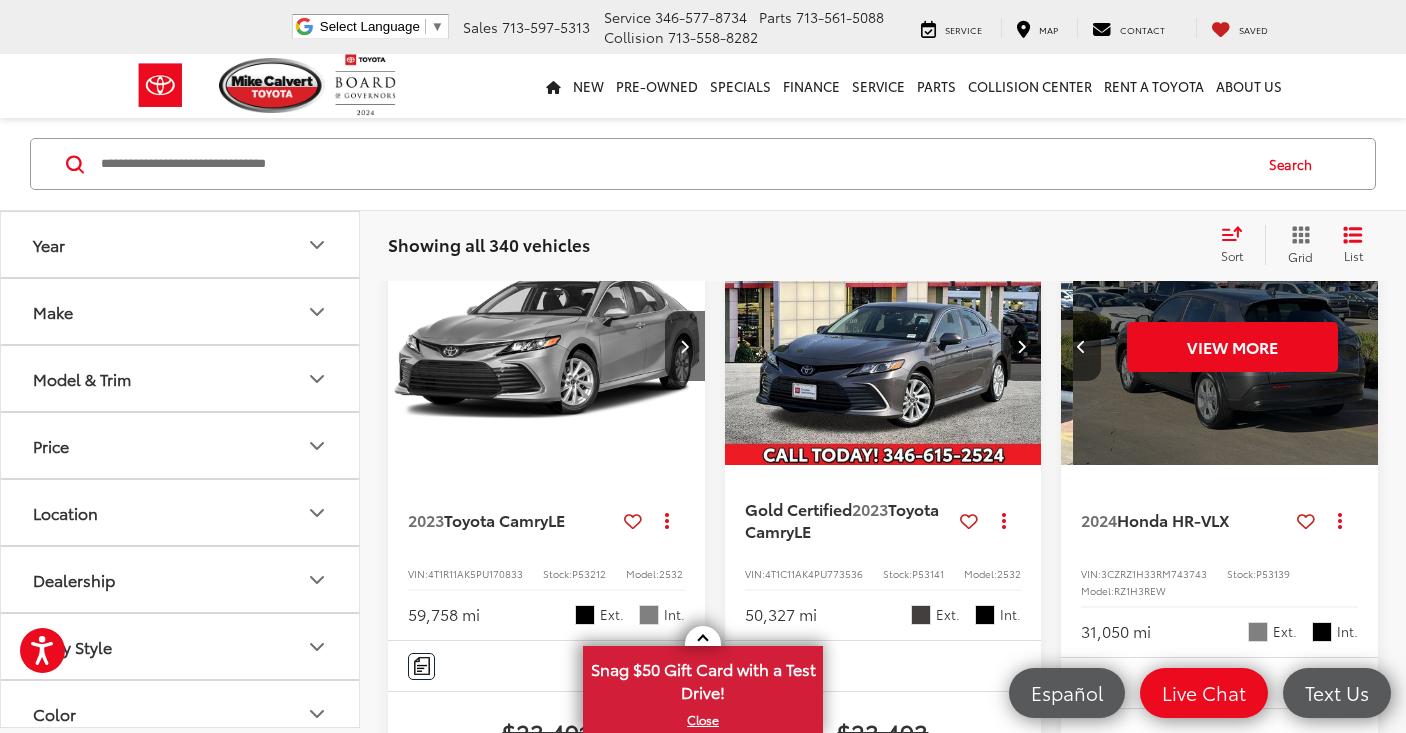 scroll, scrollTop: 0, scrollLeft: 1598, axis: horizontal 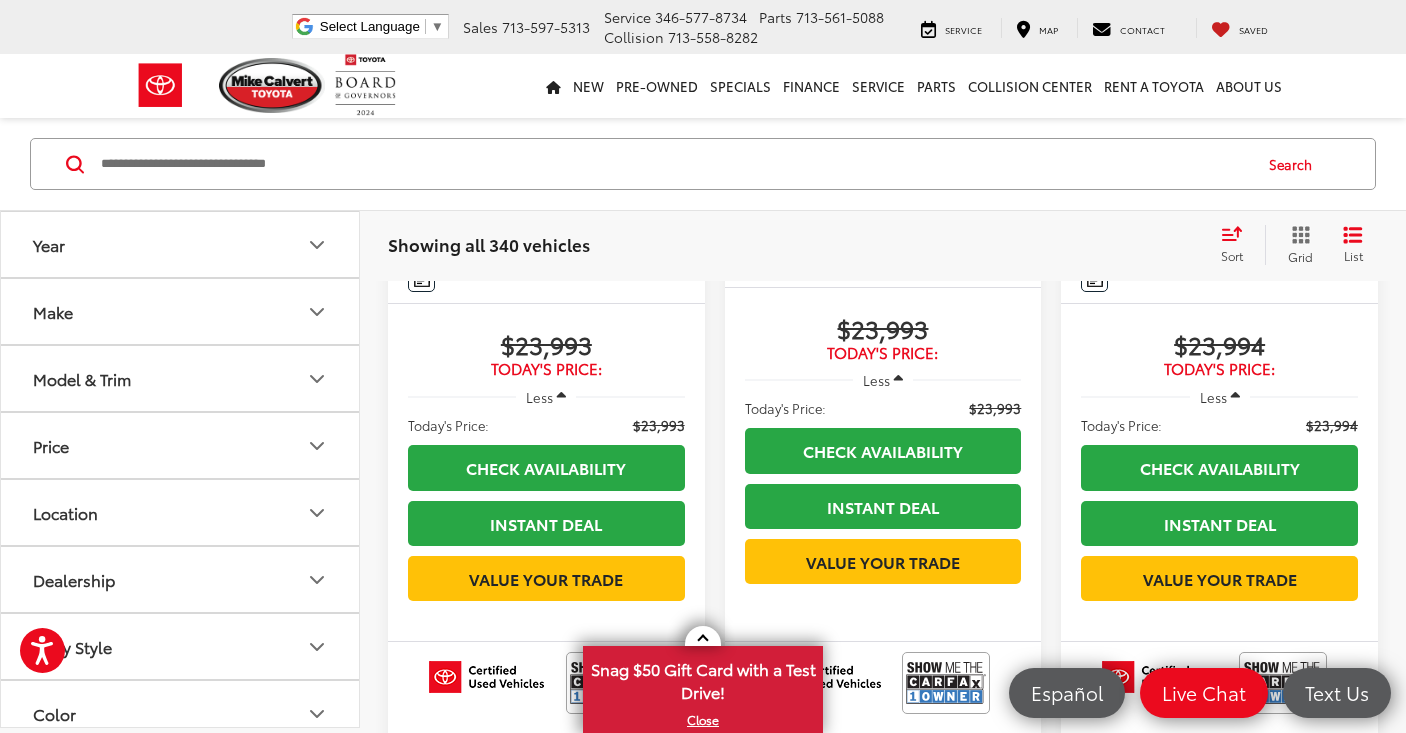 click at bounding box center (1357, -58) 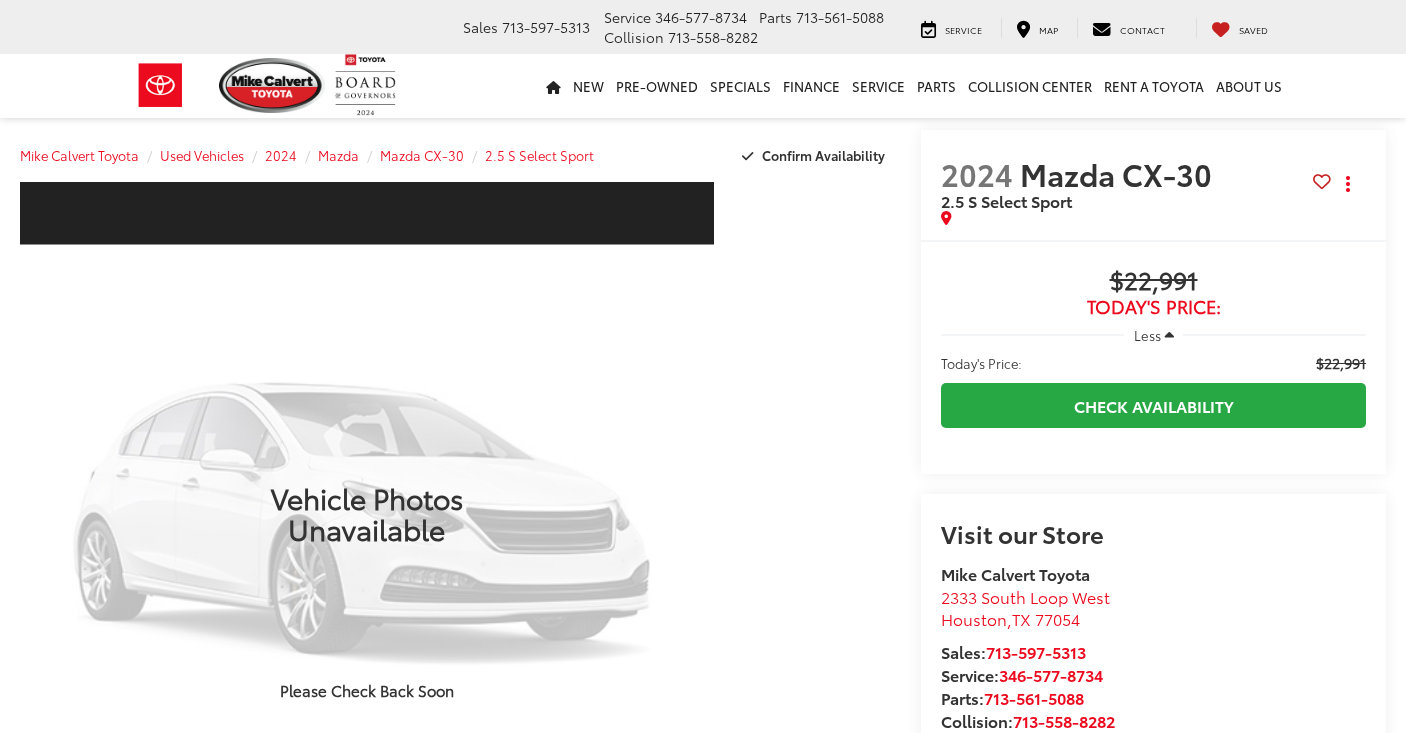 scroll, scrollTop: 0, scrollLeft: 0, axis: both 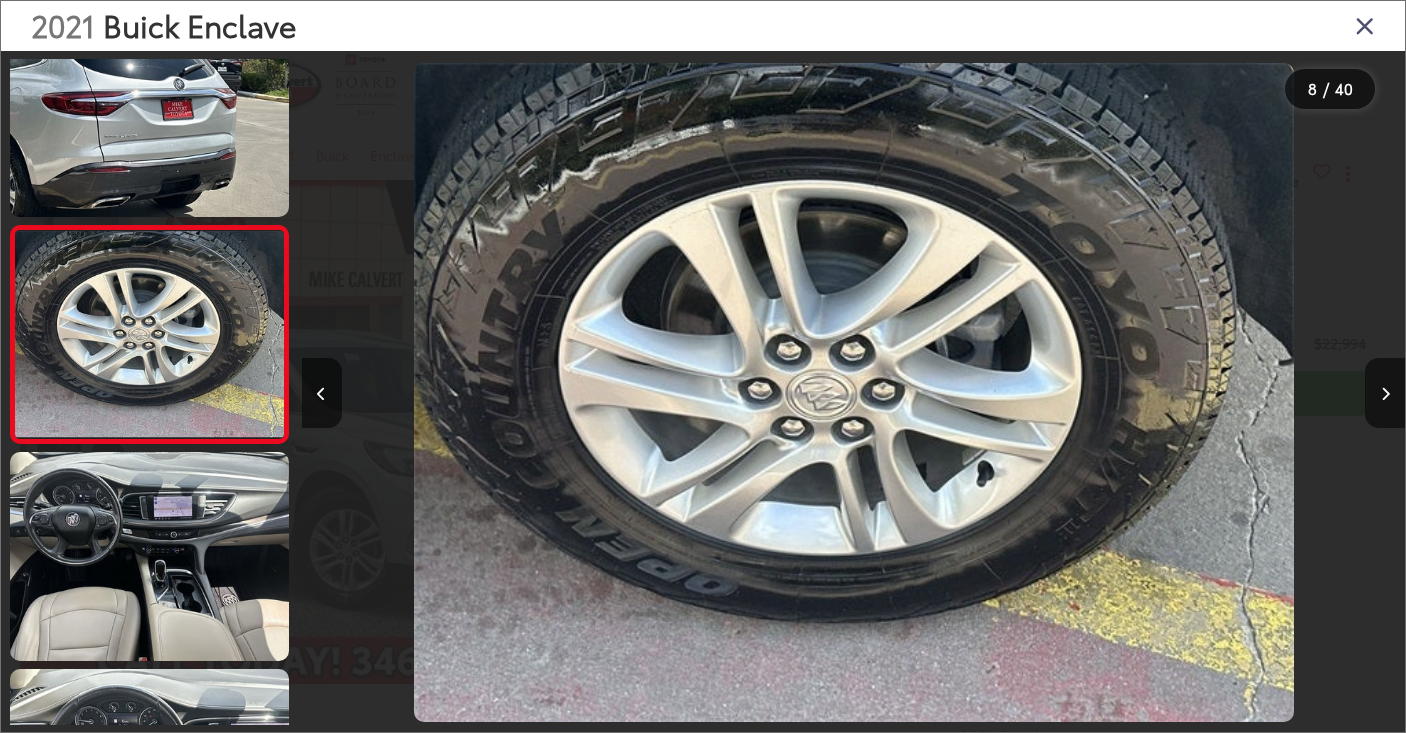 click at bounding box center [149, 556] 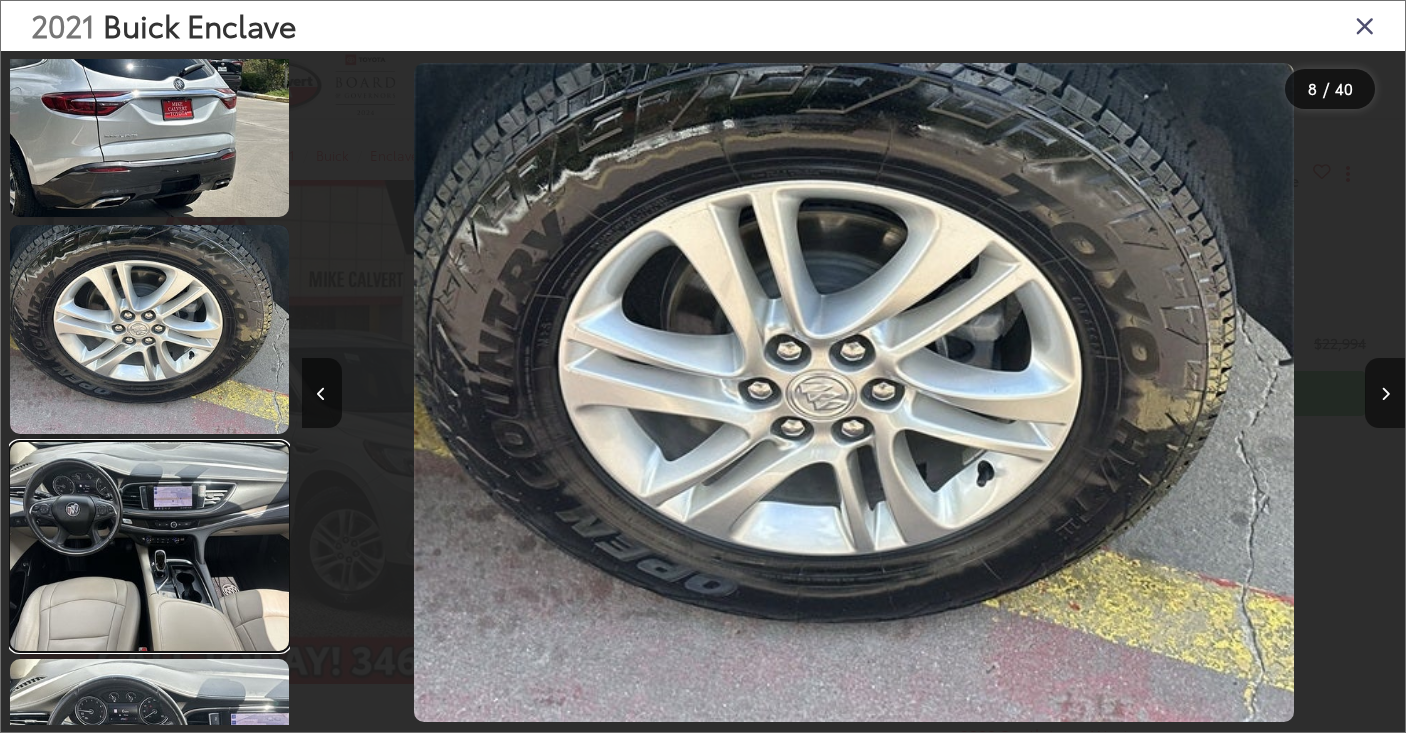 scroll, scrollTop: 0, scrollLeft: 8768, axis: horizontal 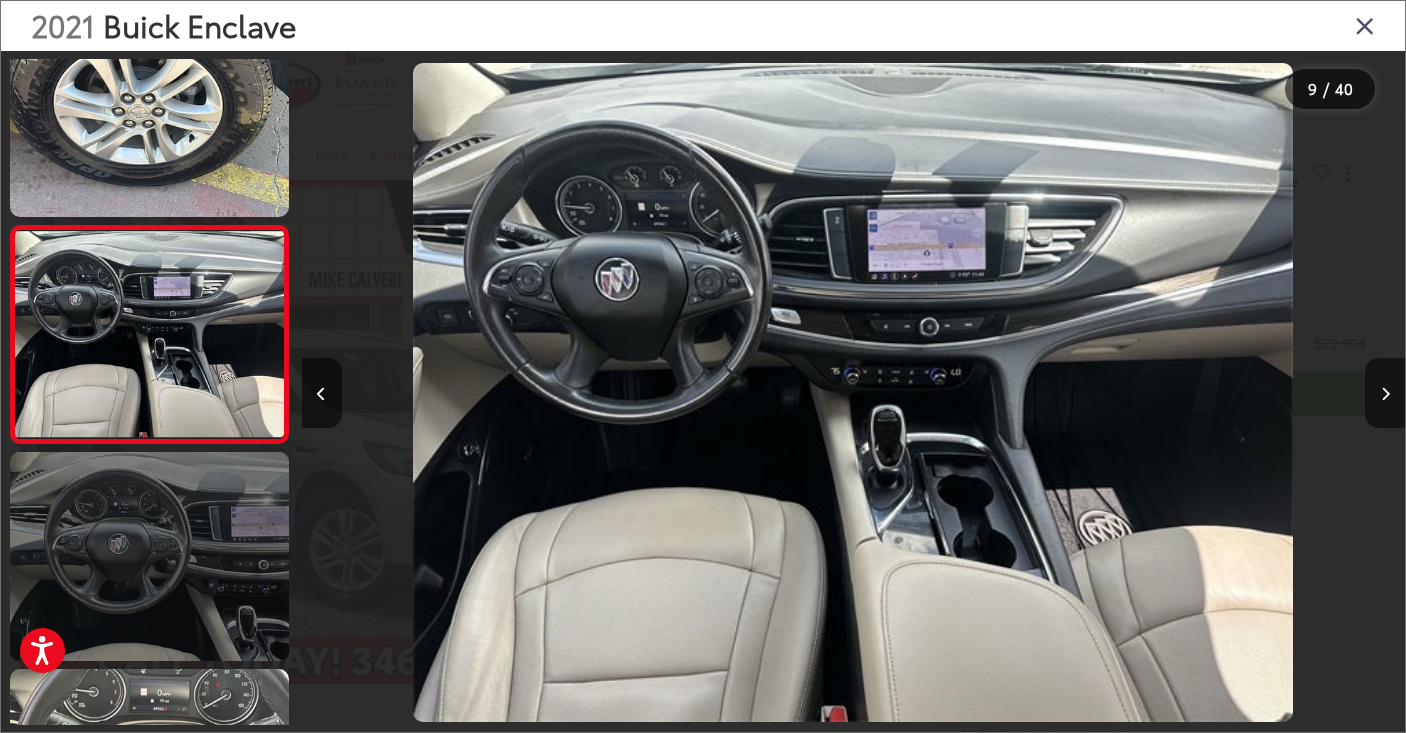 click at bounding box center [149, 556] 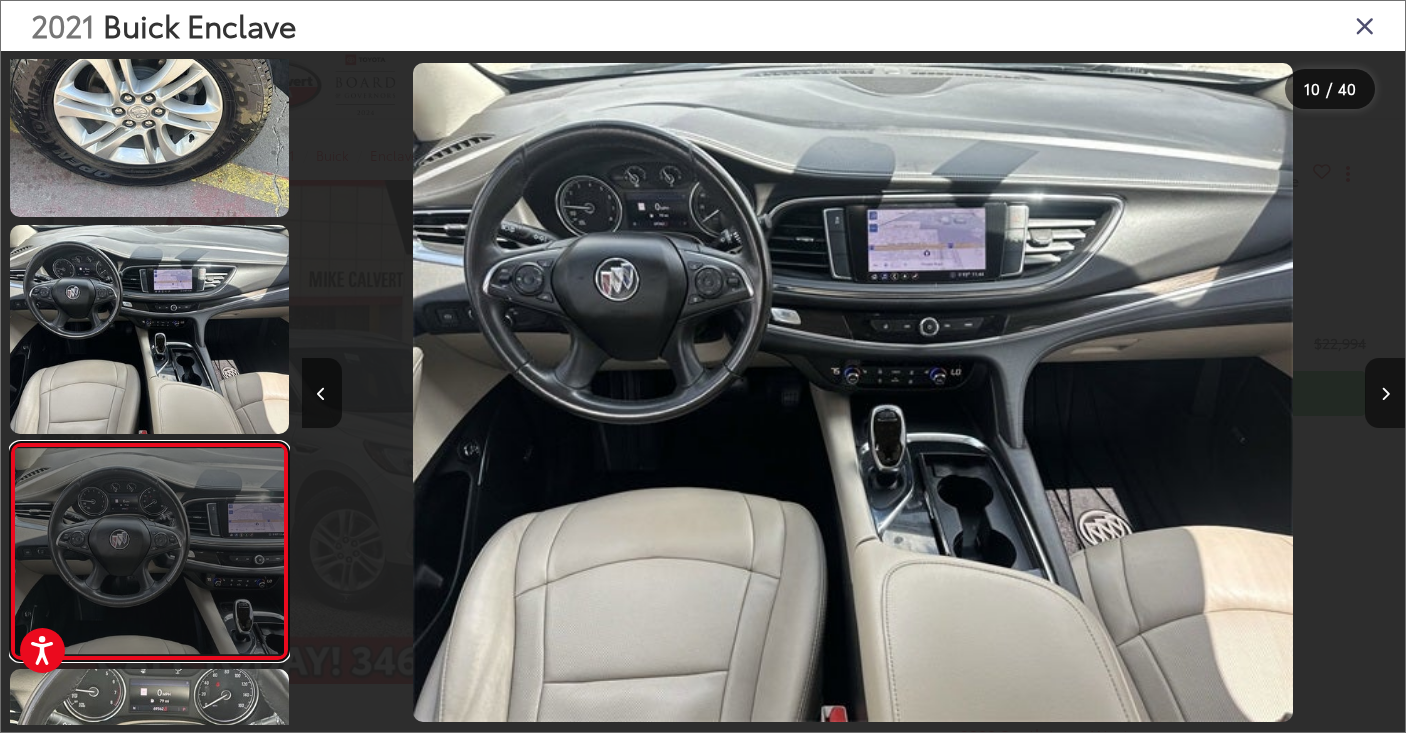 scroll, scrollTop: 0, scrollLeft: 9929, axis: horizontal 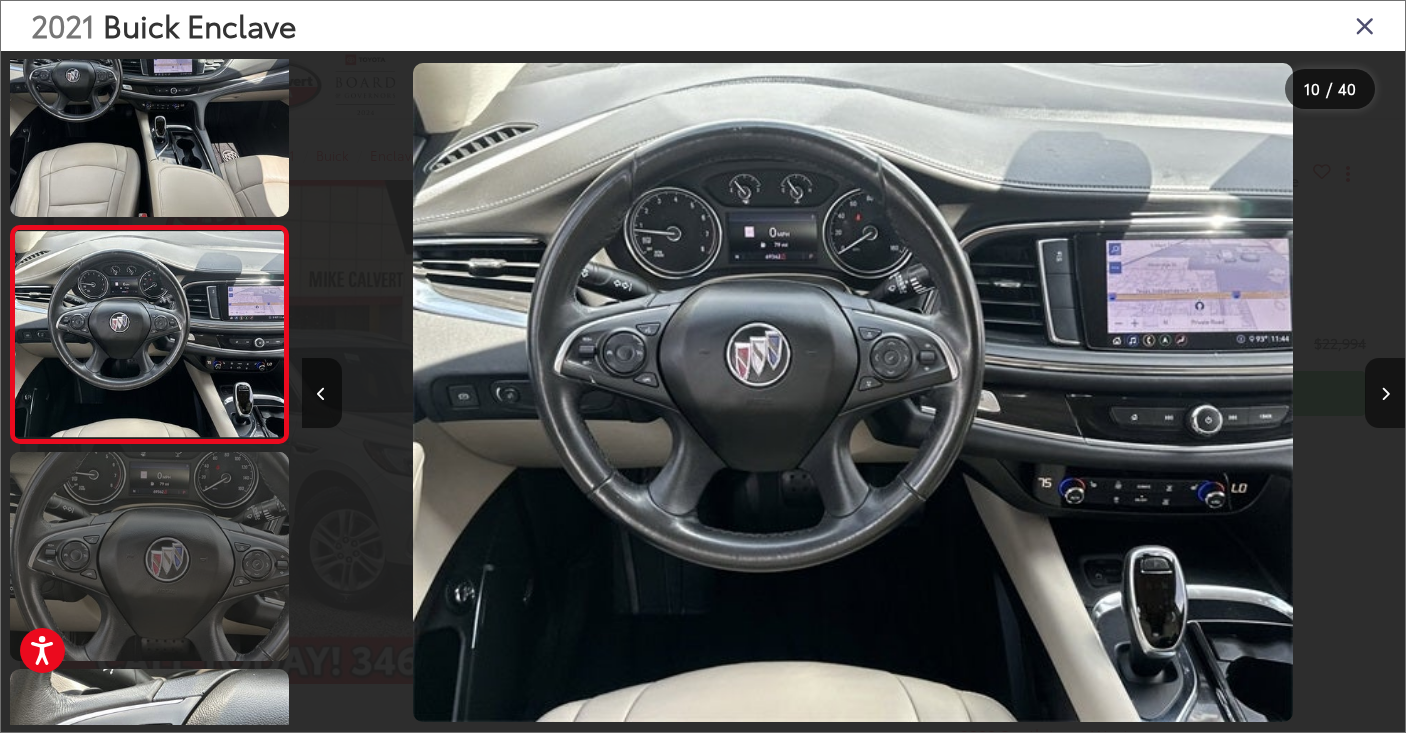 click at bounding box center [149, 556] 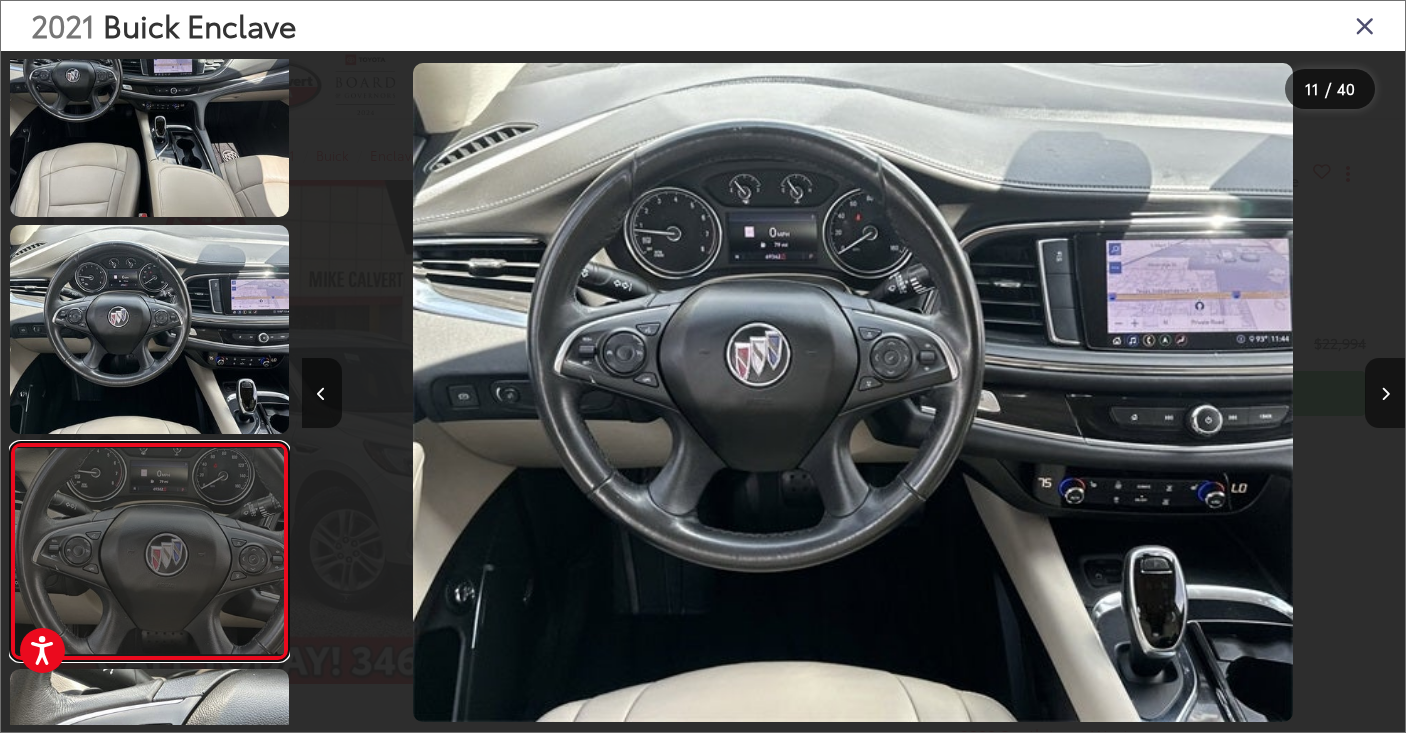 scroll, scrollTop: 0, scrollLeft: 11031, axis: horizontal 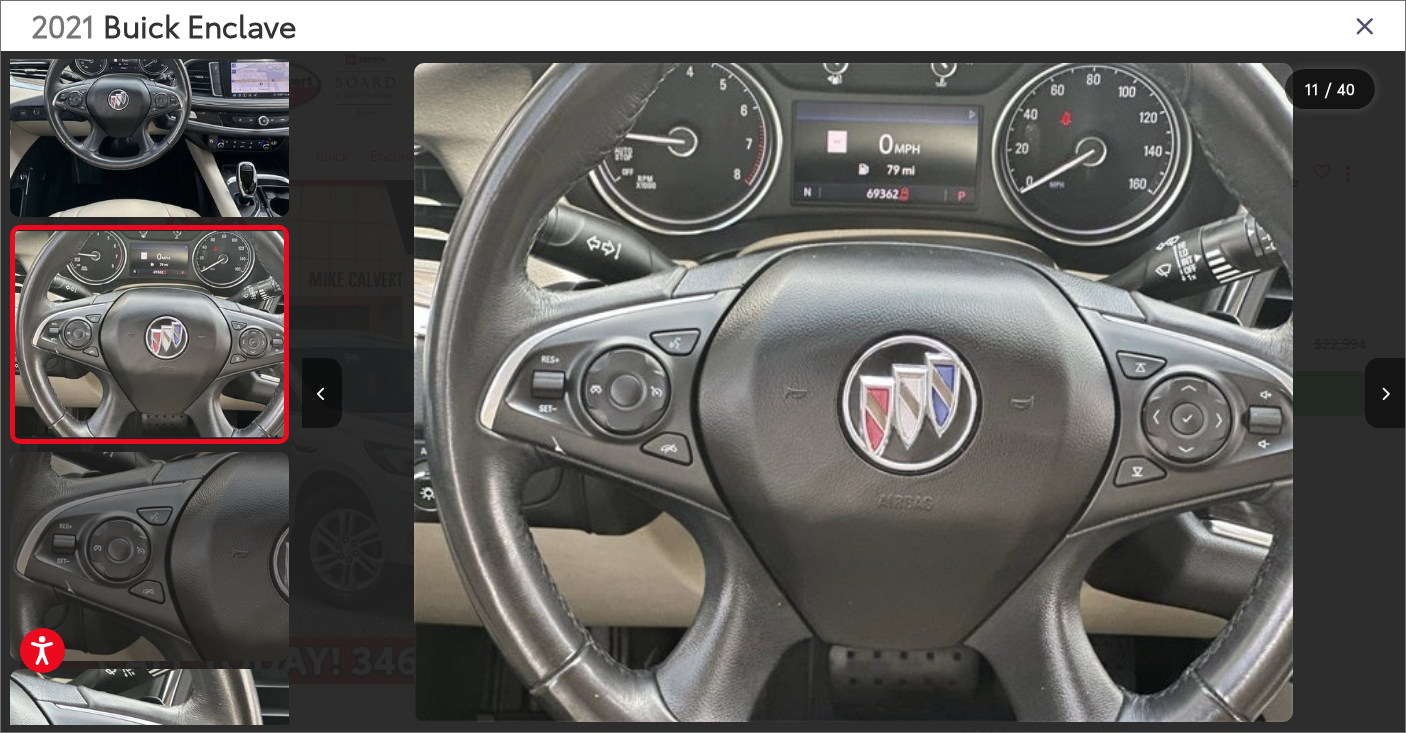 click at bounding box center (149, 556) 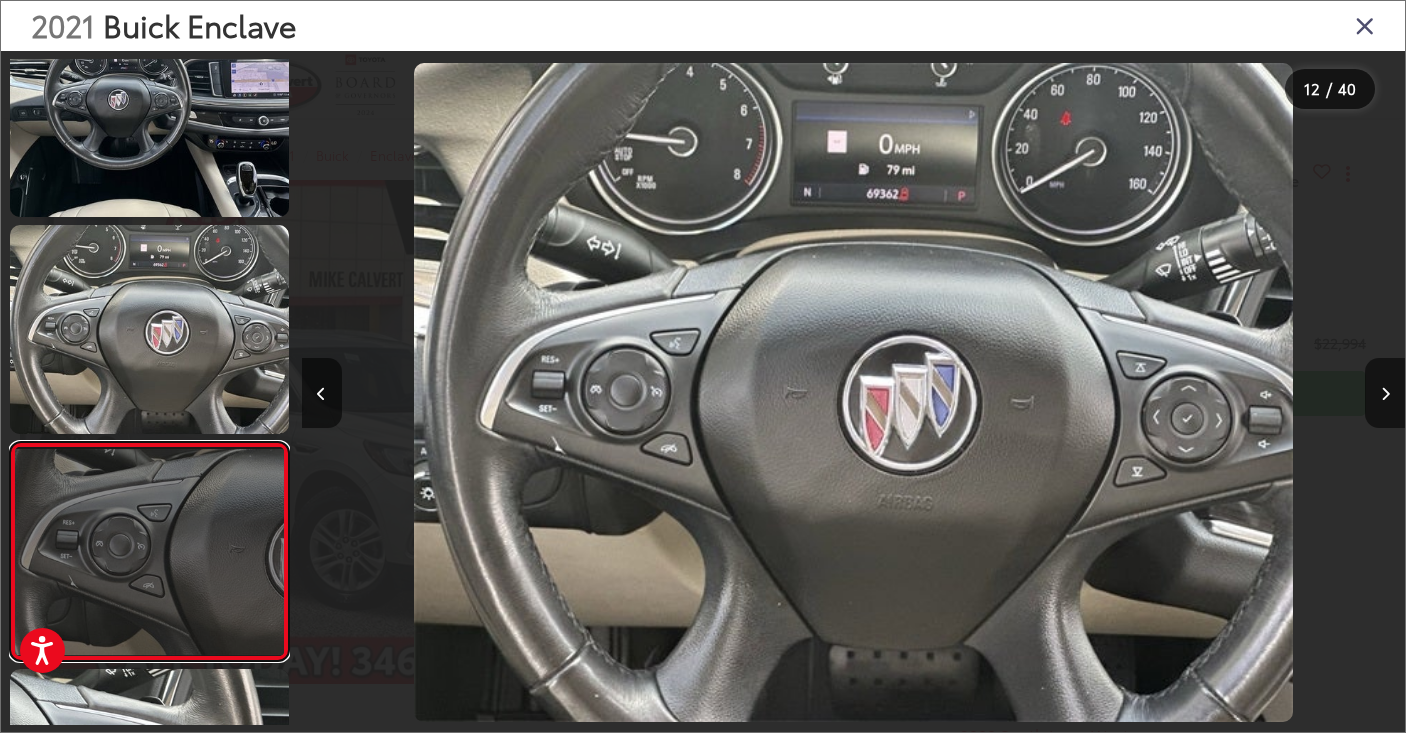 scroll, scrollTop: 0, scrollLeft: 11732, axis: horizontal 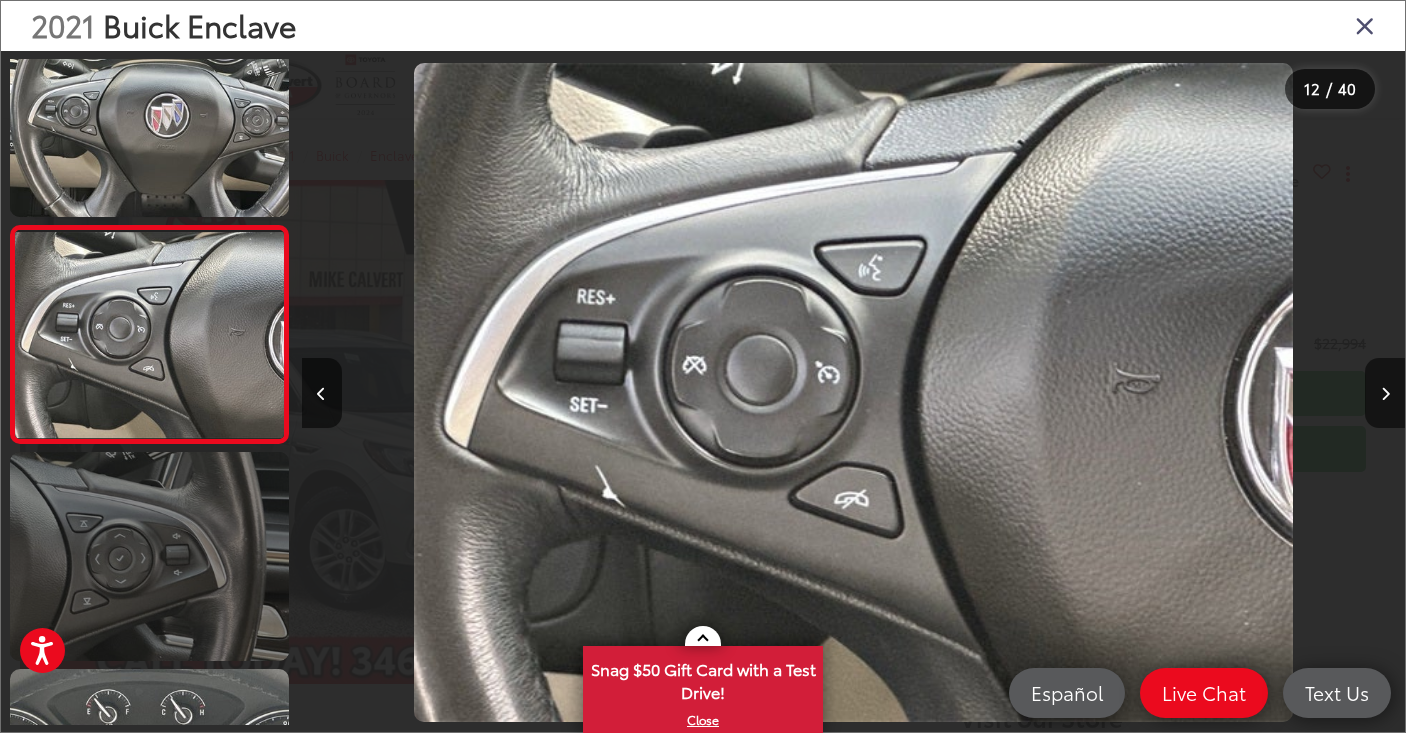 click at bounding box center (149, 556) 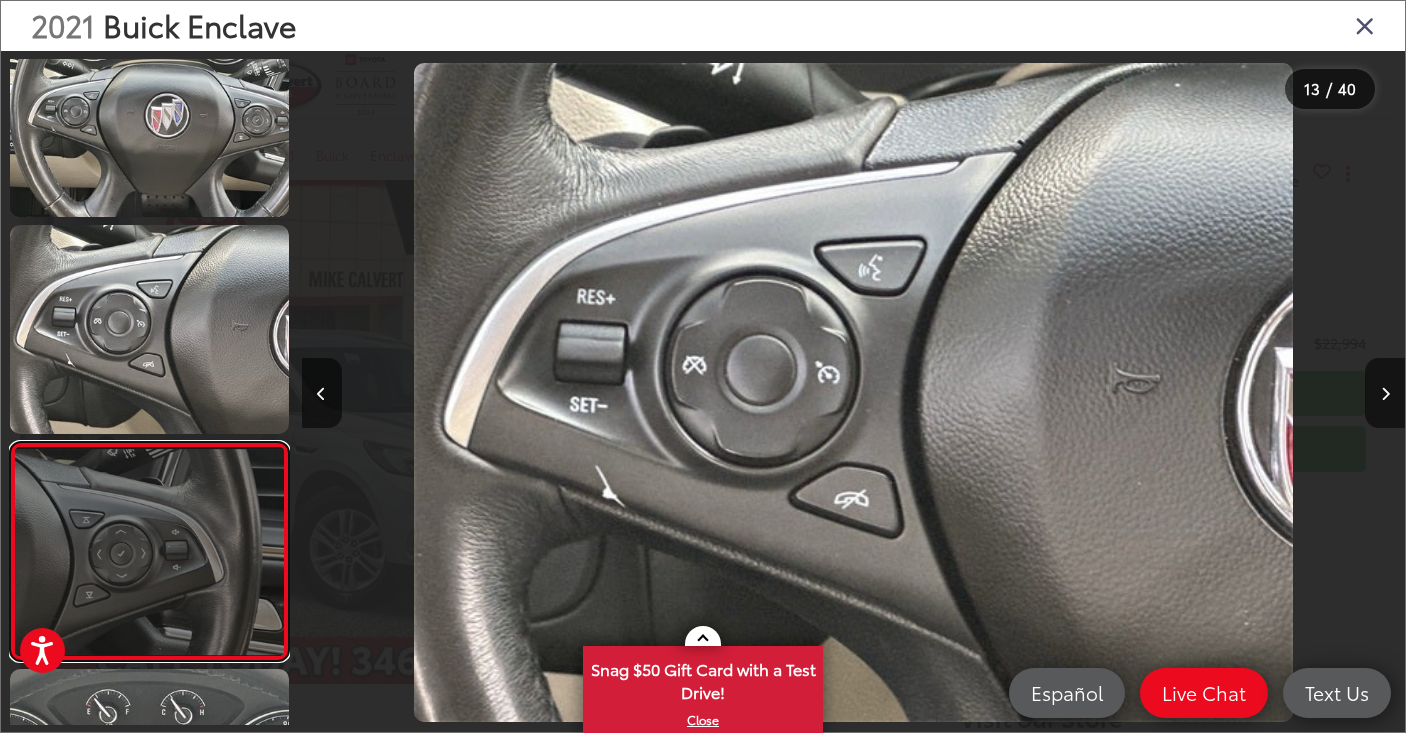scroll, scrollTop: 0, scrollLeft: 13238, axis: horizontal 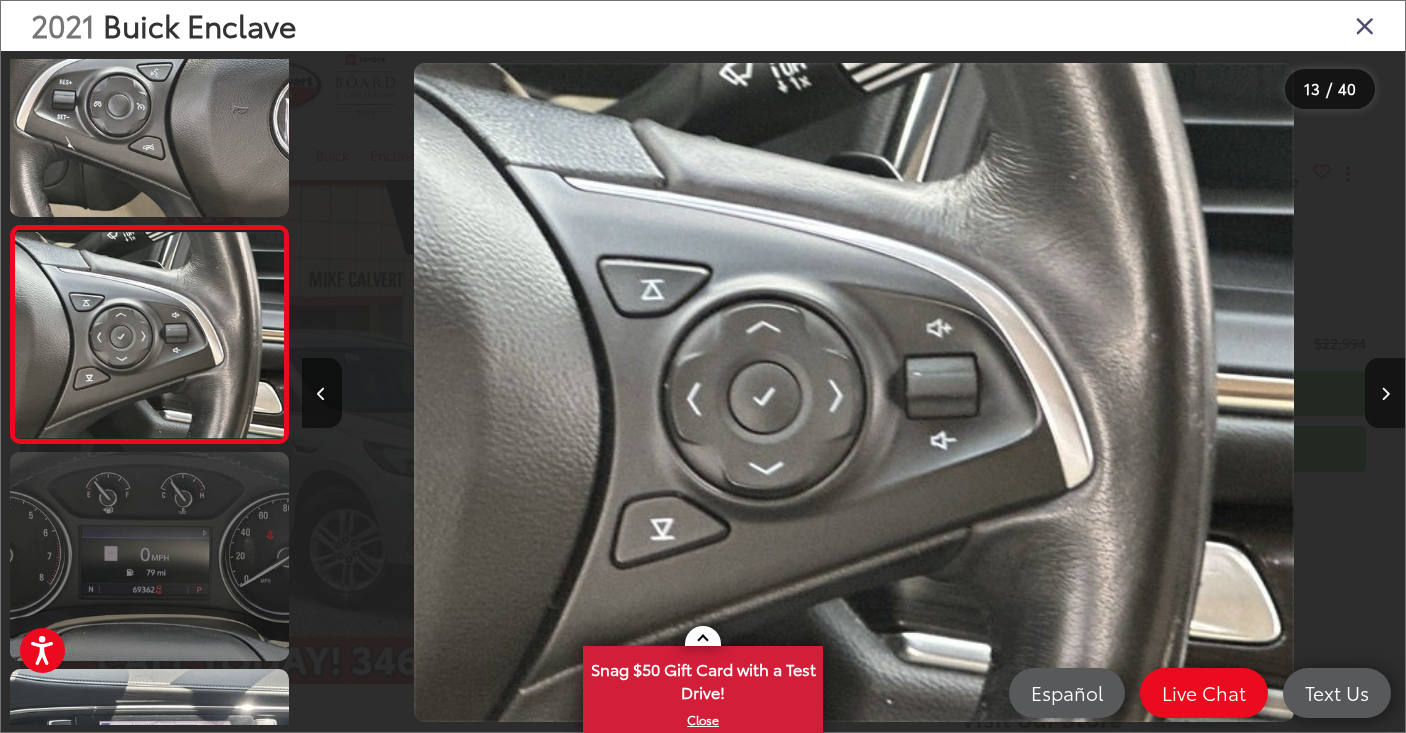 click at bounding box center (149, 556) 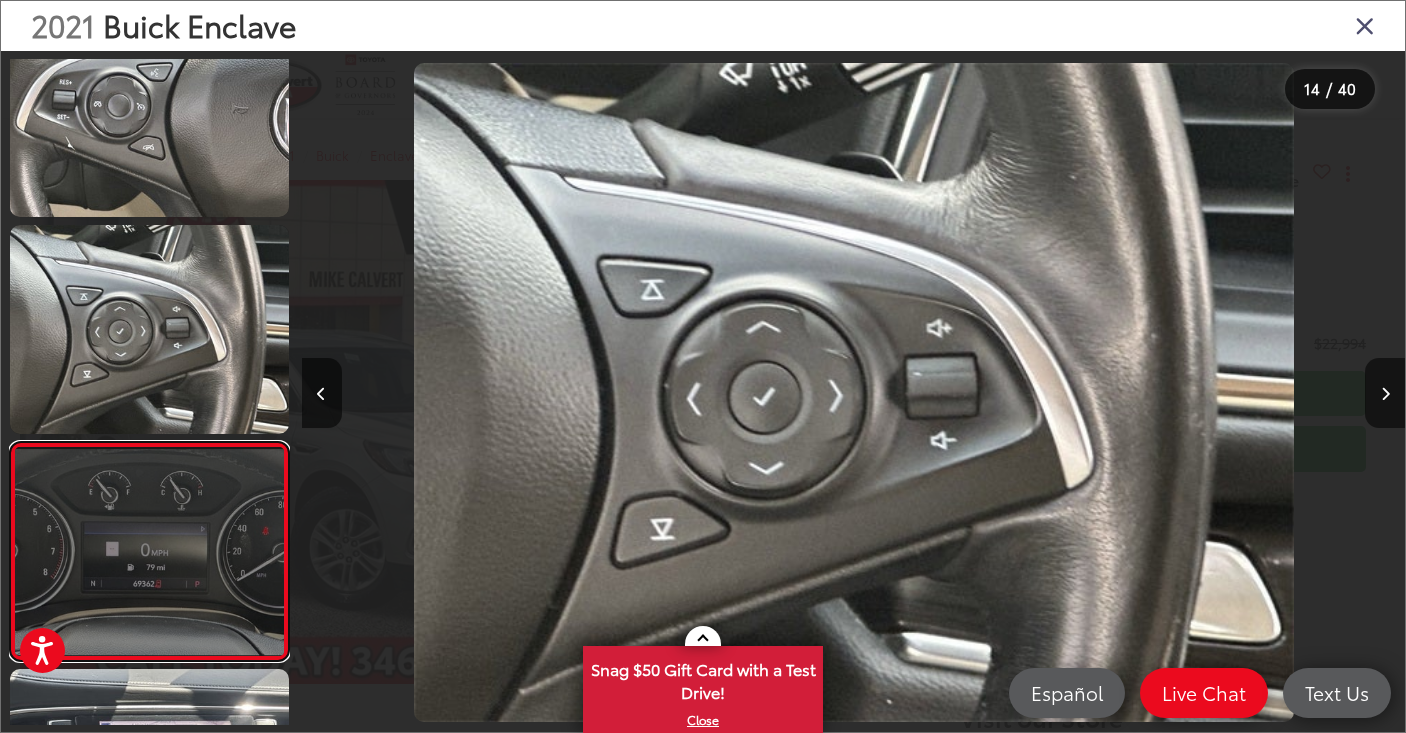 scroll, scrollTop: 0, scrollLeft: 14342, axis: horizontal 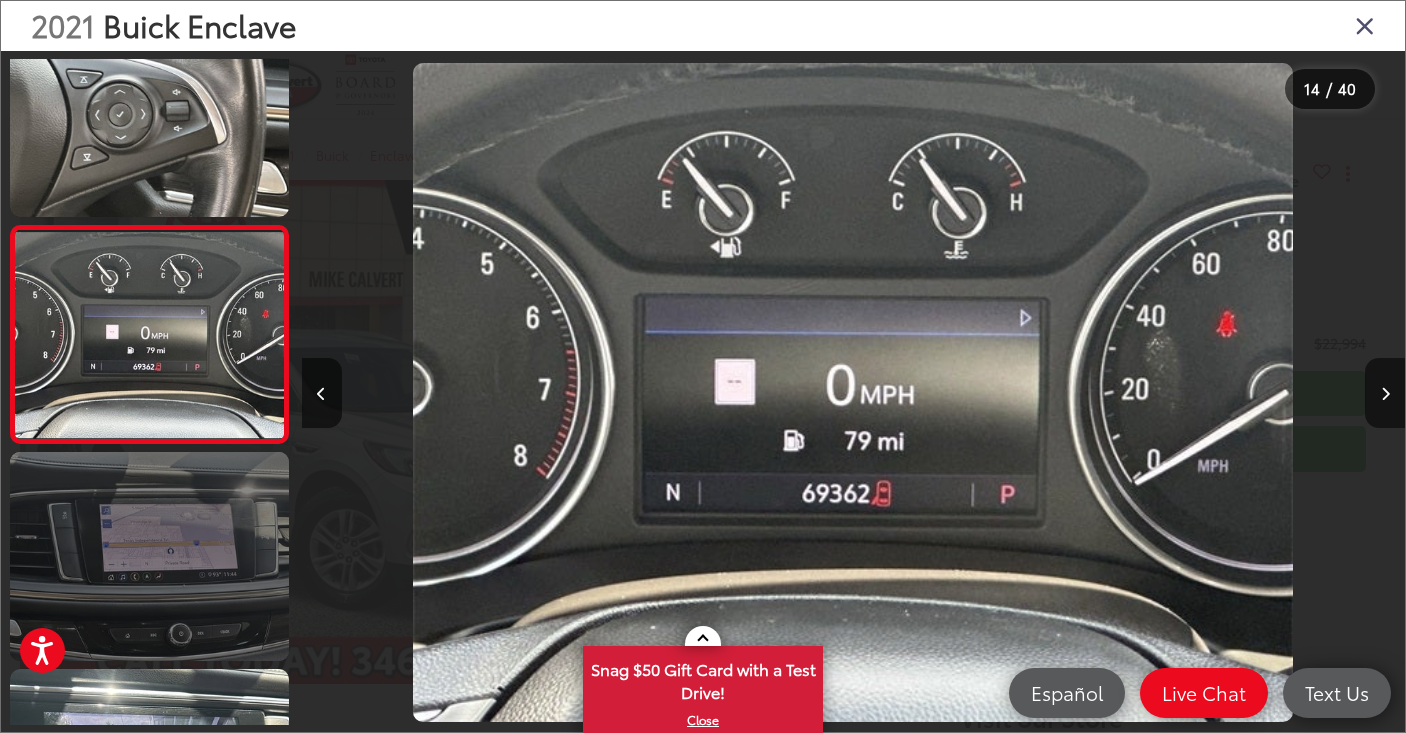 click at bounding box center [149, 556] 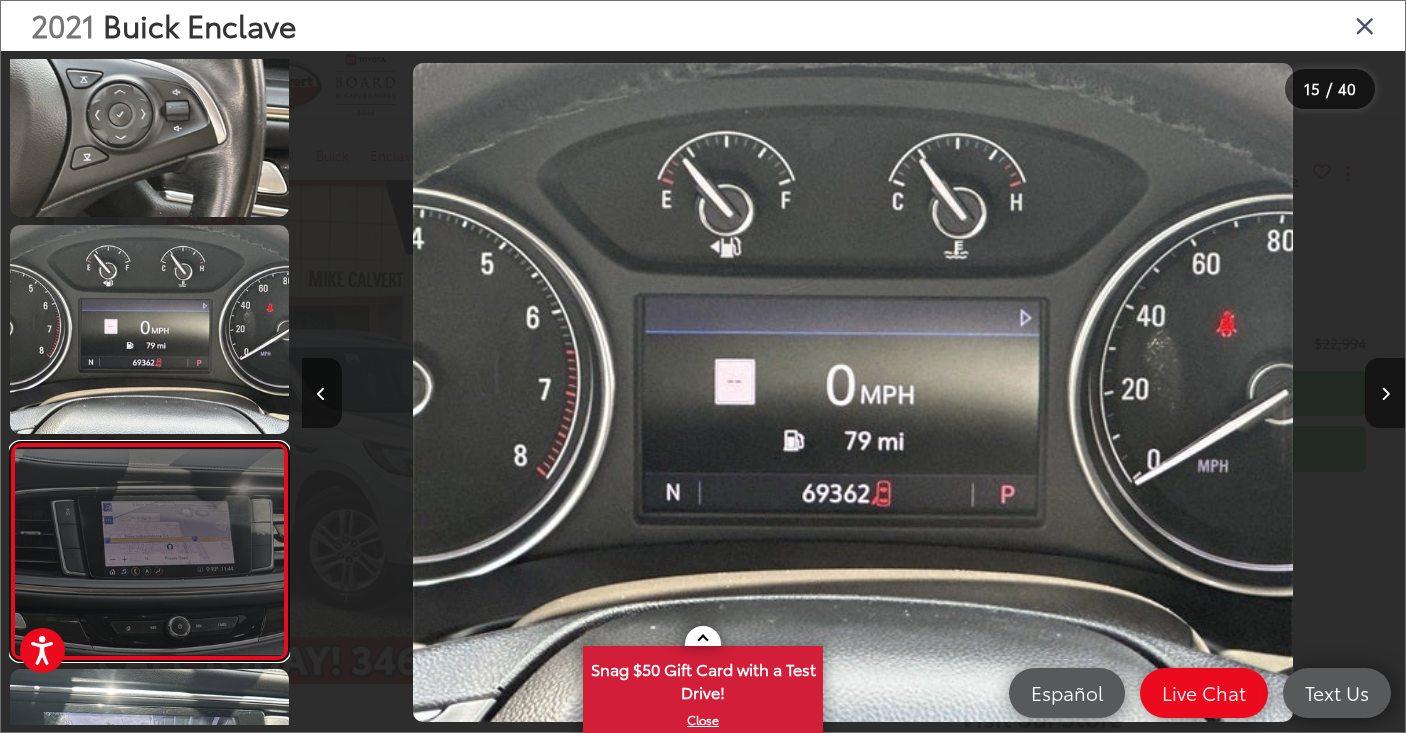 scroll, scrollTop: 0, scrollLeft: 15445, axis: horizontal 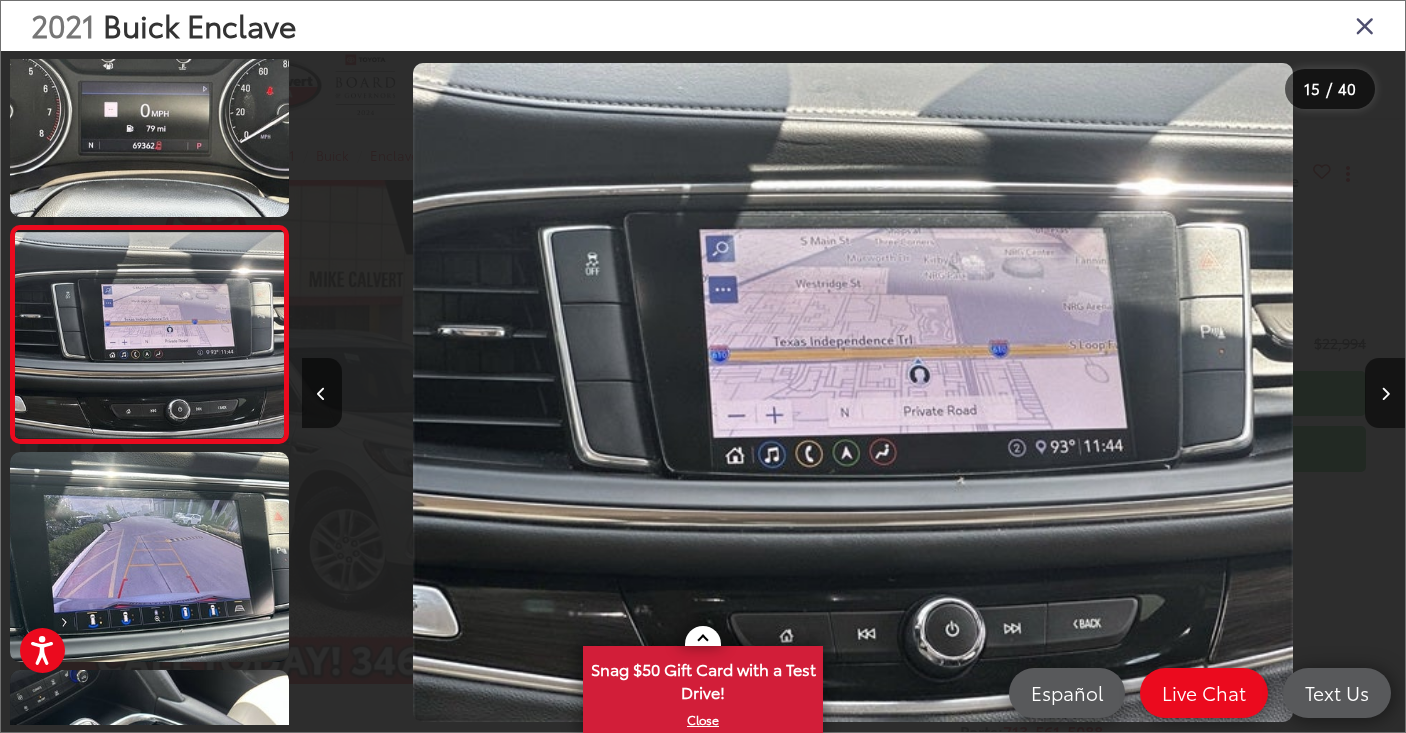 click at bounding box center [1365, 25] 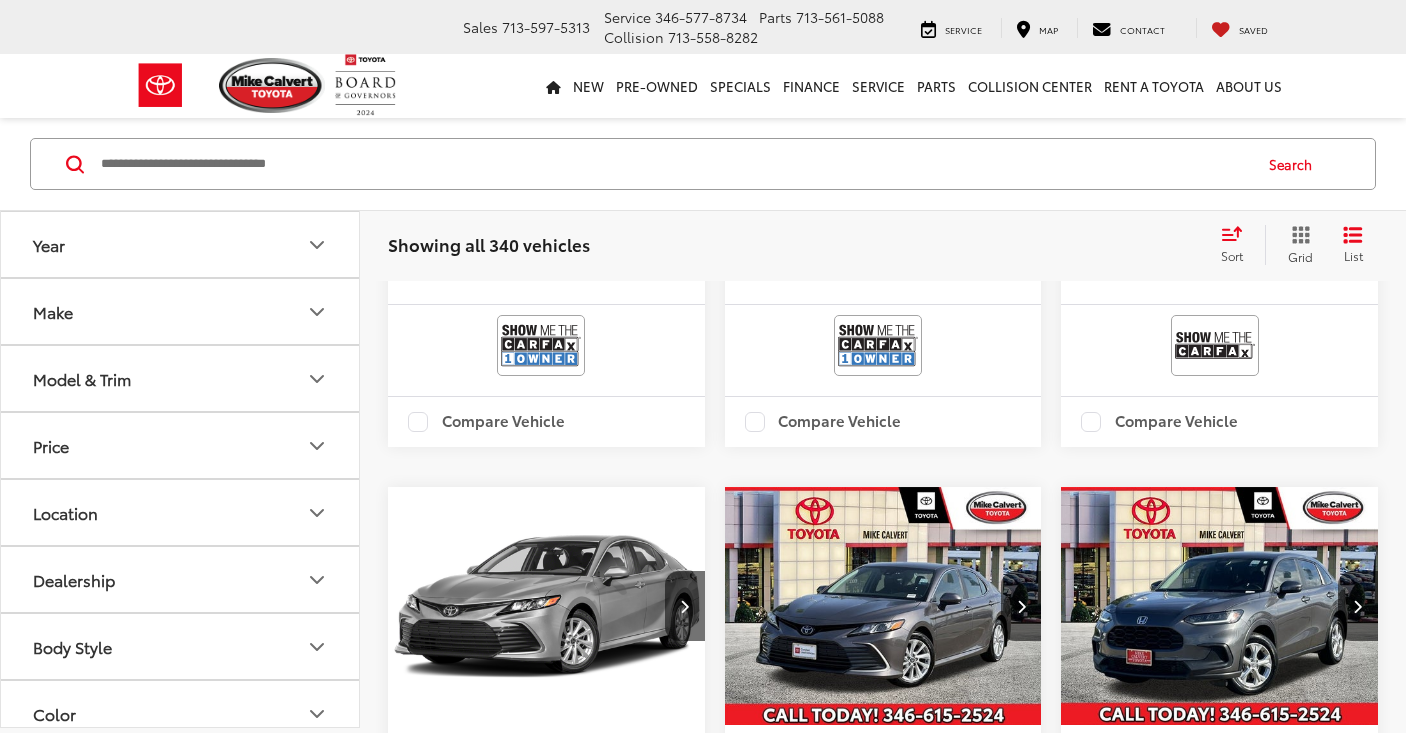 scroll, scrollTop: 1124, scrollLeft: 0, axis: vertical 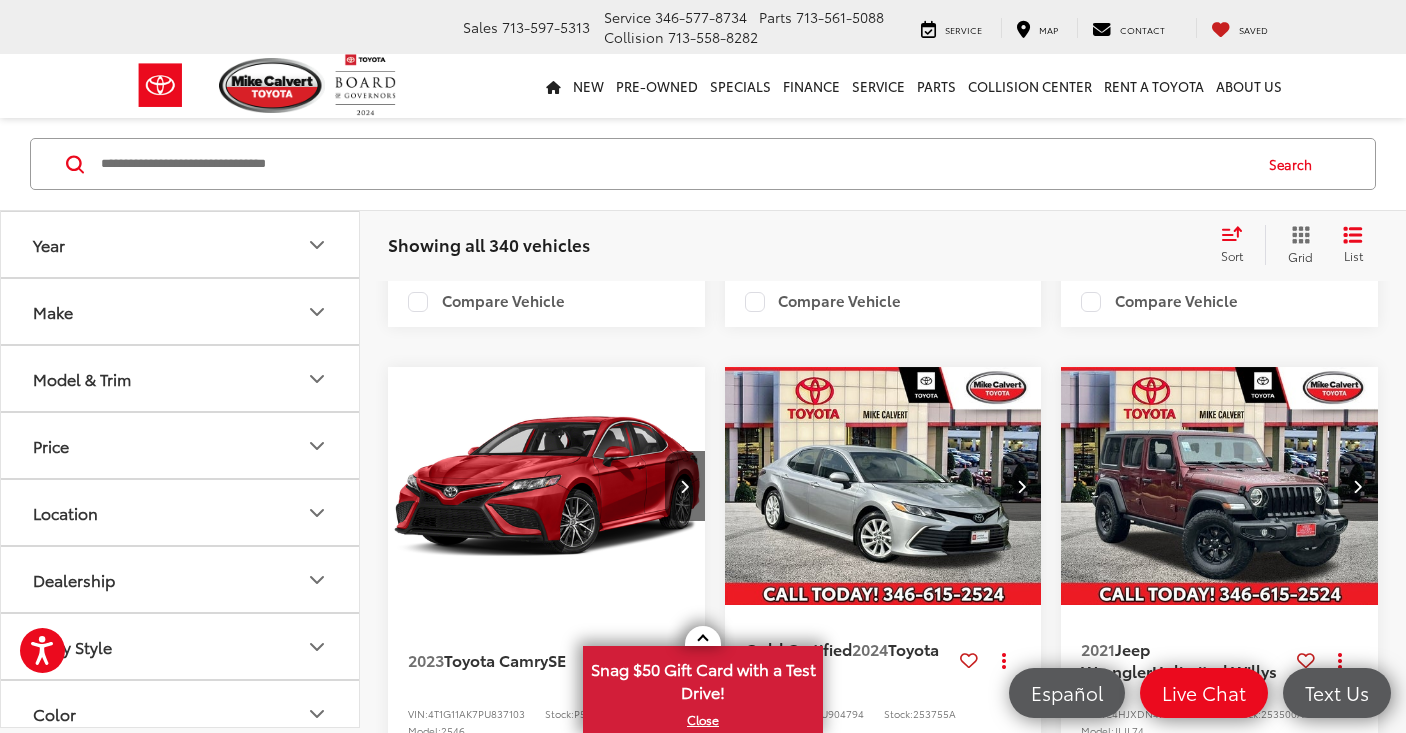 click at bounding box center (685, -516) 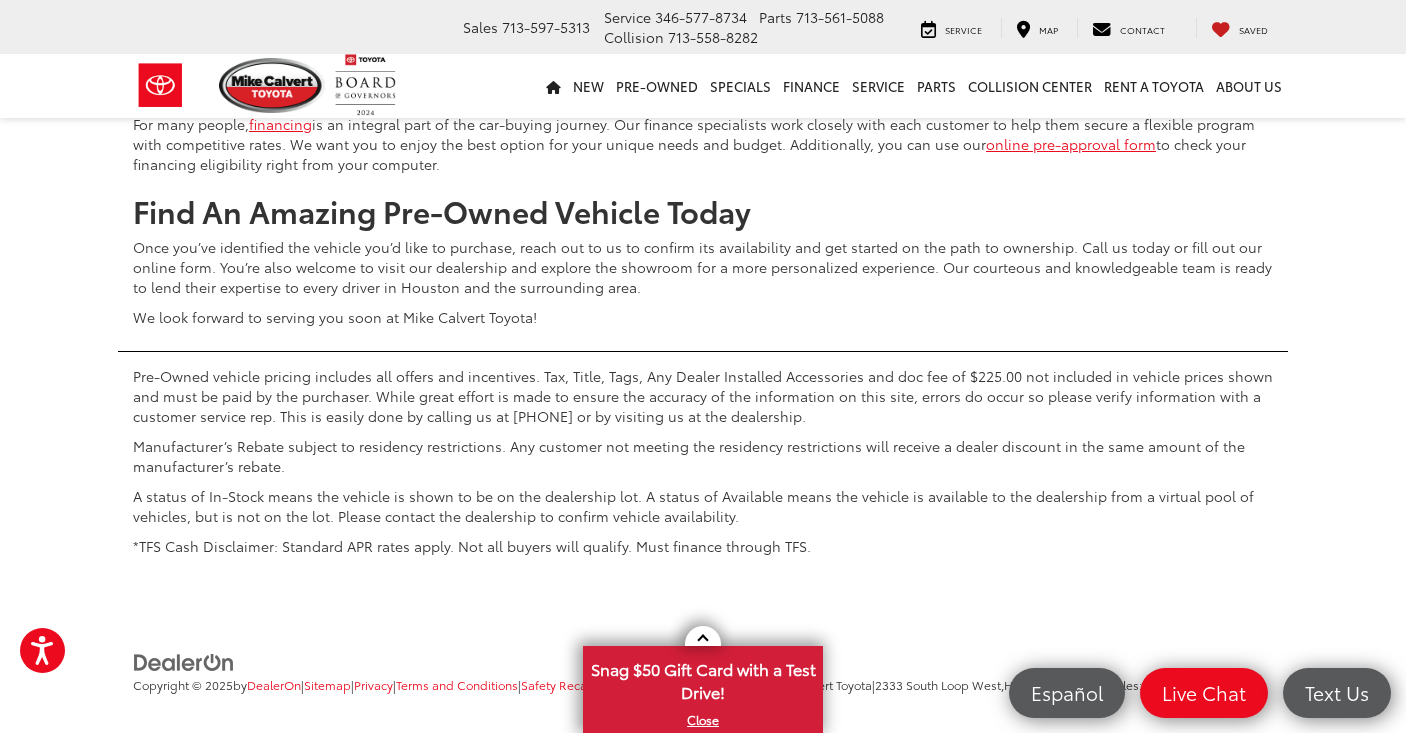 scroll, scrollTop: 17198, scrollLeft: 0, axis: vertical 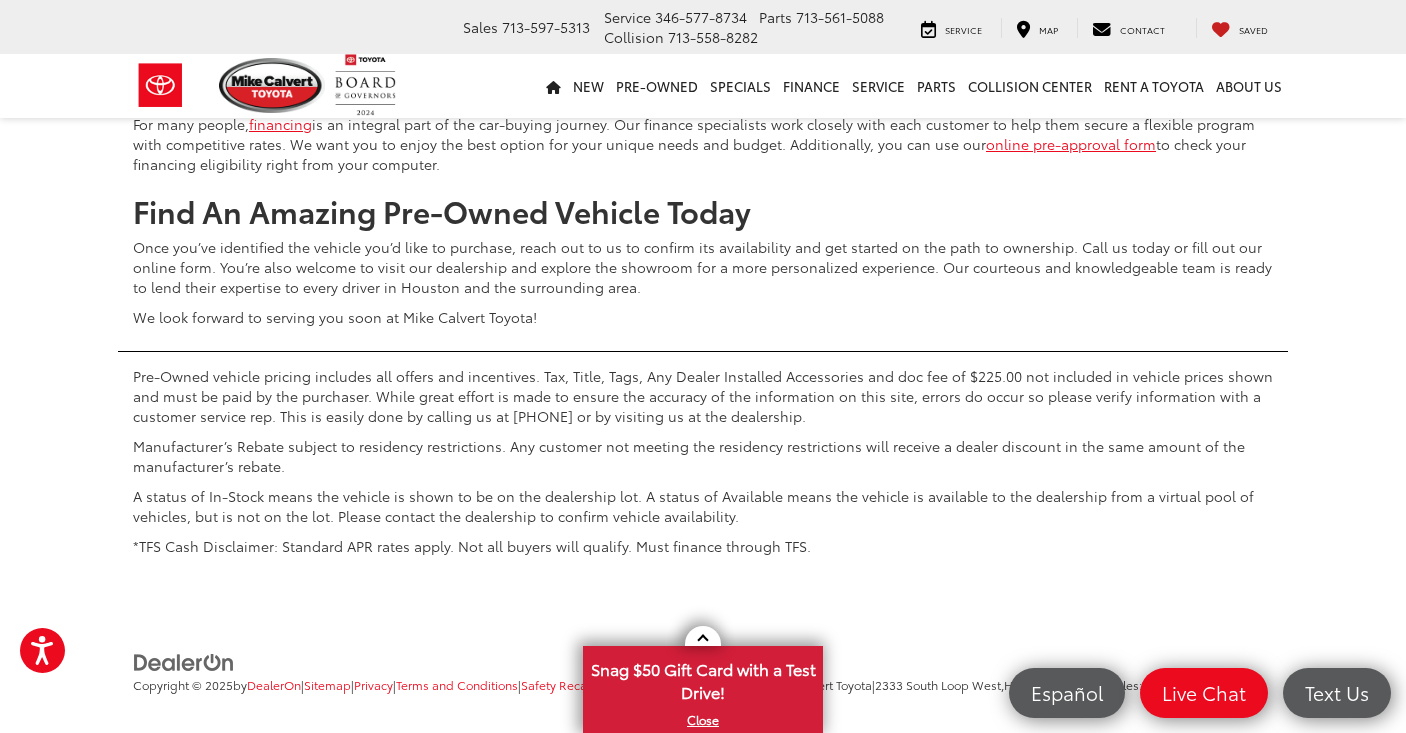 click on "4" at bounding box center [1080, -271] 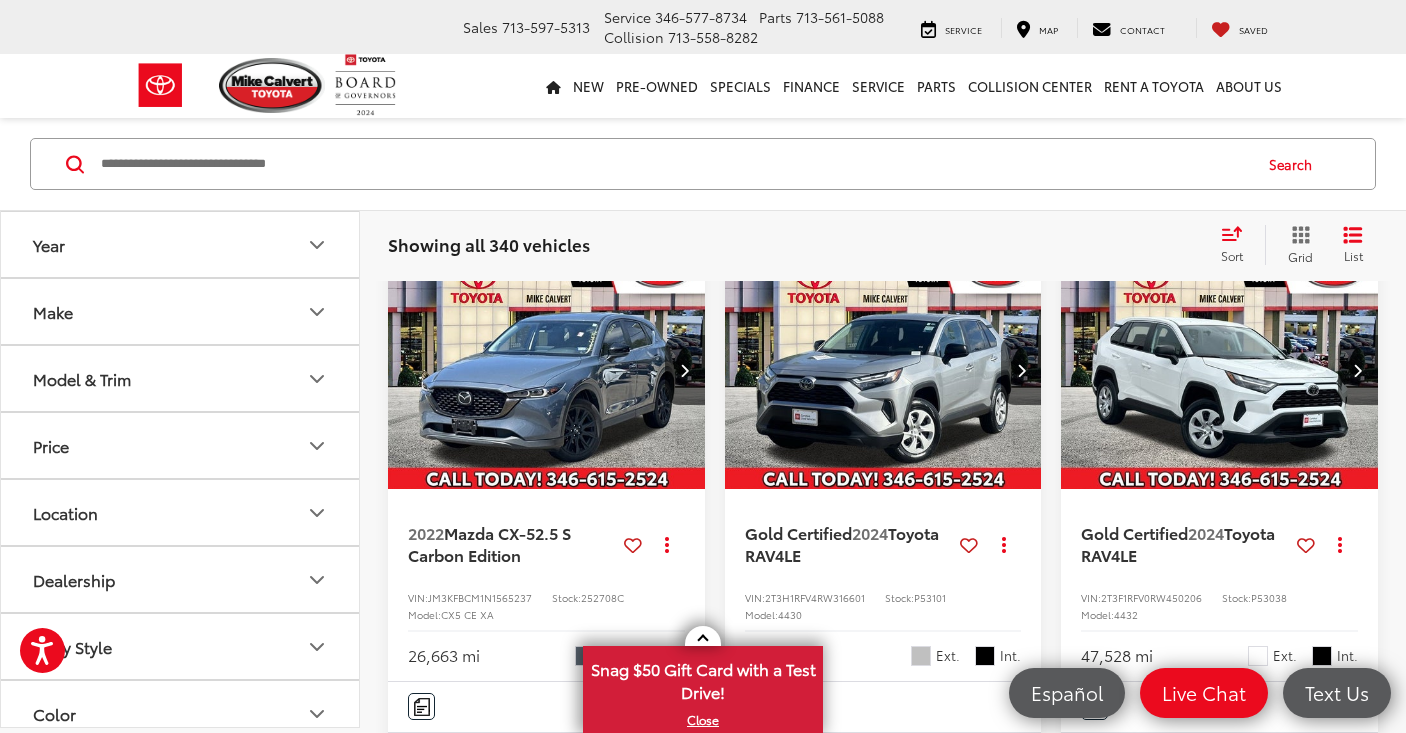 scroll, scrollTop: 1164, scrollLeft: 0, axis: vertical 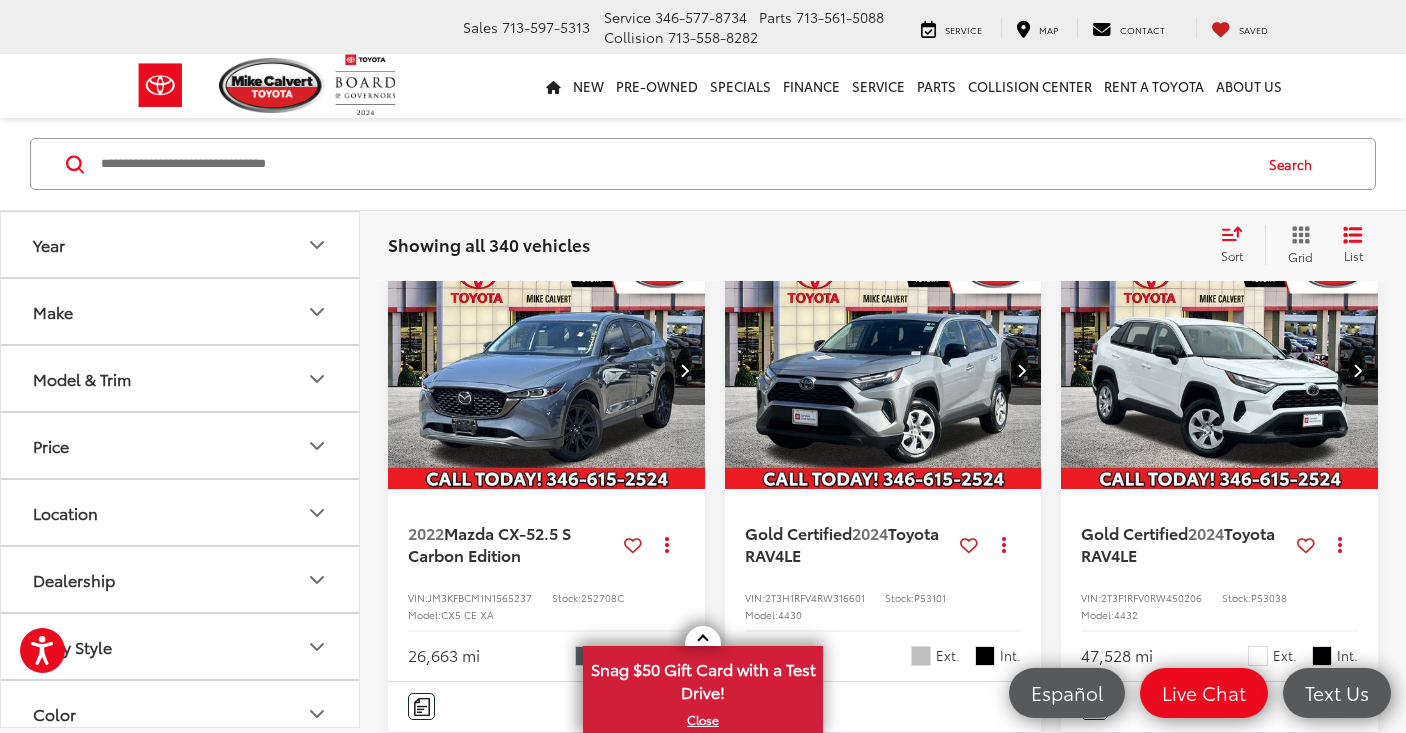 click at bounding box center (684, 370) 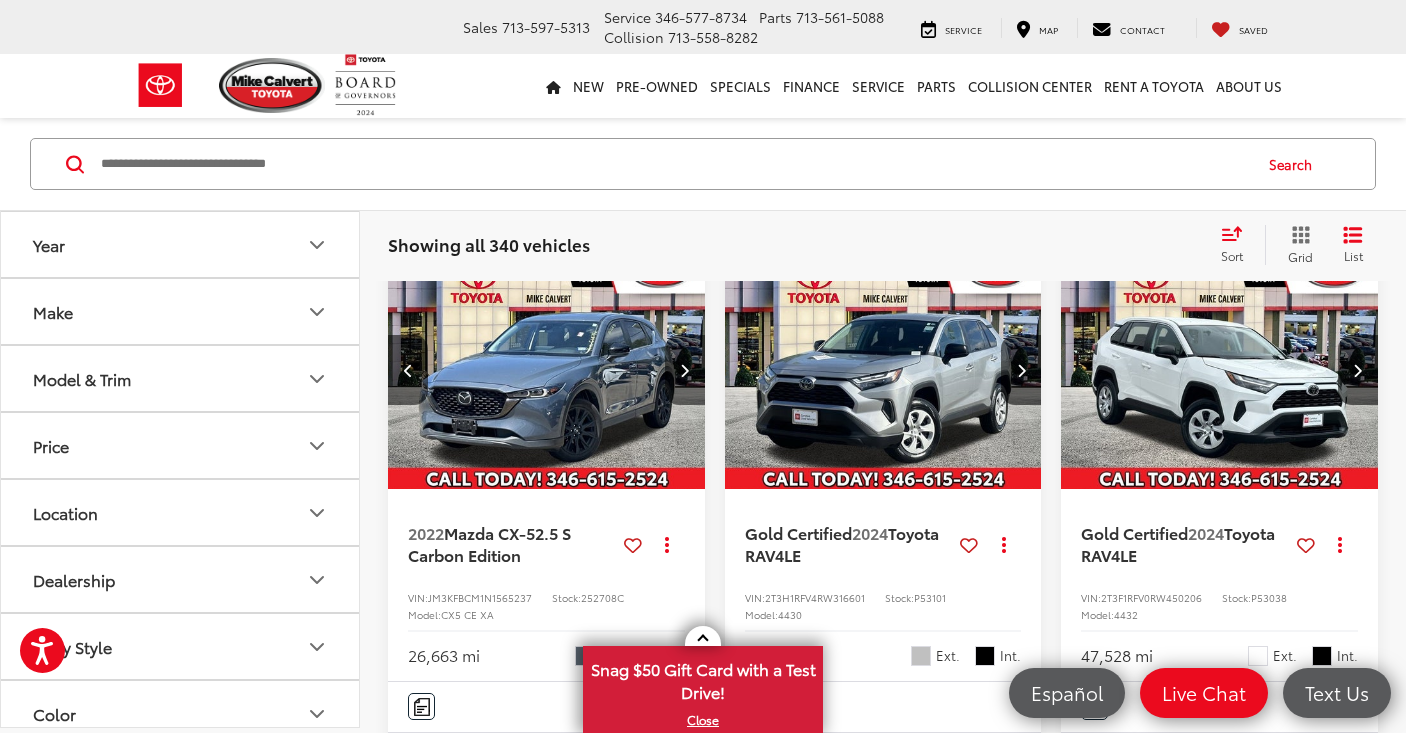 scroll, scrollTop: 0, scrollLeft: 320, axis: horizontal 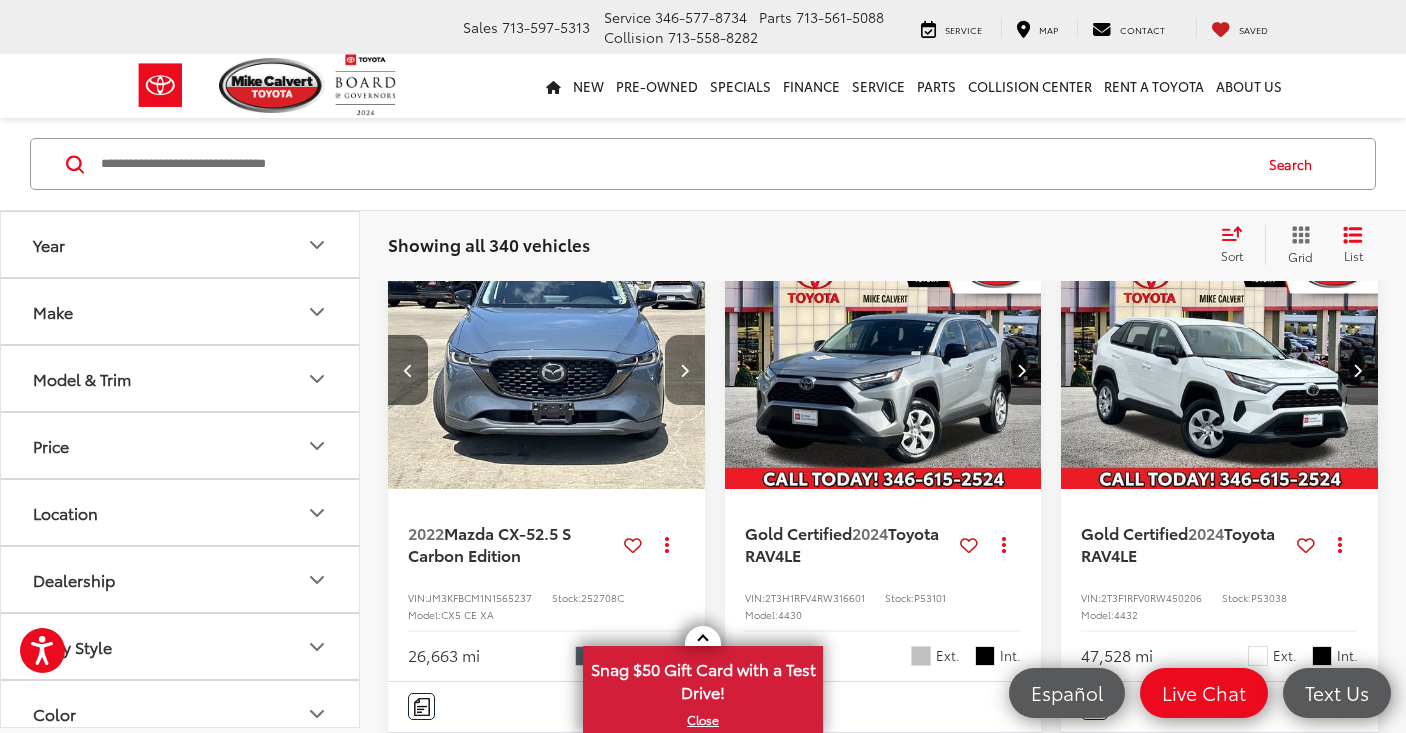 click at bounding box center [684, 370] 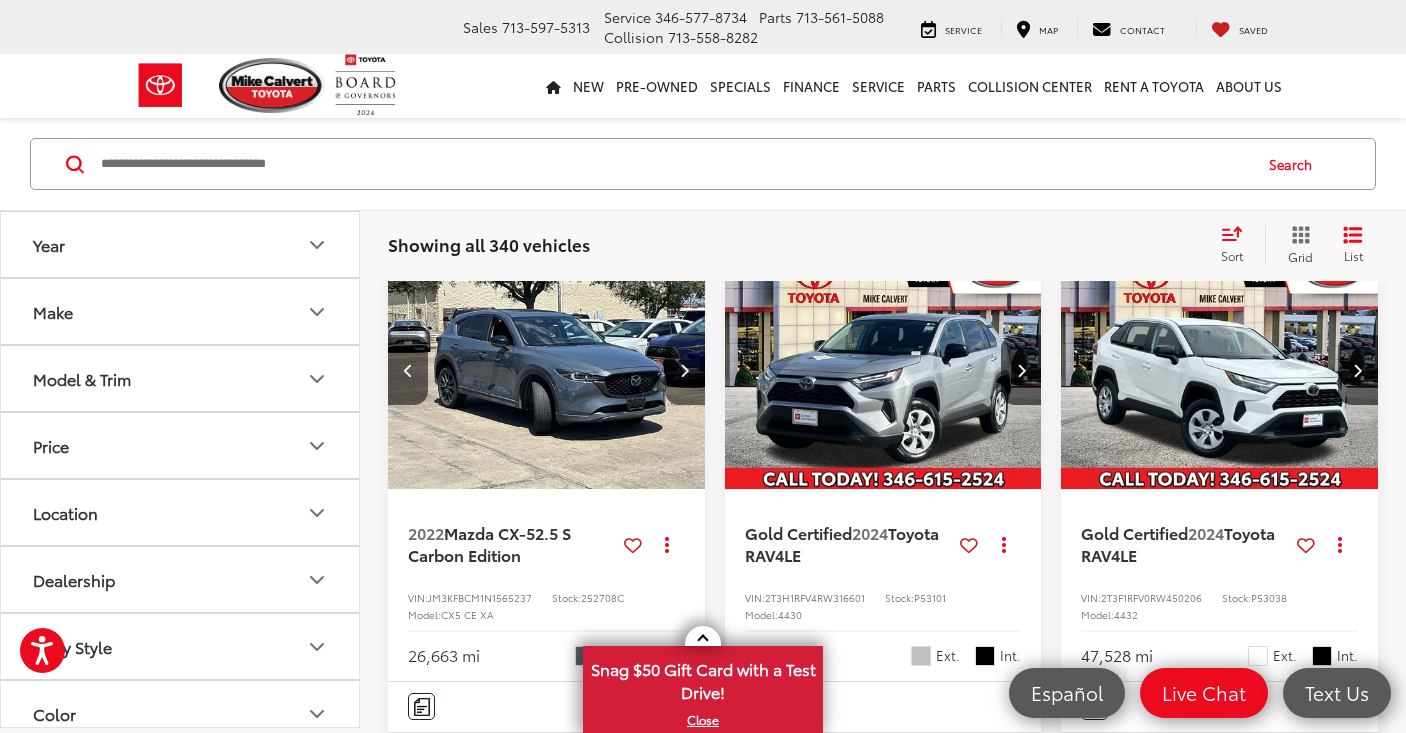 click at bounding box center [684, 370] 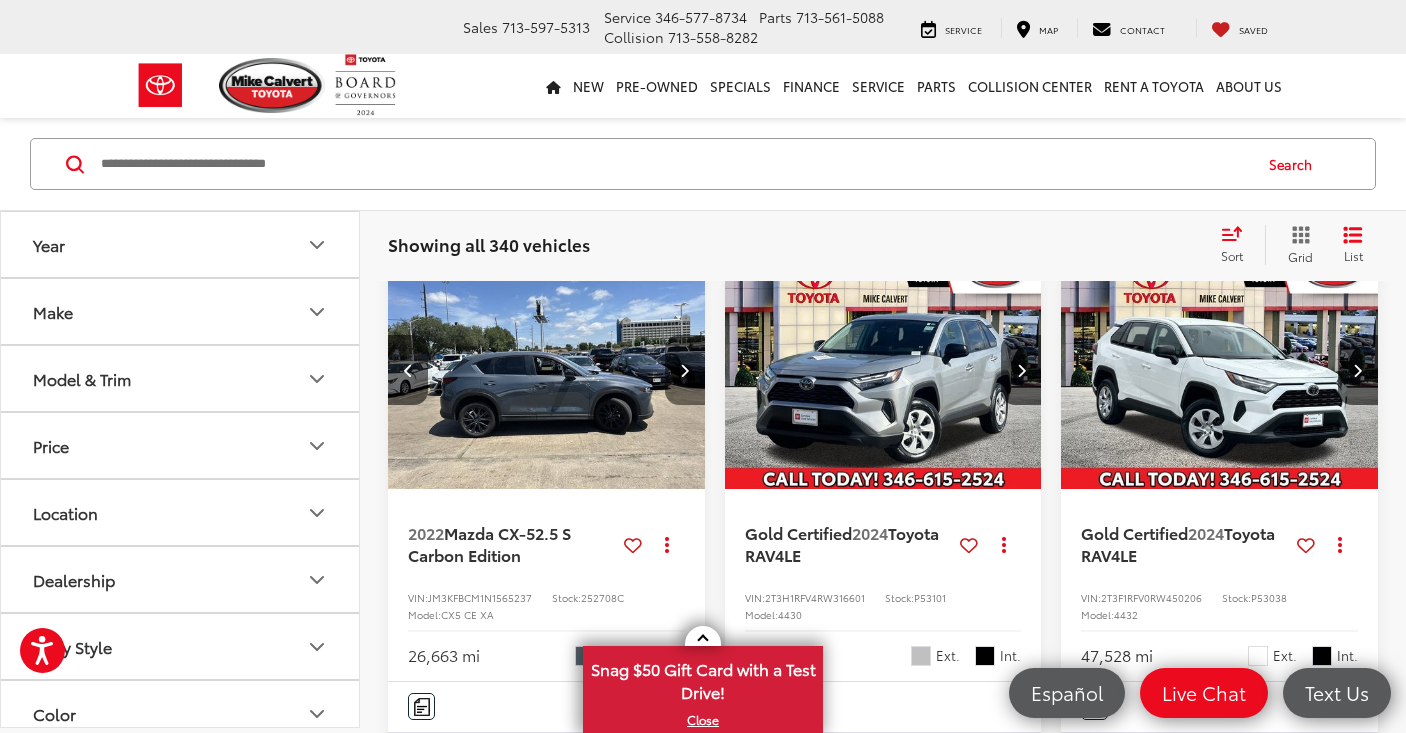 click at bounding box center [684, 370] 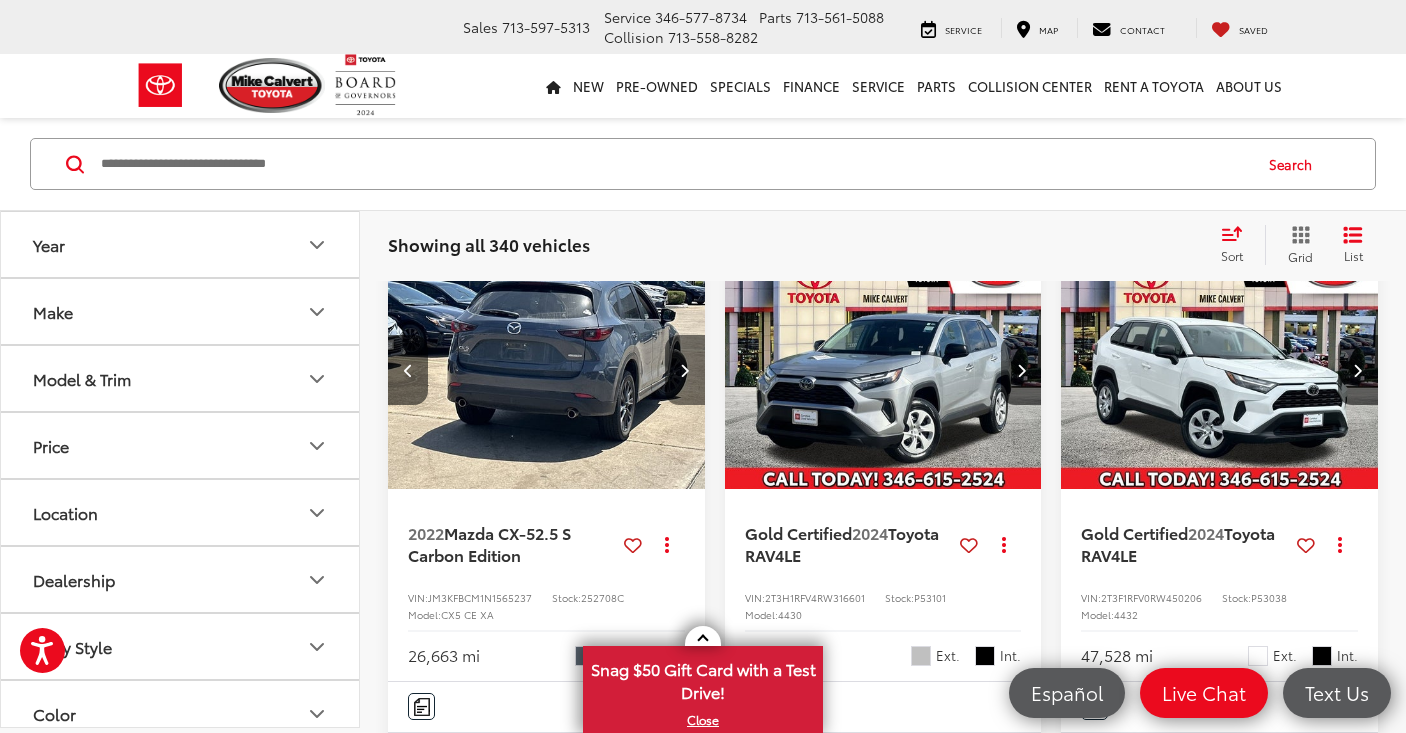 click at bounding box center (684, 370) 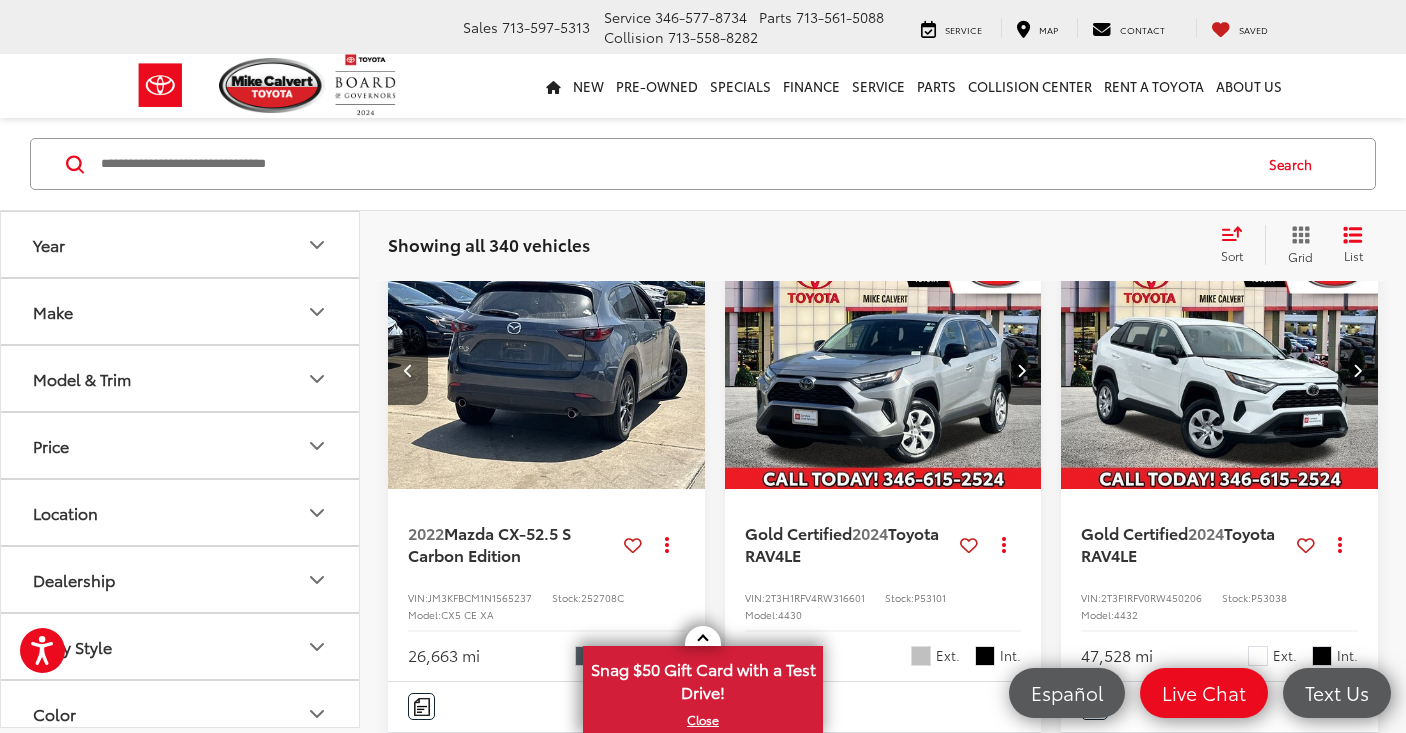 scroll, scrollTop: 0, scrollLeft: 1598, axis: horizontal 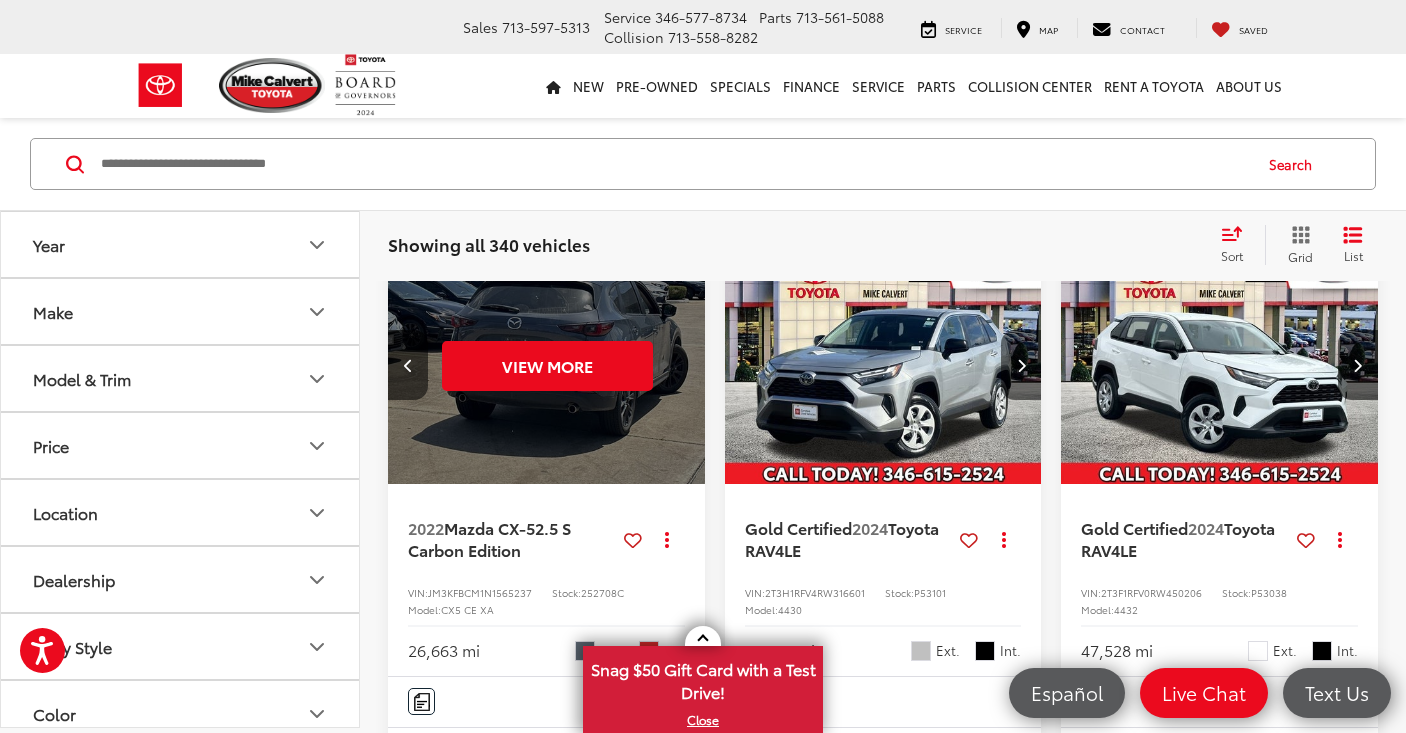 click at bounding box center [1021, 365] 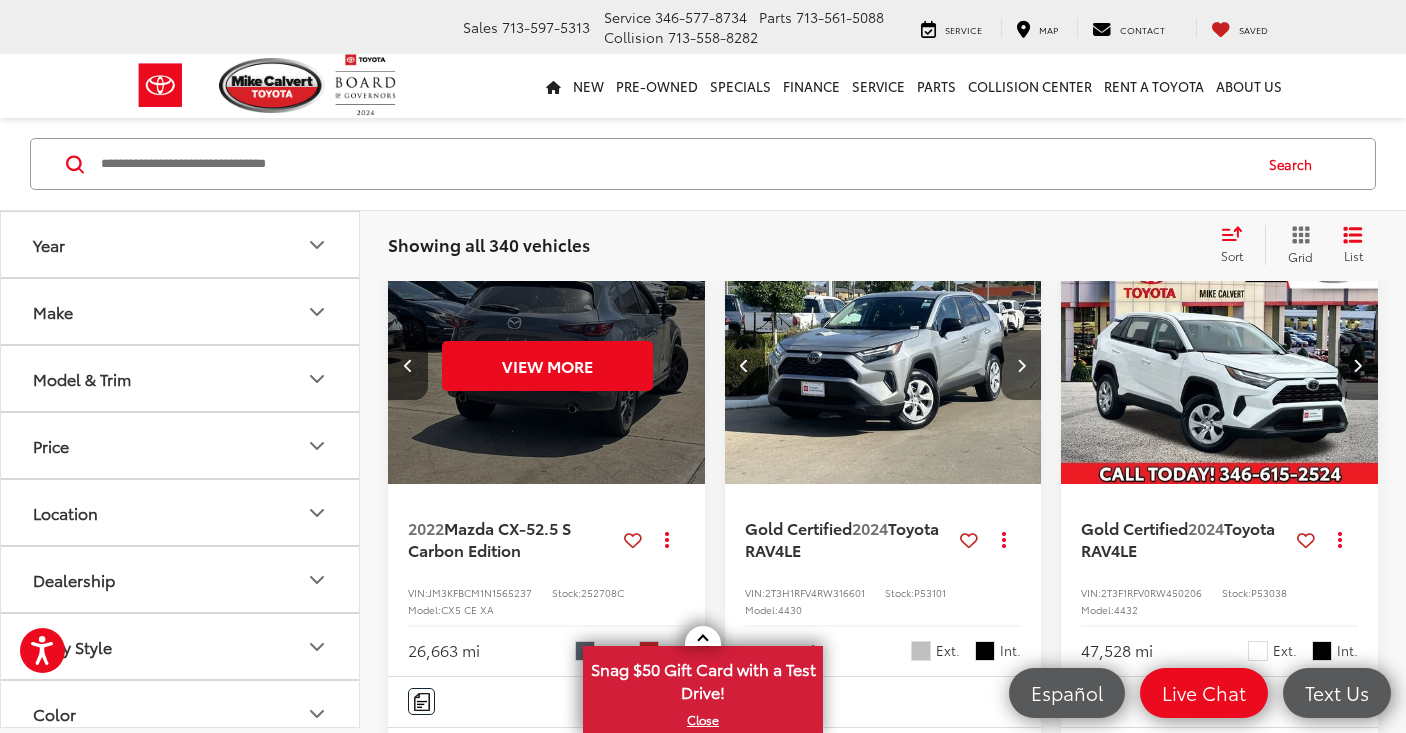 click at bounding box center (1021, 365) 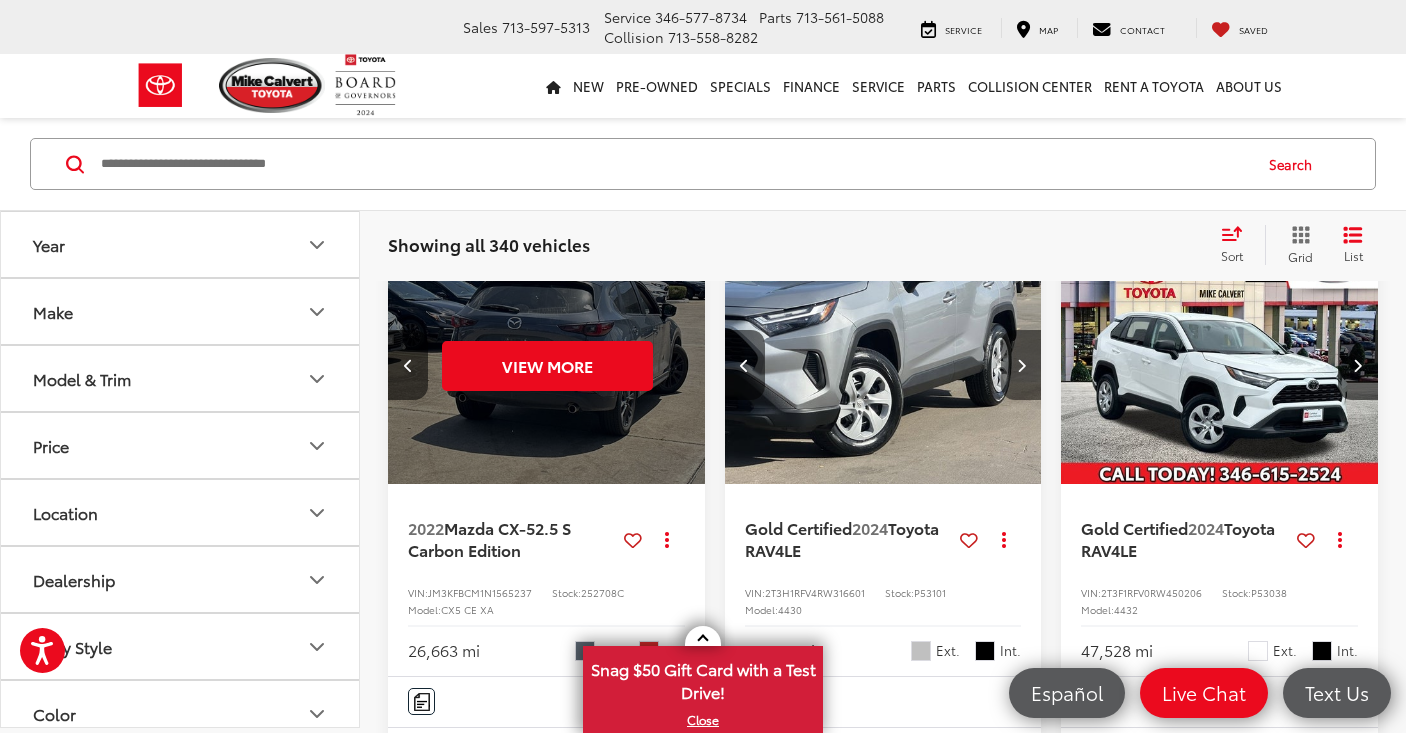 click at bounding box center [1021, 365] 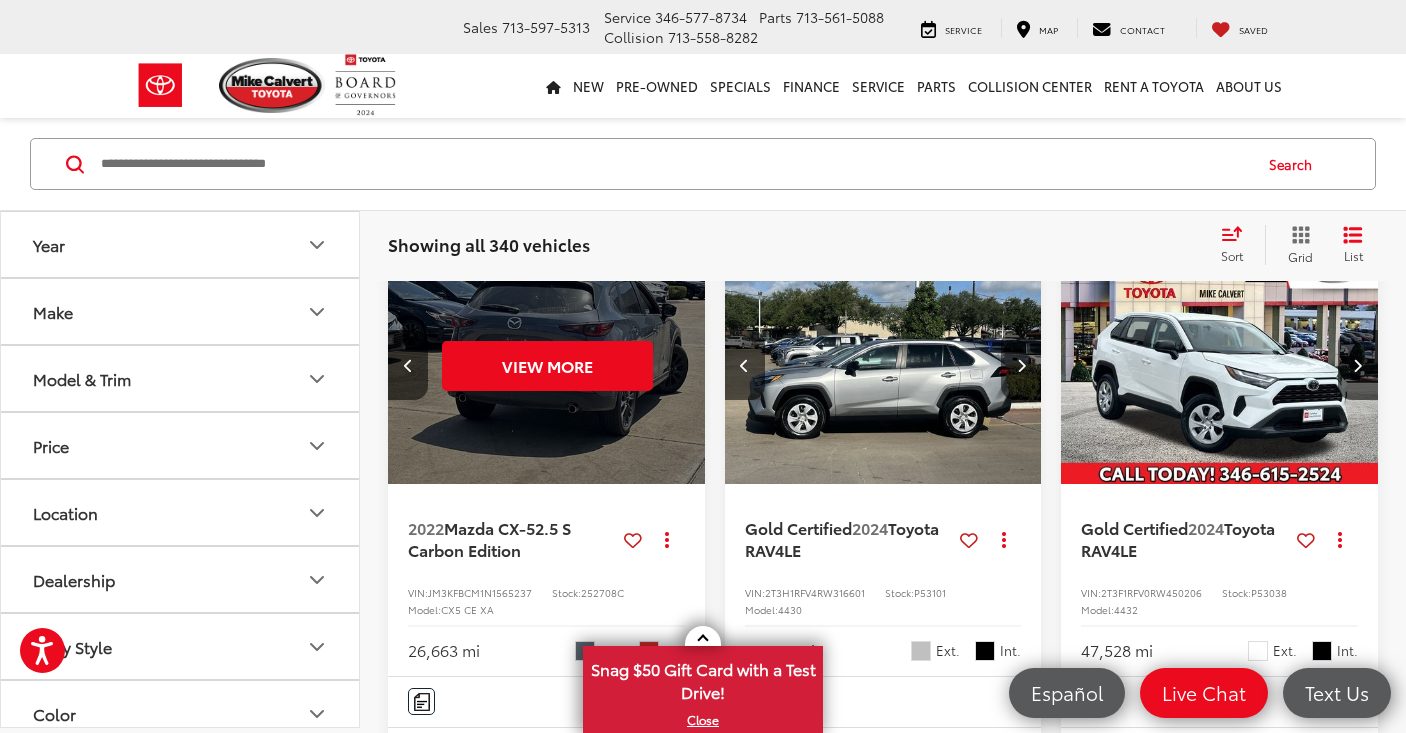 click at bounding box center (1021, 365) 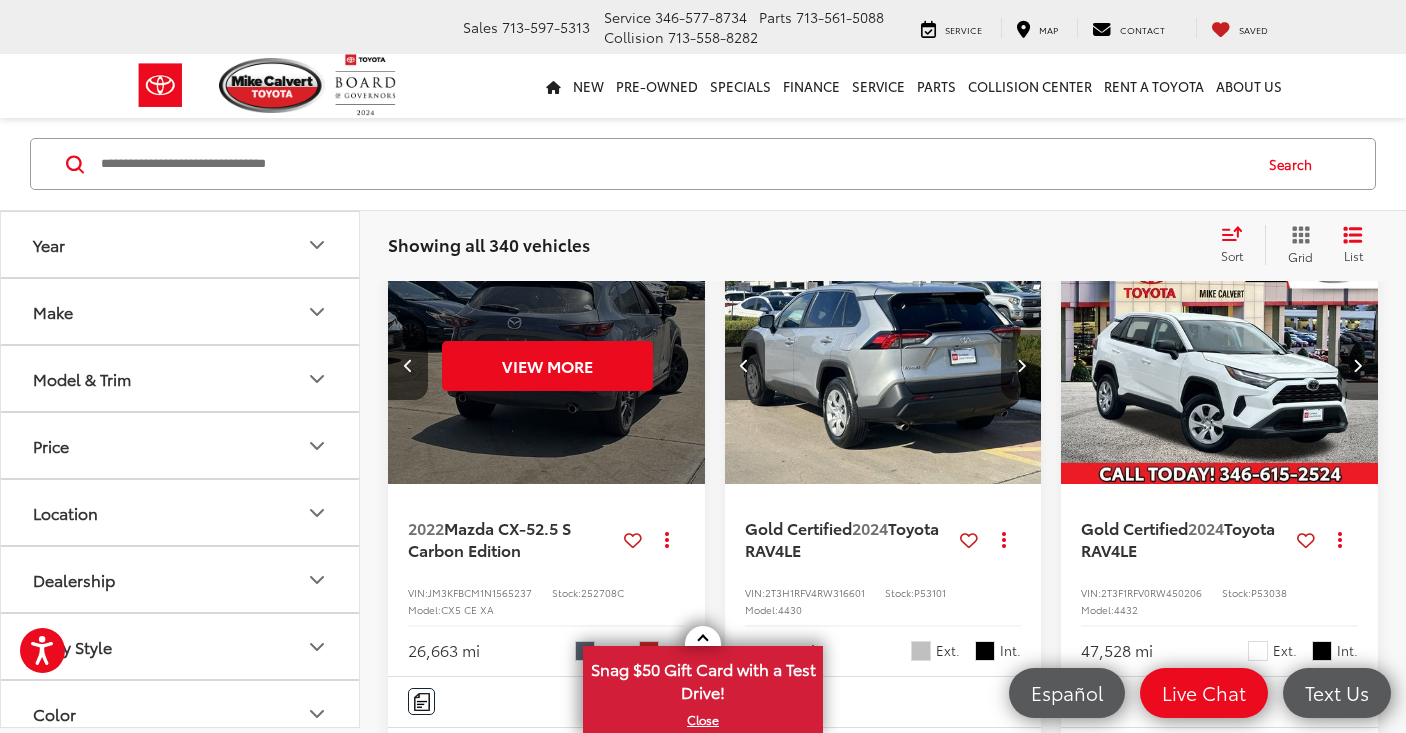click at bounding box center [1021, 365] 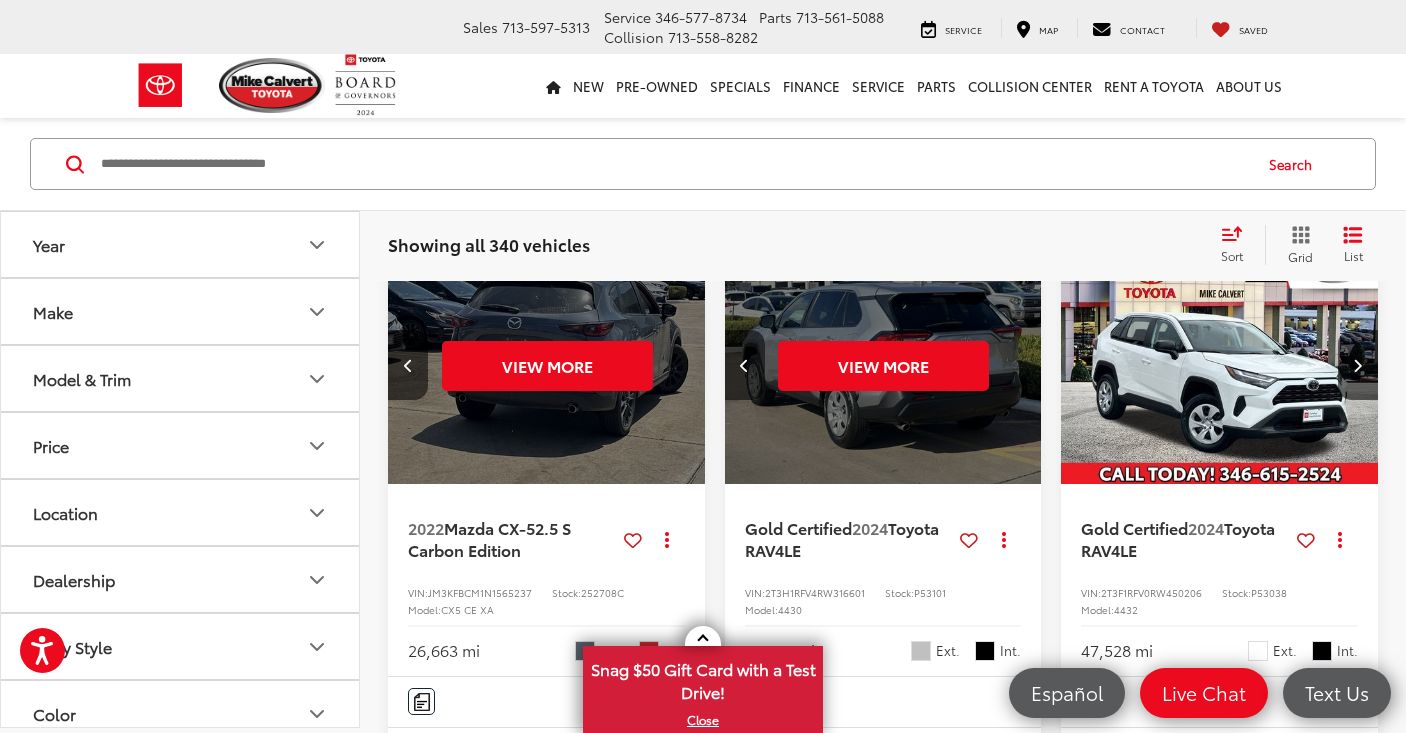 click on "View More" at bounding box center [884, 366] 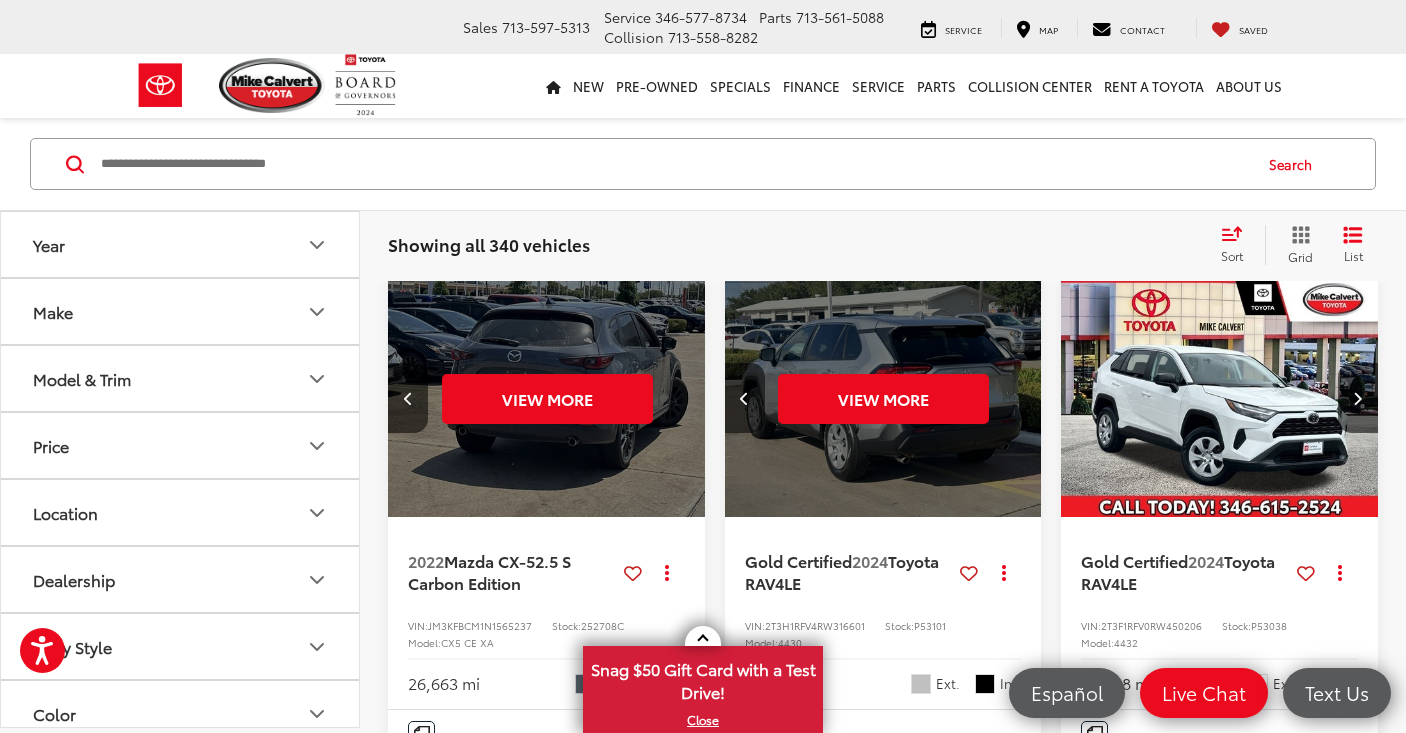 scroll, scrollTop: 1135, scrollLeft: 0, axis: vertical 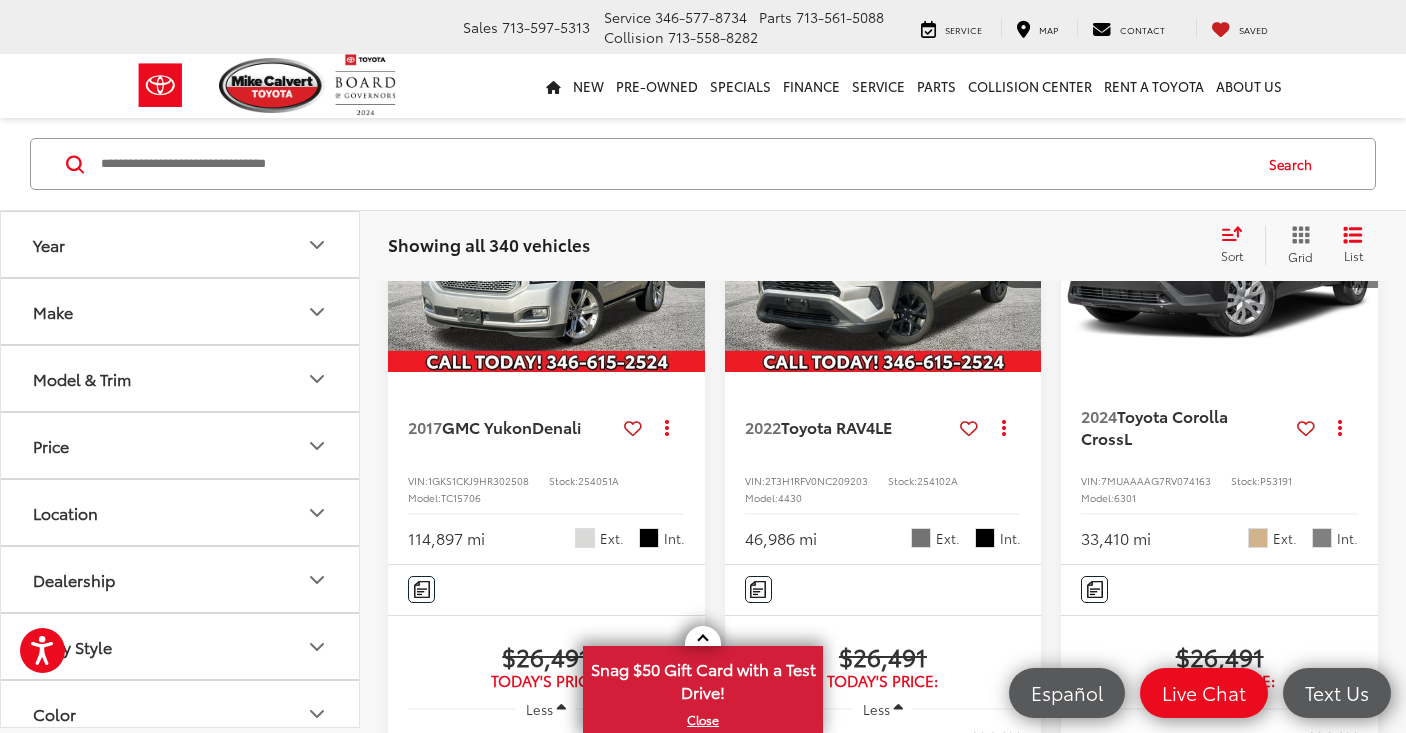 click at bounding box center (1358, 253) 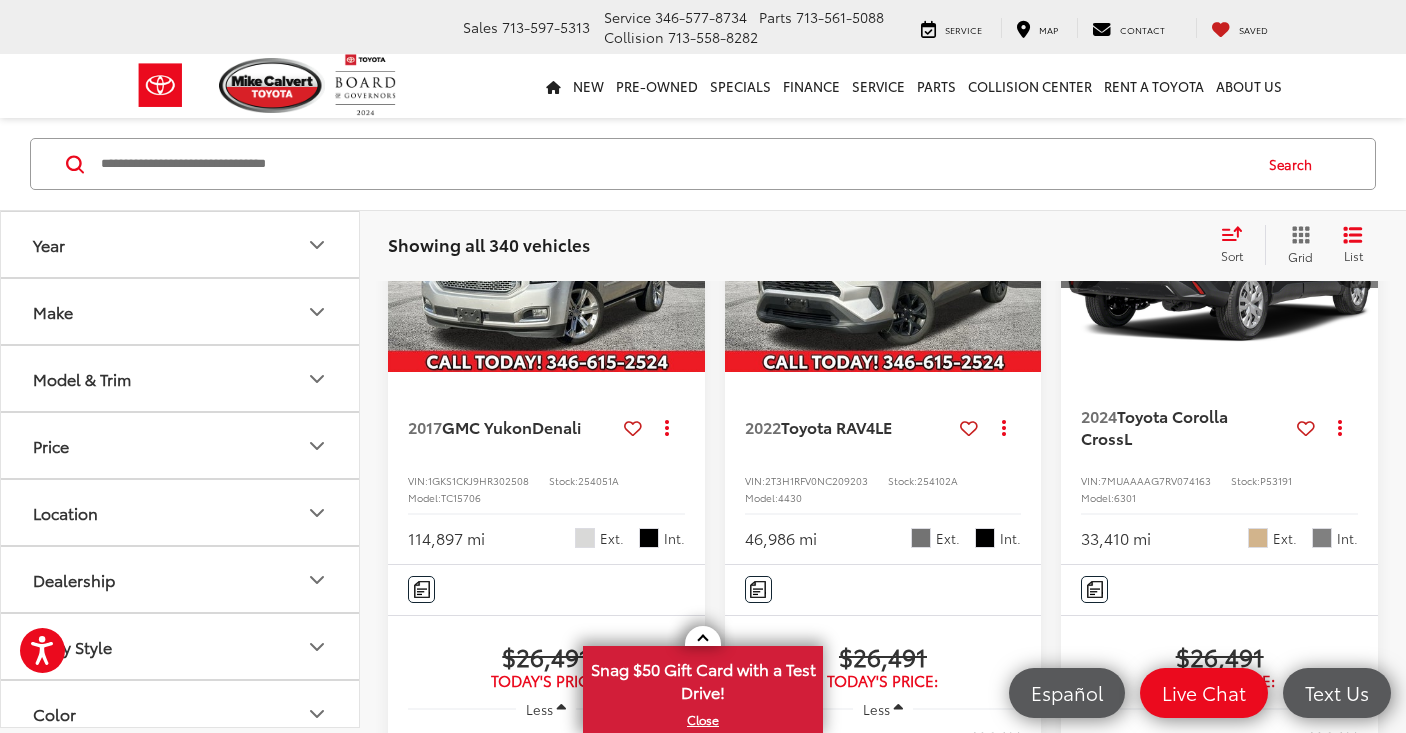 click at bounding box center [1358, 253] 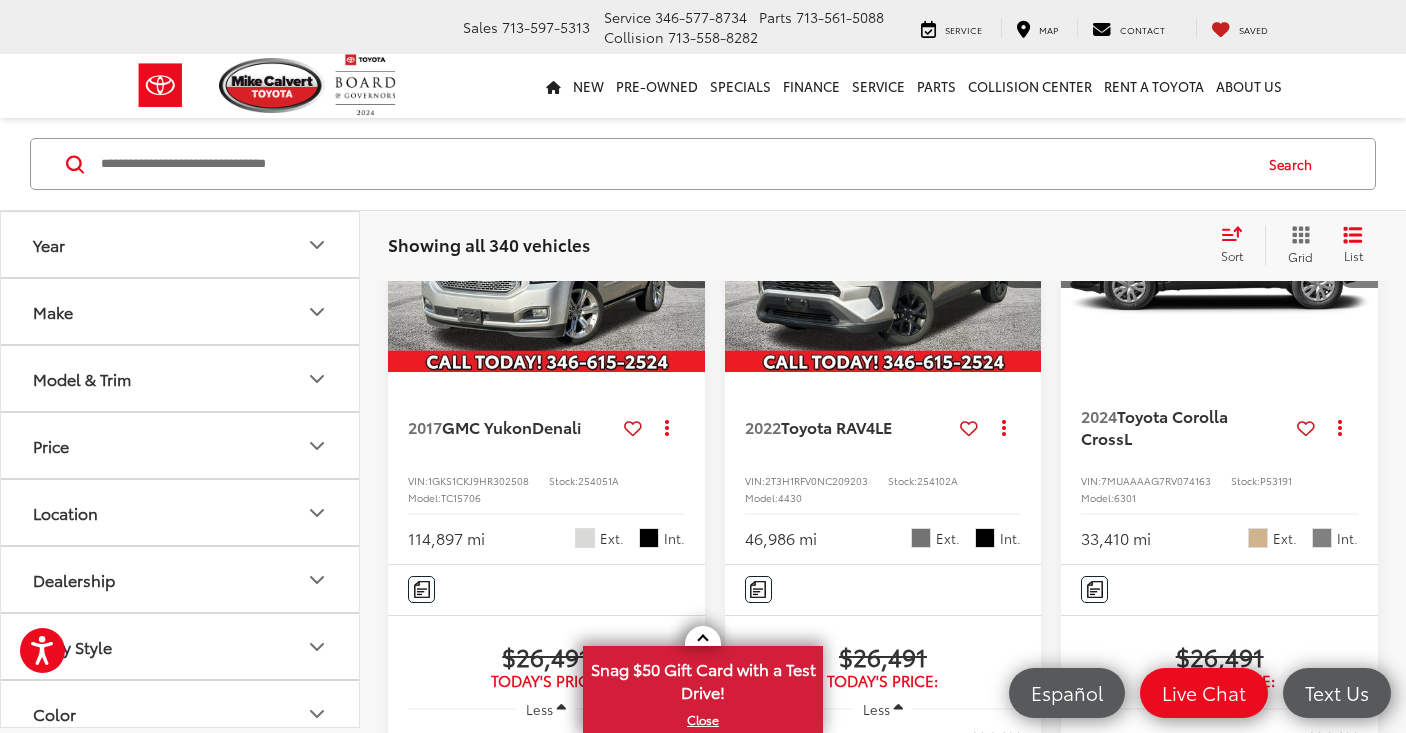 click at bounding box center [1358, 253] 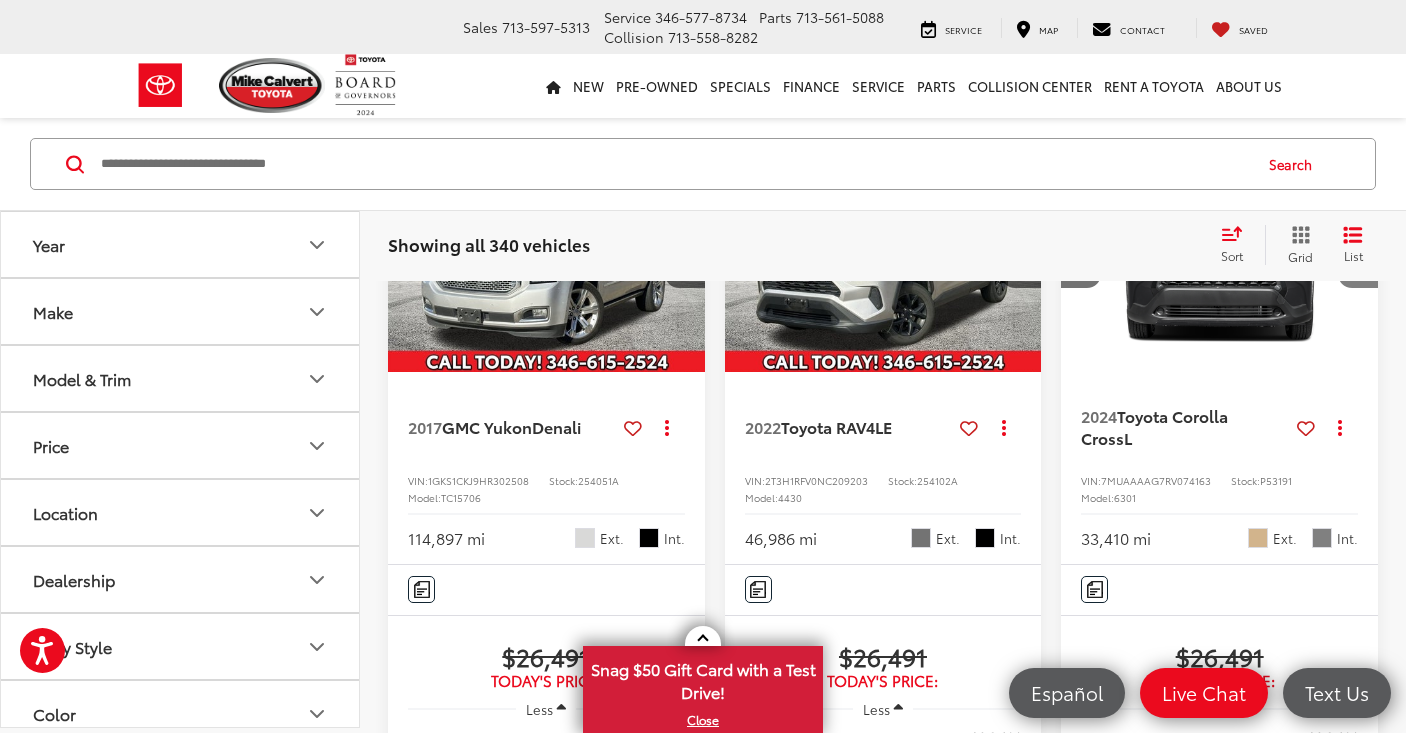 click at bounding box center [1358, 253] 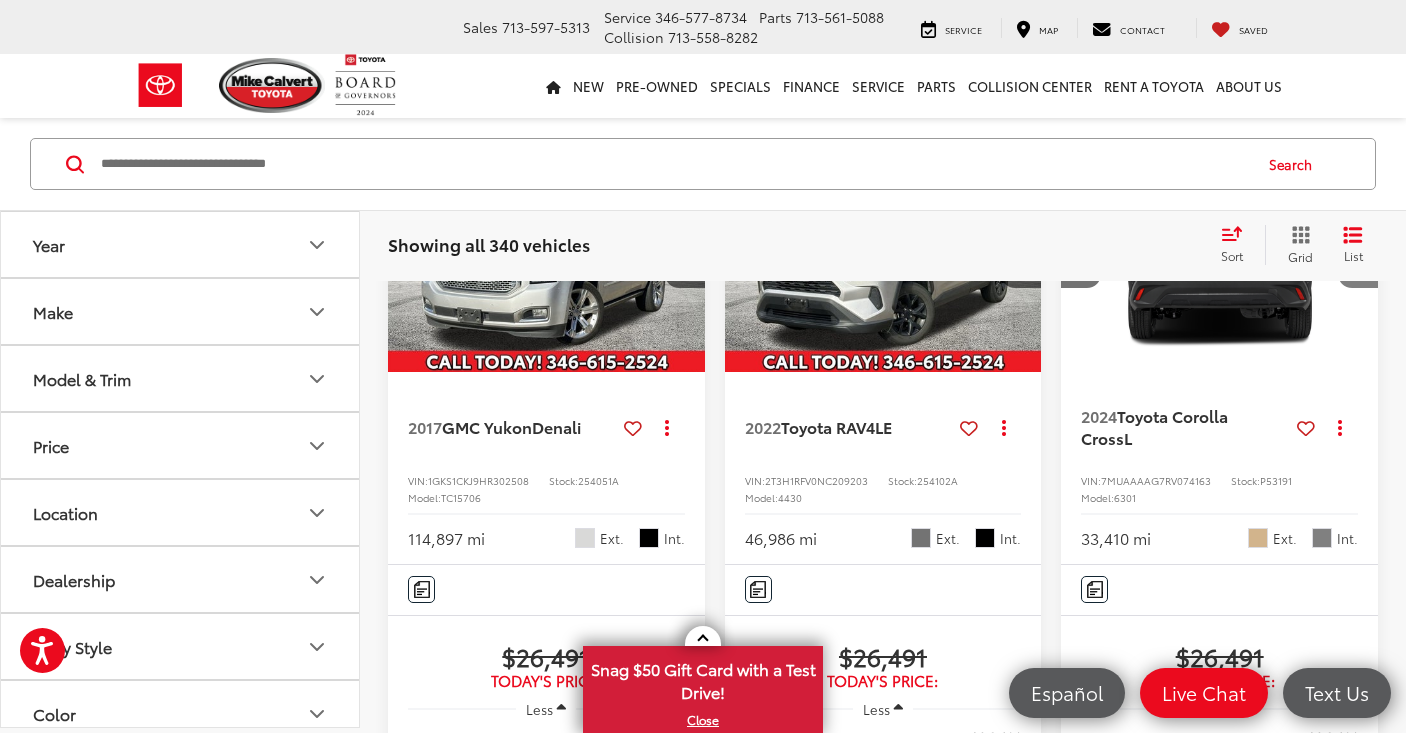 click at bounding box center (1358, 253) 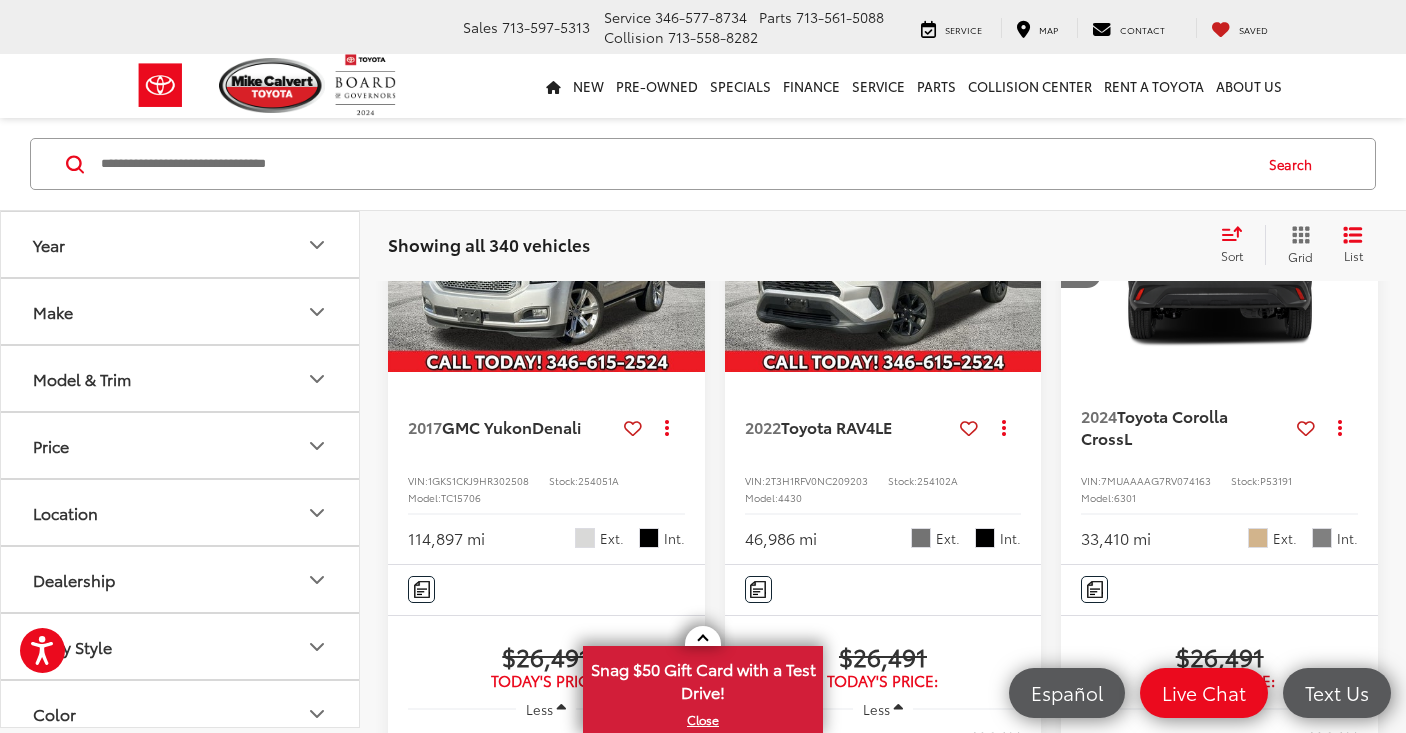 scroll, scrollTop: 0, scrollLeft: 1598, axis: horizontal 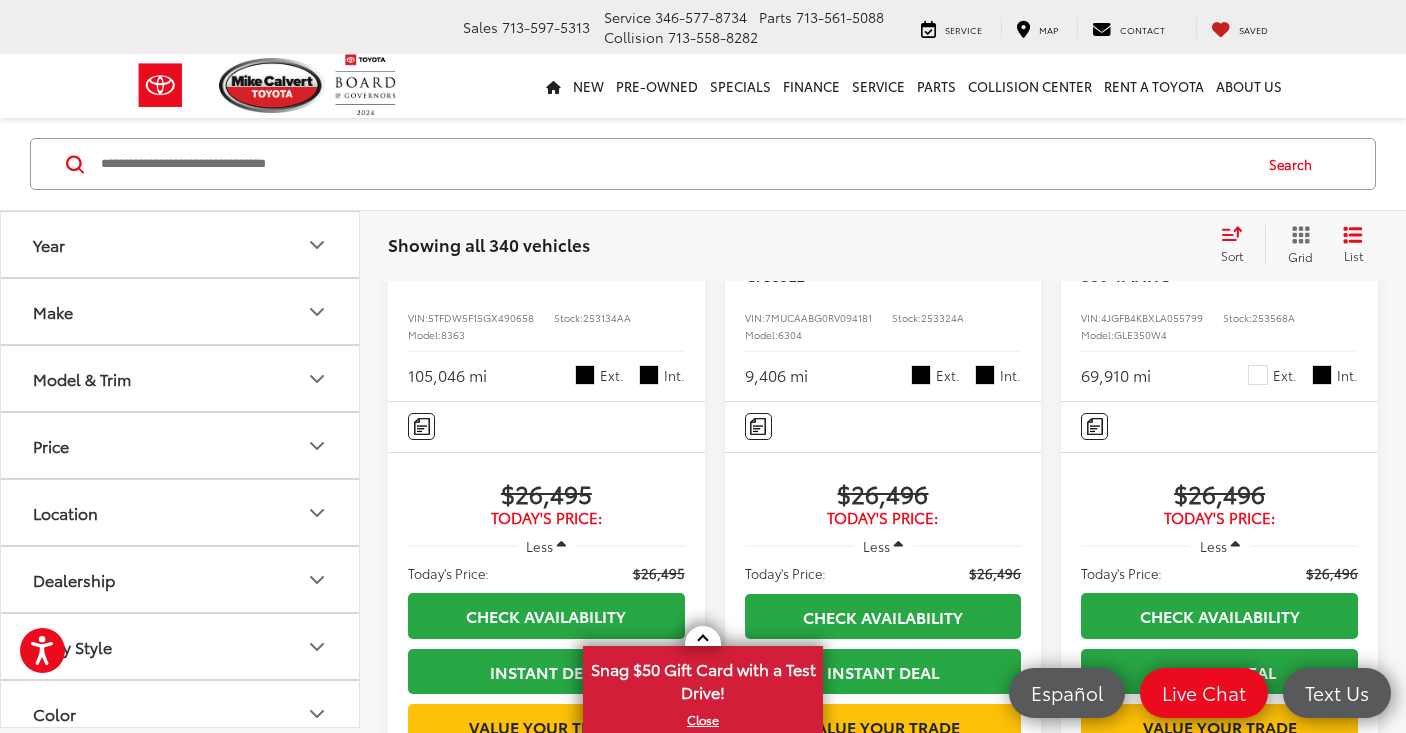 click at bounding box center [1021, 90] 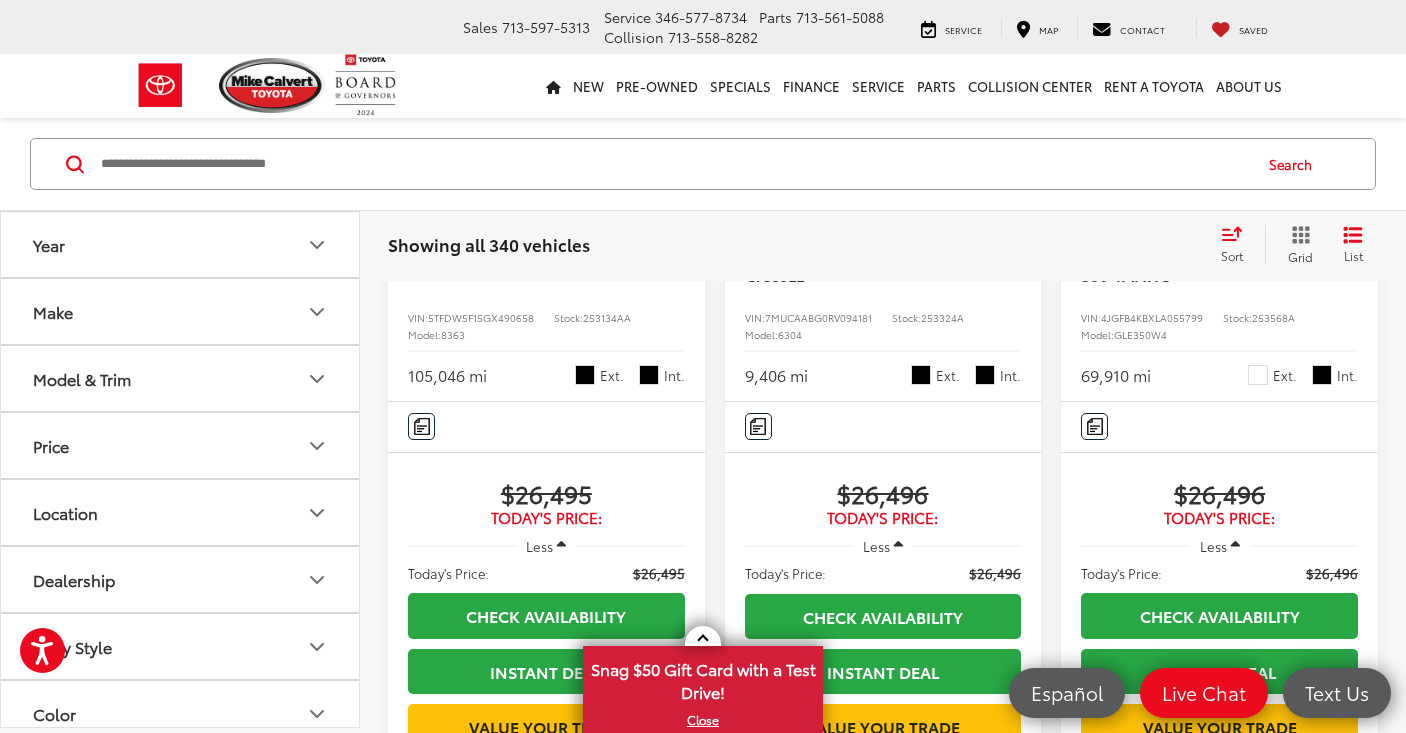 click at bounding box center (1021, 90) 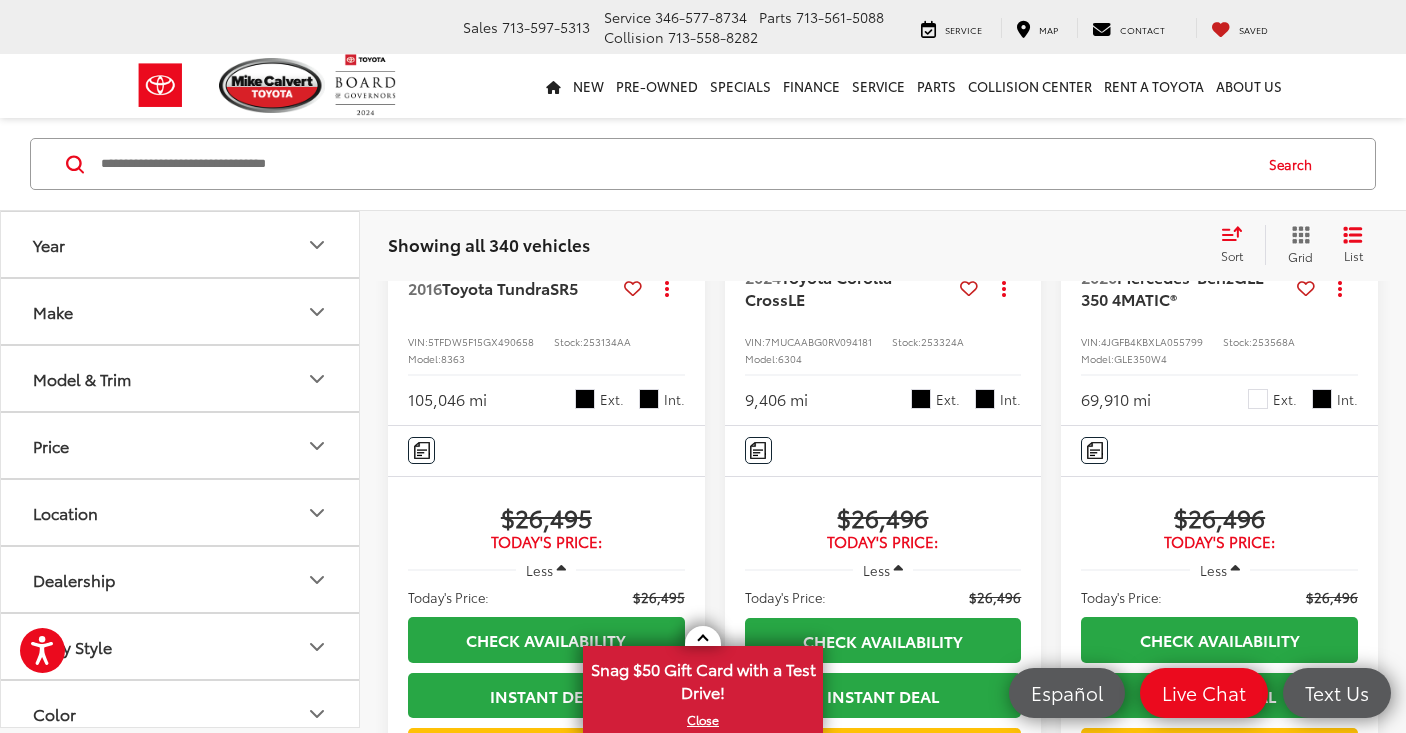 scroll, scrollTop: 4427, scrollLeft: 0, axis: vertical 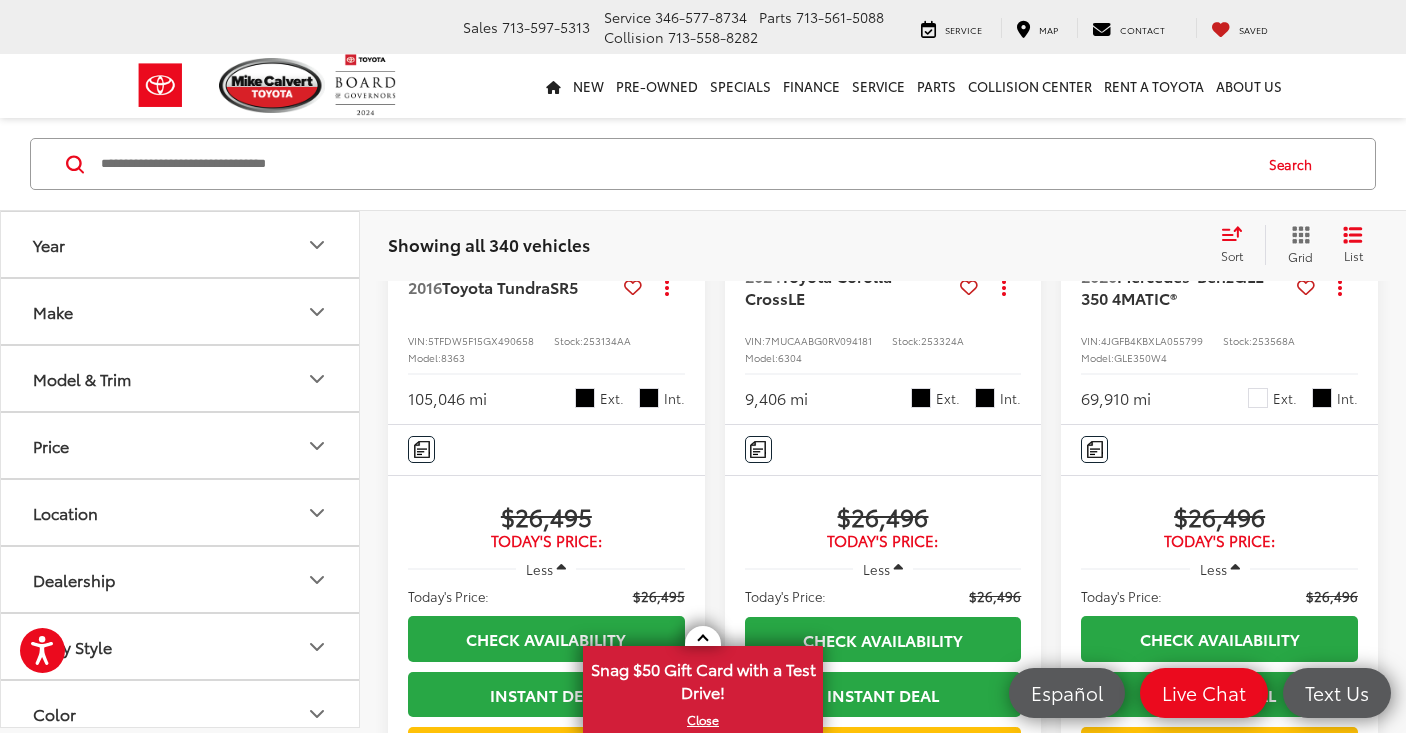 click at bounding box center [1358, 113] 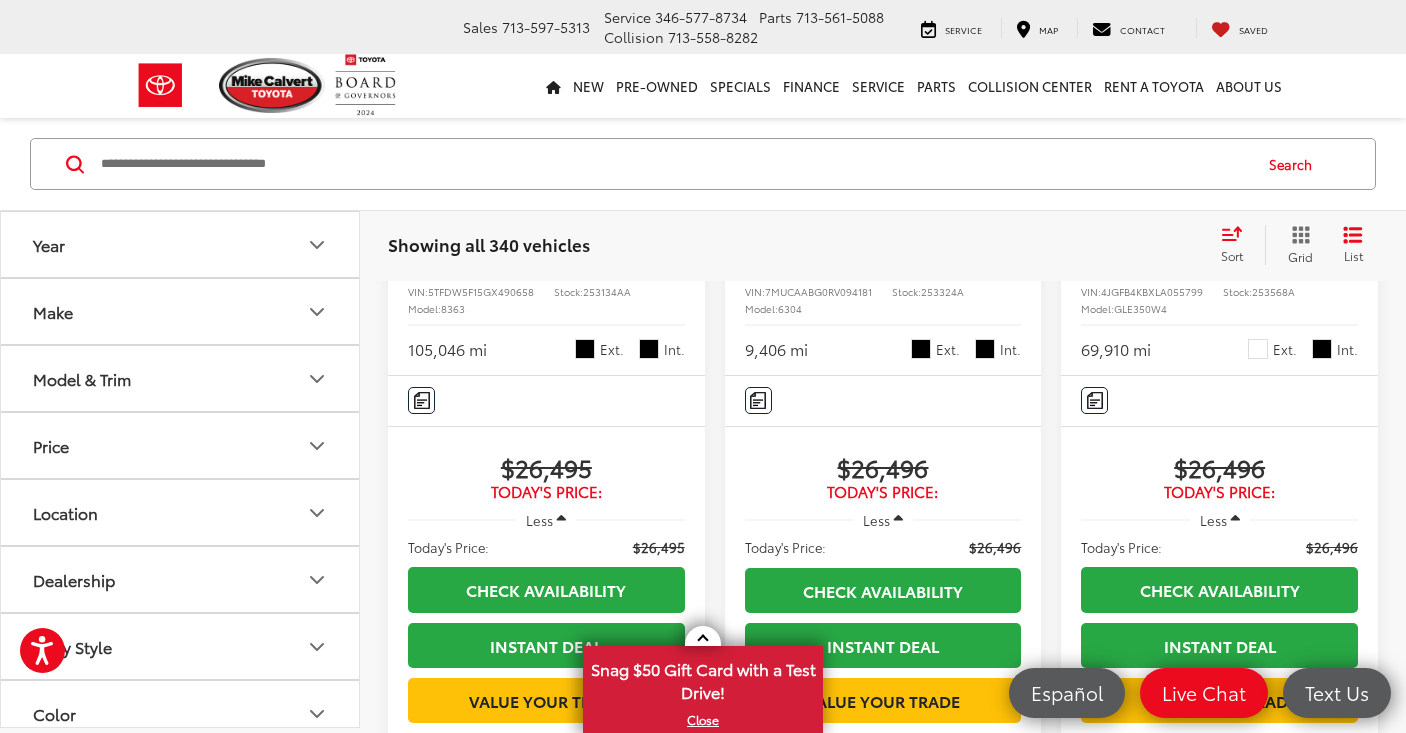 scroll, scrollTop: 4479, scrollLeft: 0, axis: vertical 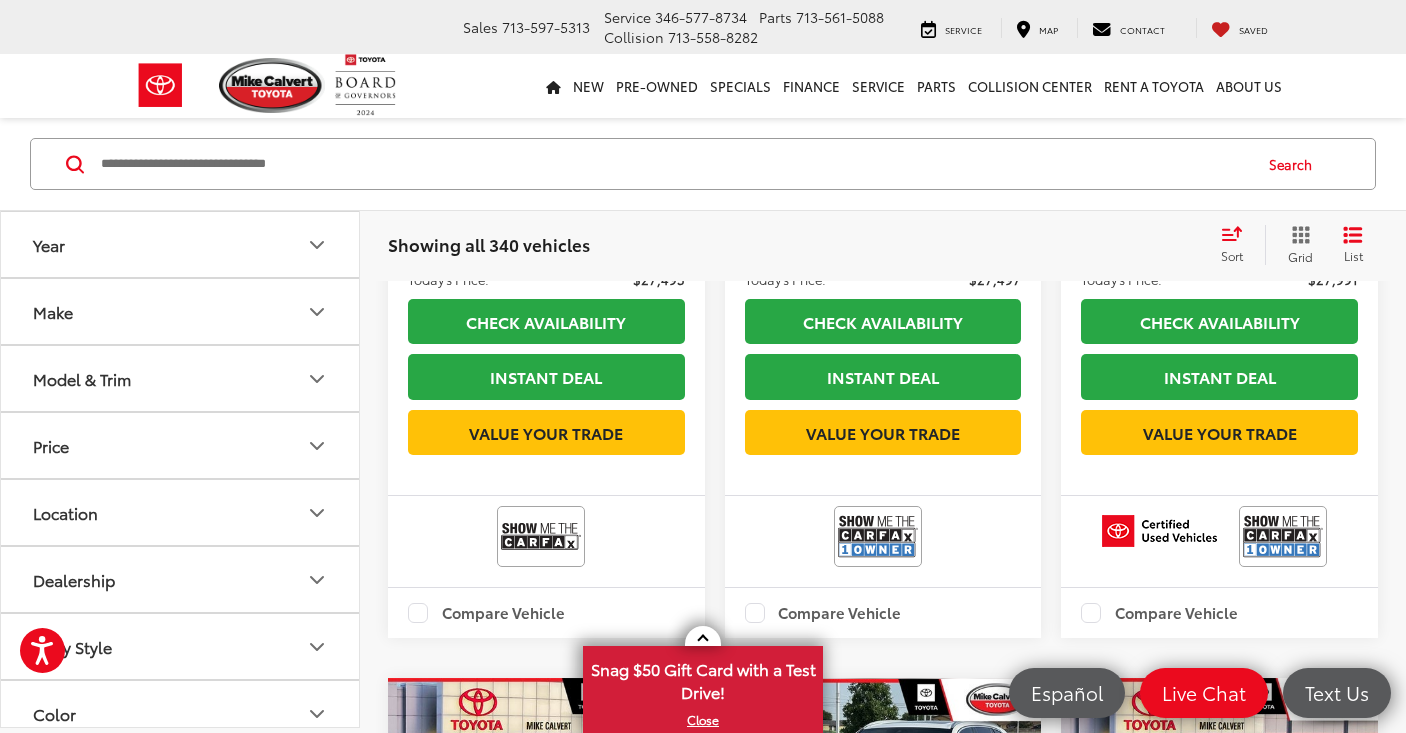 click at bounding box center [684, -205] 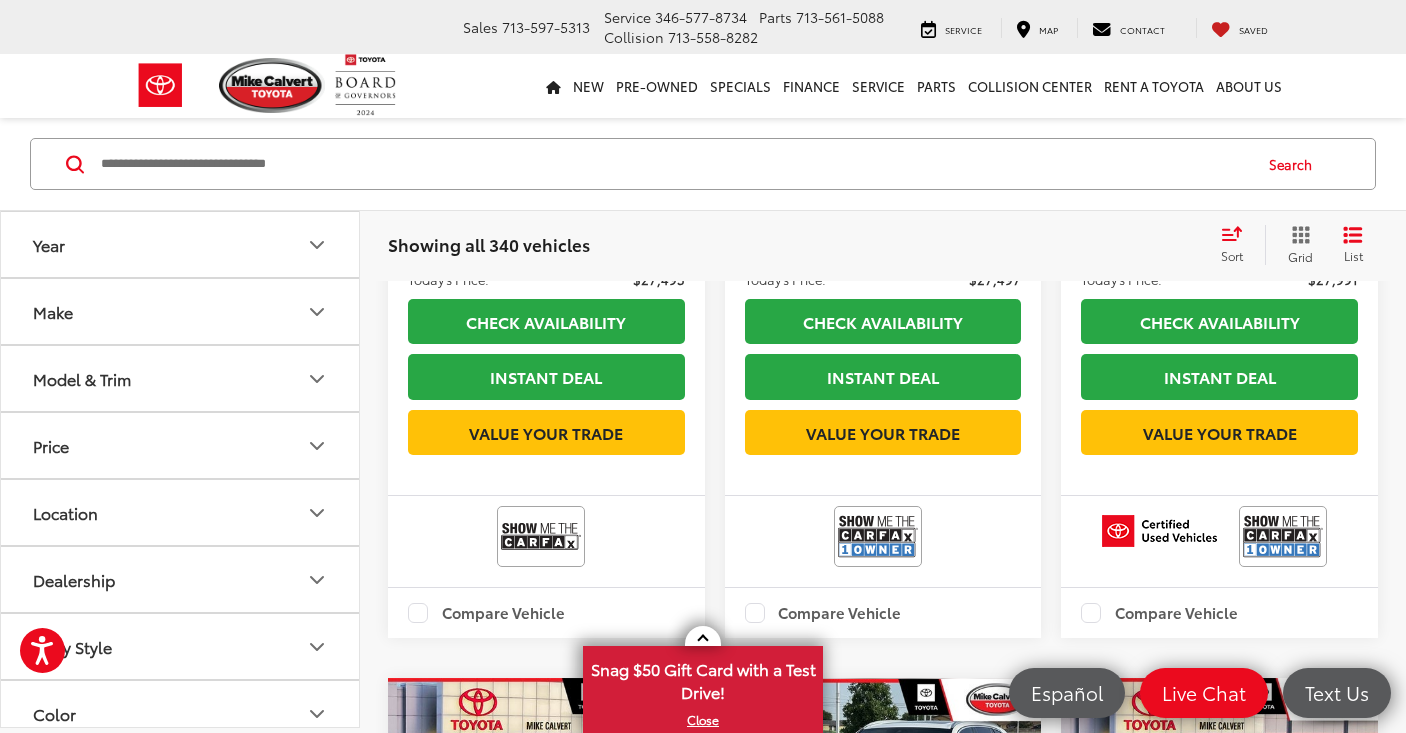 click at bounding box center (684, -205) 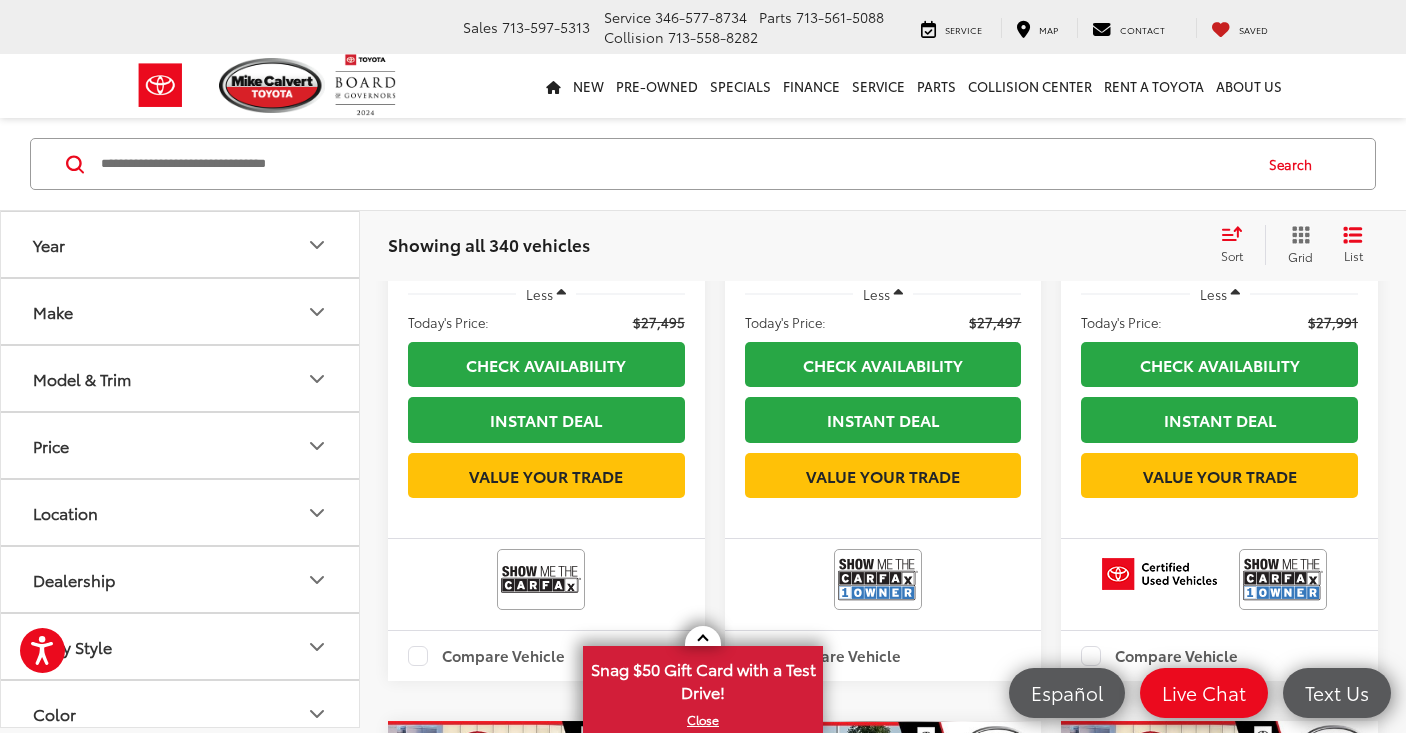 scroll, scrollTop: 8633, scrollLeft: 0, axis: vertical 